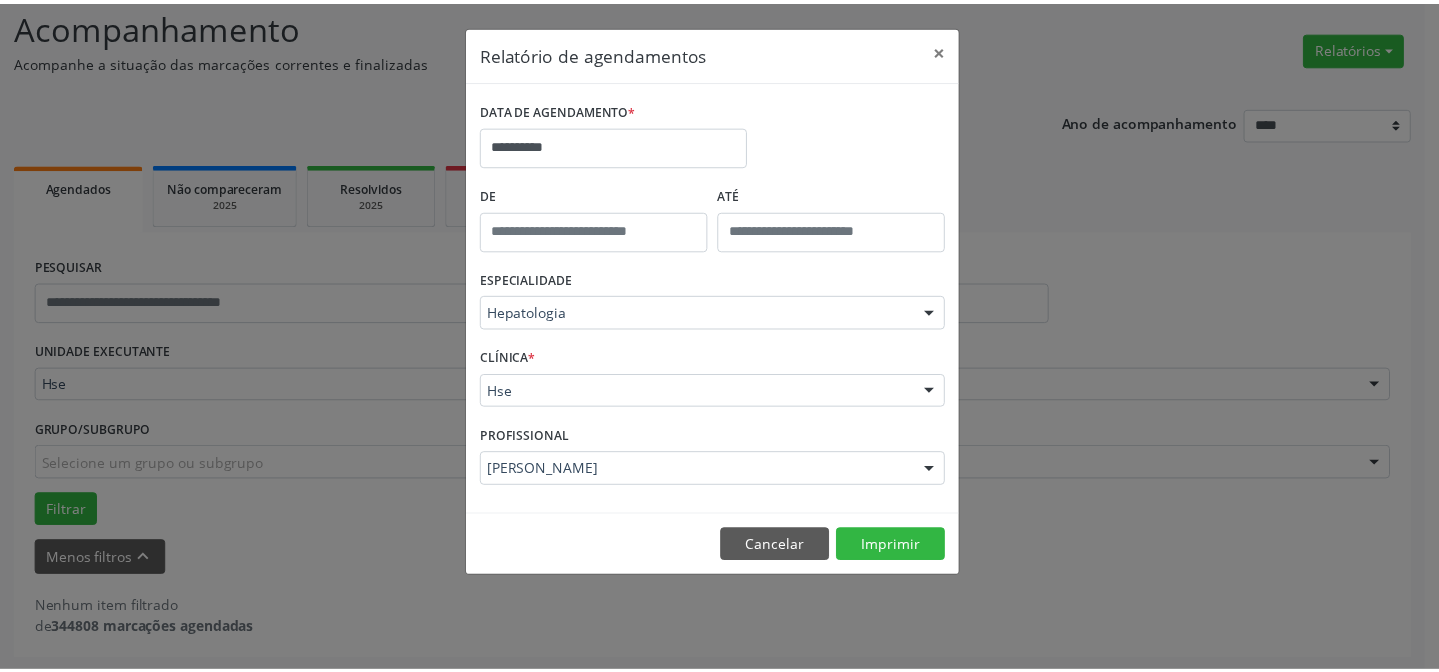 scroll, scrollTop: 135, scrollLeft: 0, axis: vertical 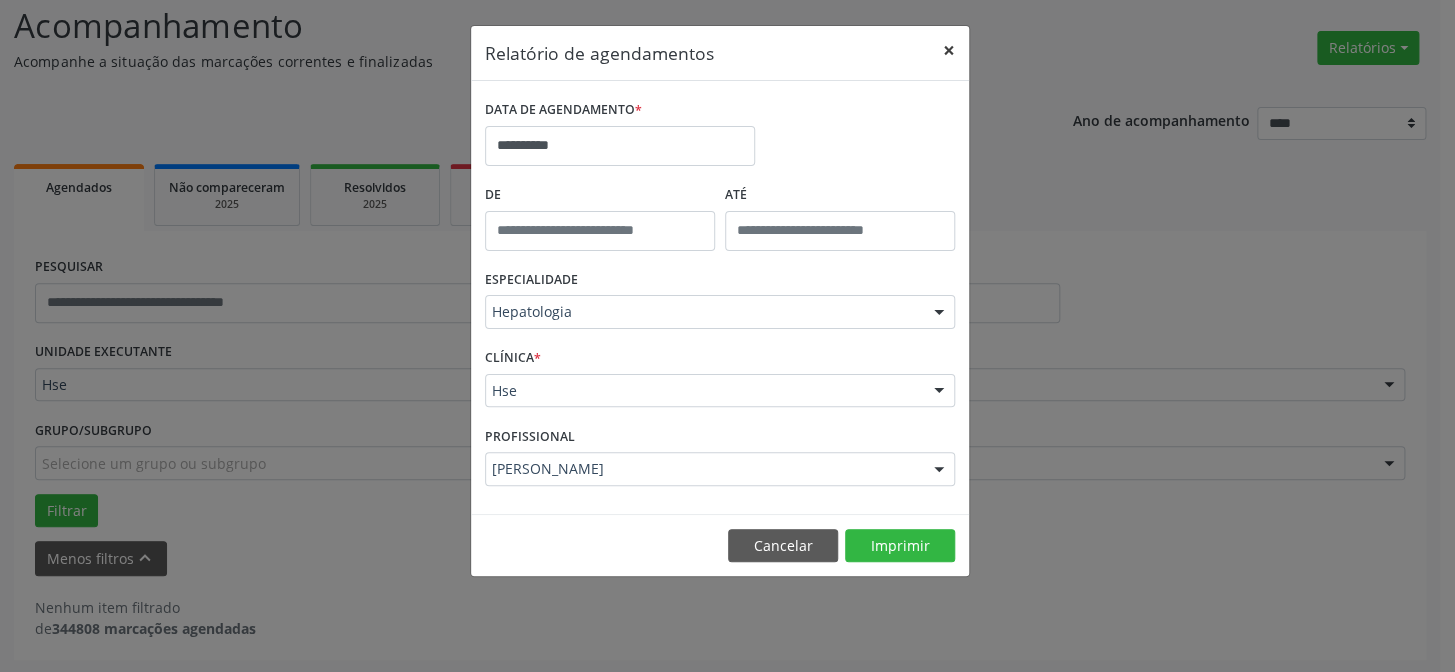 click on "×" at bounding box center [949, 50] 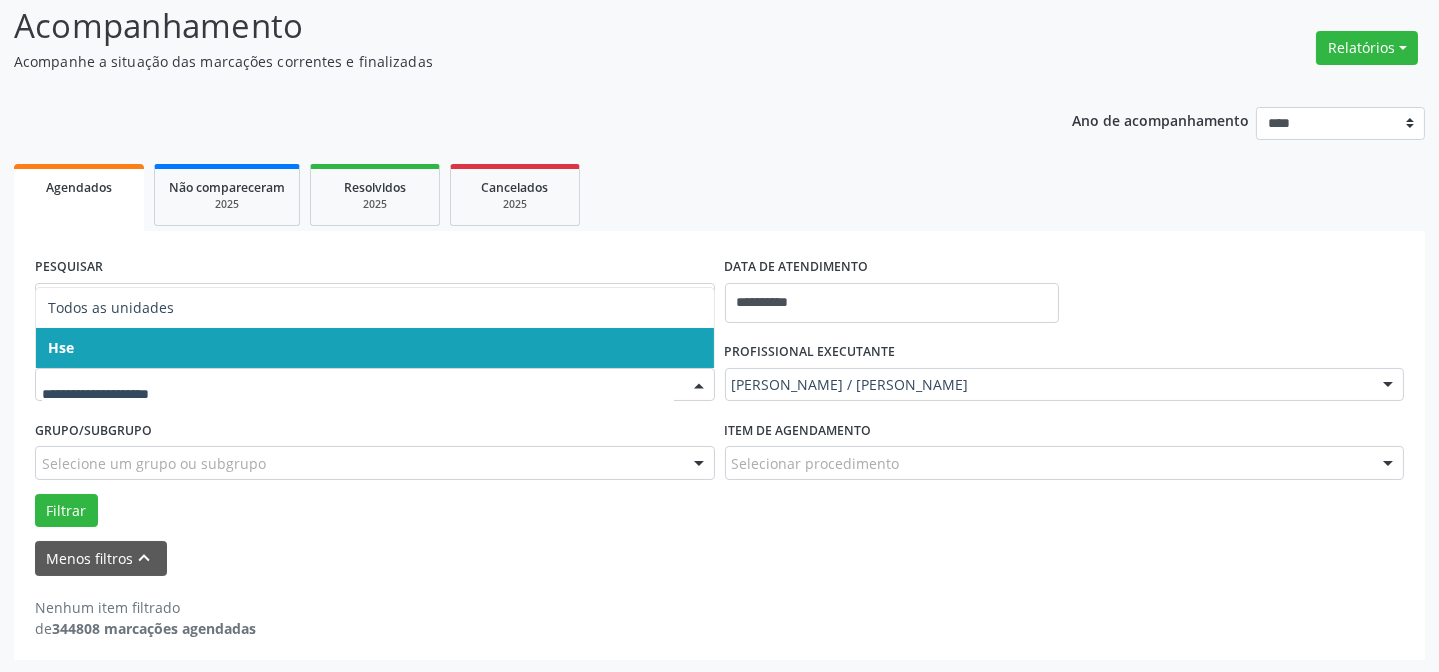 click at bounding box center [358, 395] 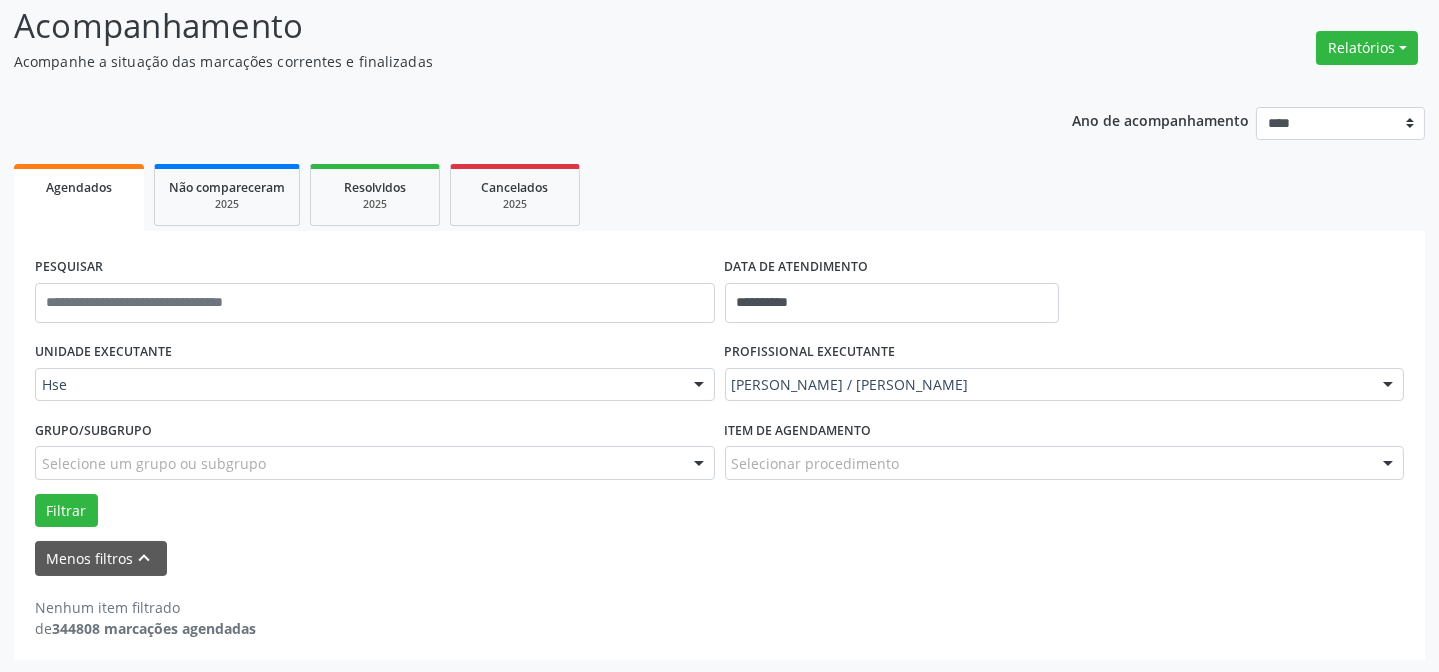 click on "Grupo/Subgrupo
Selecione um grupo ou subgrupo
Todos os grupos e subgrupos
Nenhum resultado encontrado para: "   "
Nenhuma opção encontrada" at bounding box center [375, 447] 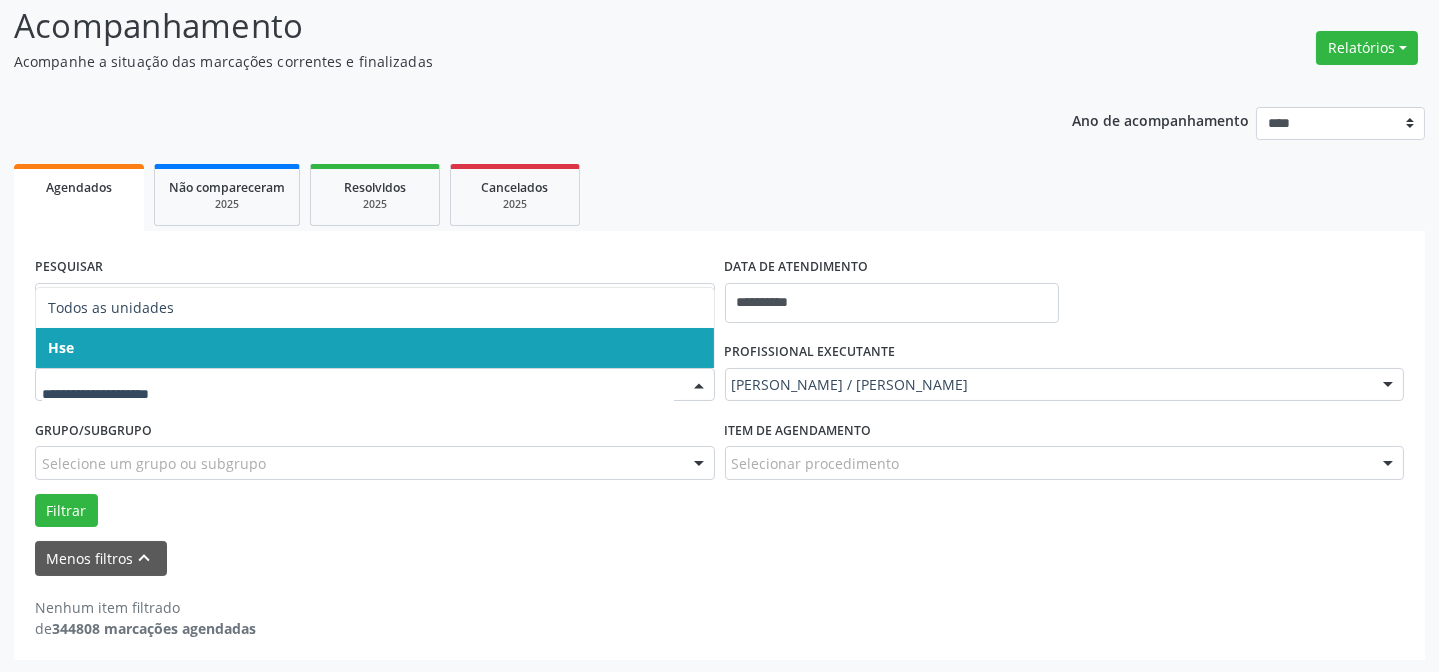 click on "Hse" at bounding box center (375, 348) 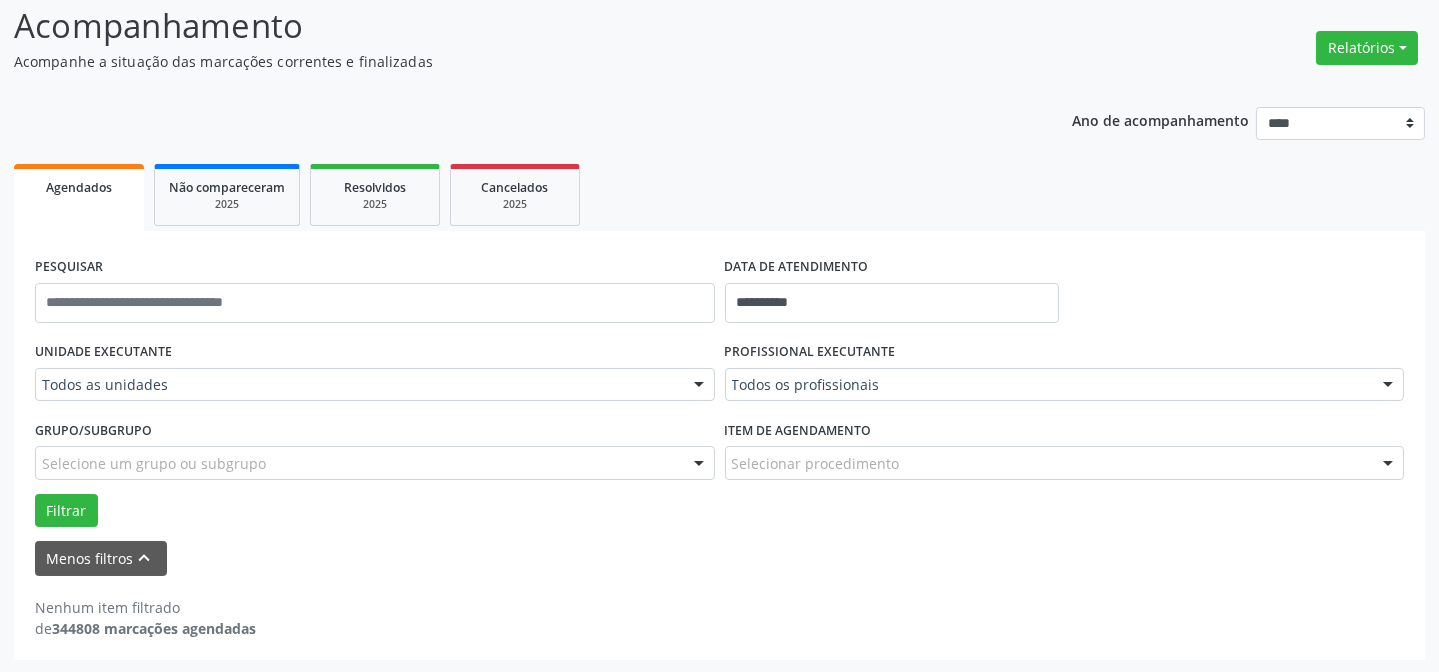 click on "UNIDADE EXECUTANTE
Todos as unidades         Todos as unidades   Hse
Nenhum resultado encontrado para: "   "
Não há nenhuma opção para ser exibida." at bounding box center [375, 376] 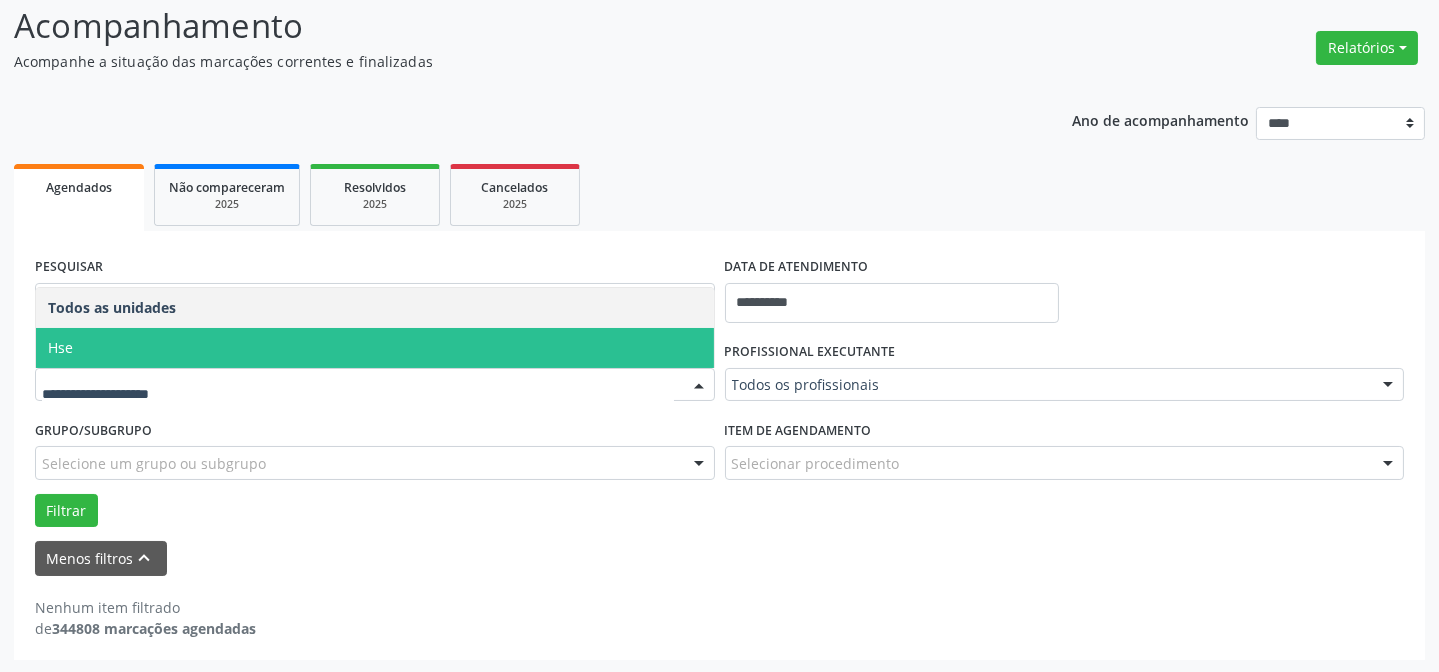 click on "Hse" at bounding box center (375, 348) 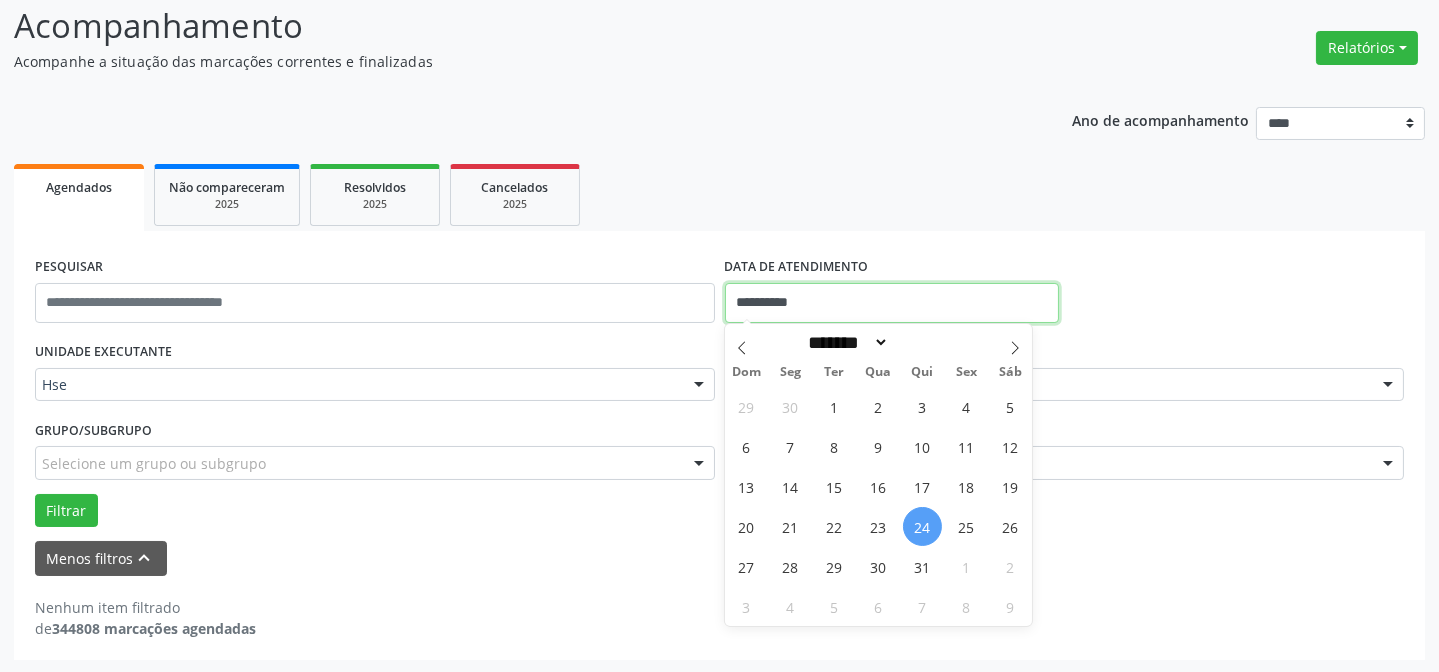 click on "**********" at bounding box center (892, 303) 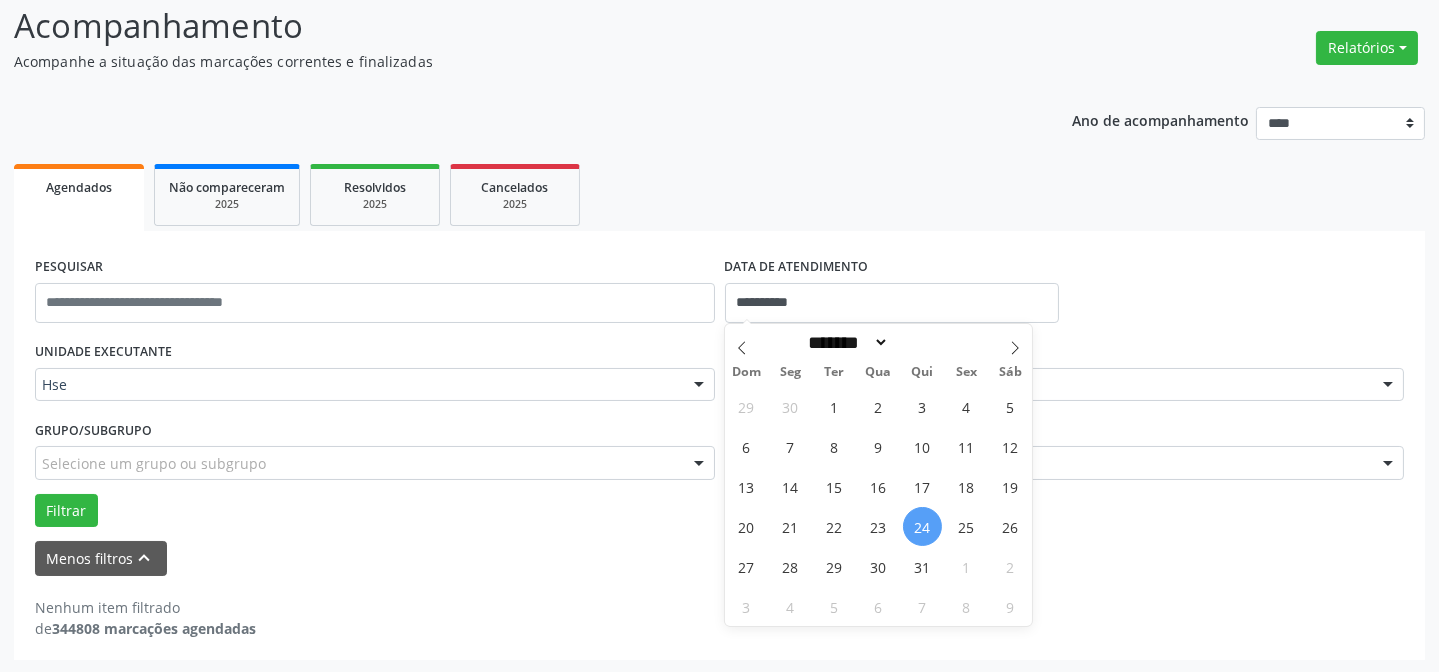 click on "24" at bounding box center (922, 526) 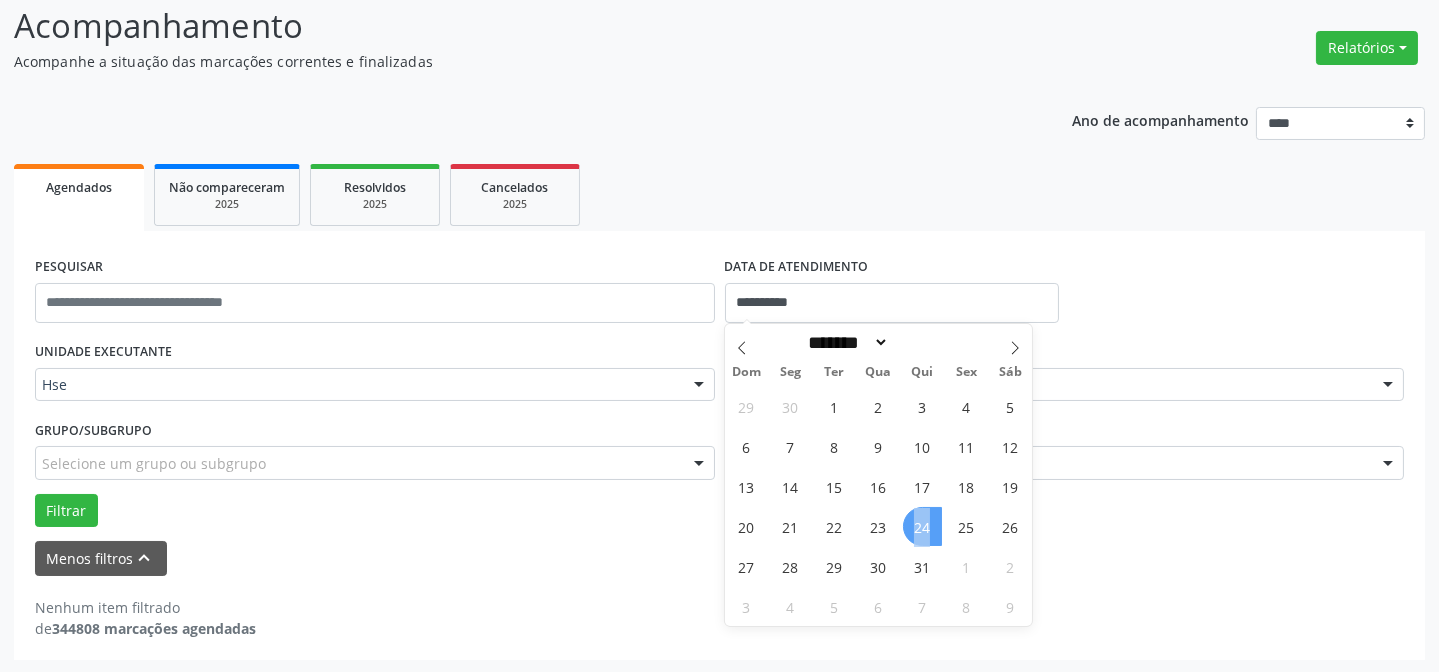 click on "24" at bounding box center (922, 526) 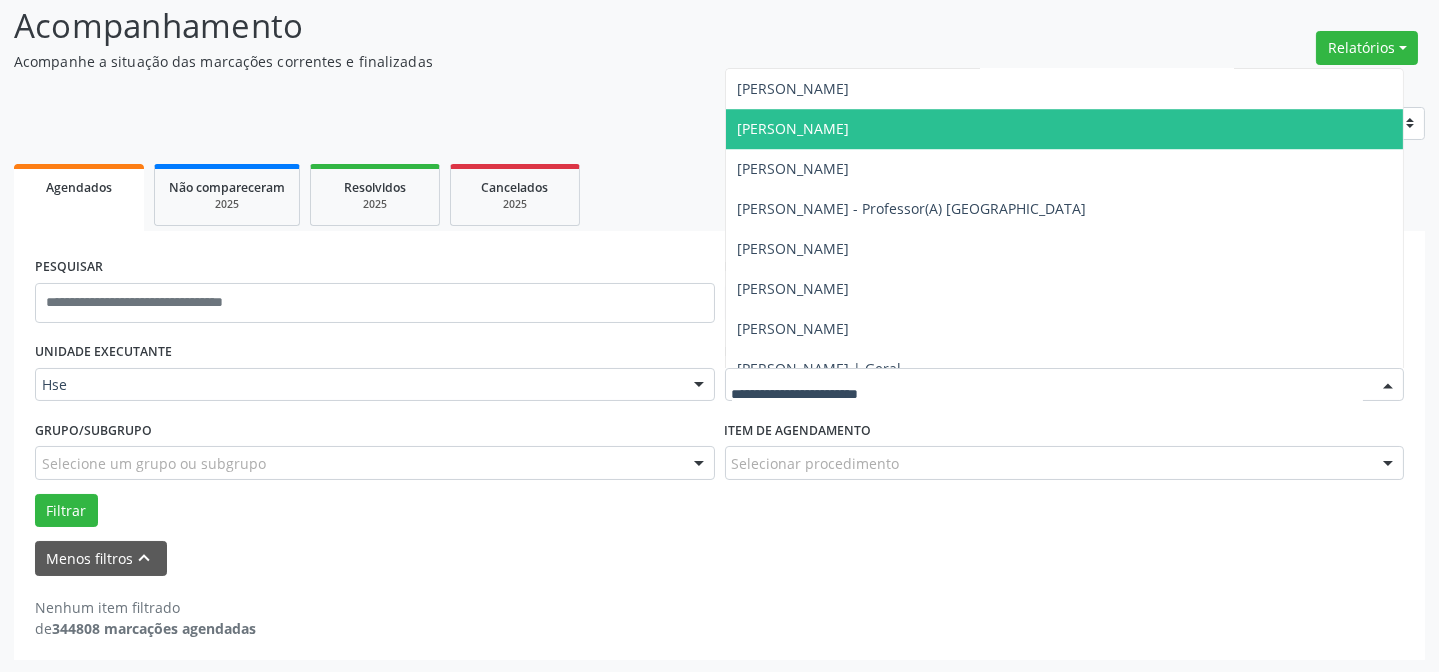 scroll, scrollTop: 12272, scrollLeft: 0, axis: vertical 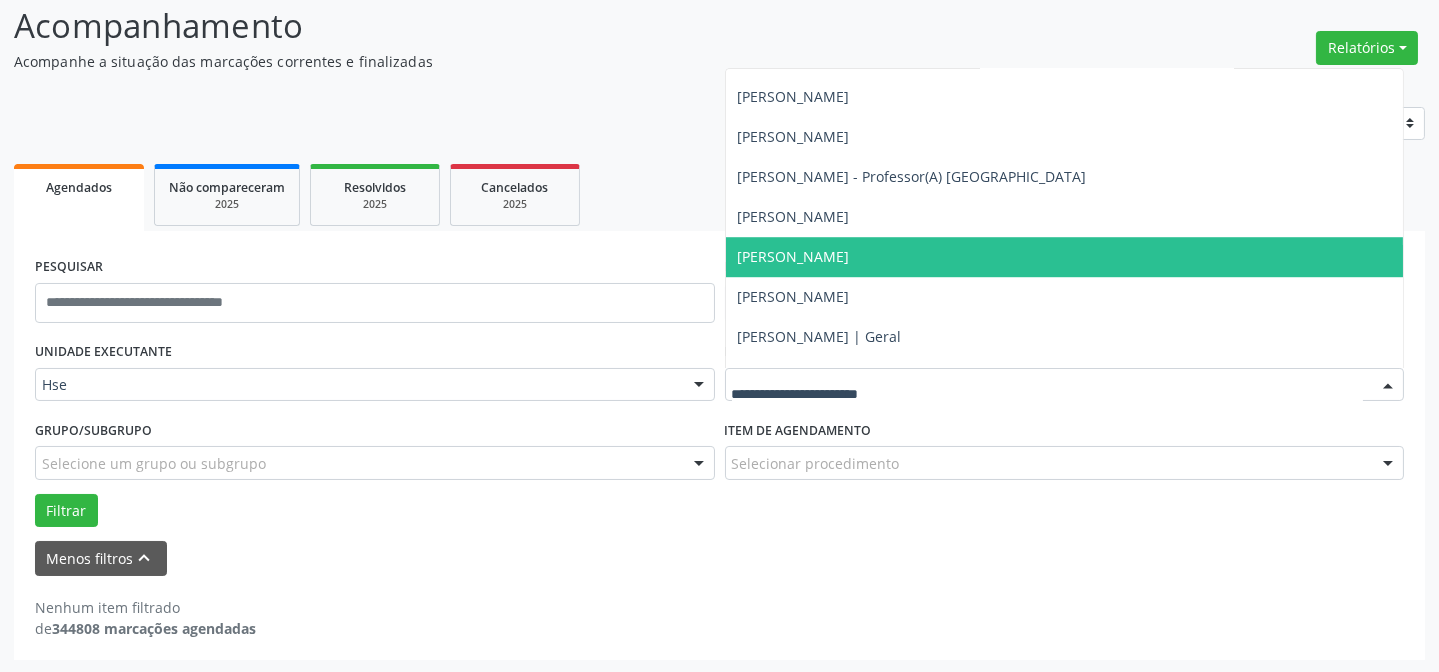 click on "[PERSON_NAME]" at bounding box center (794, 256) 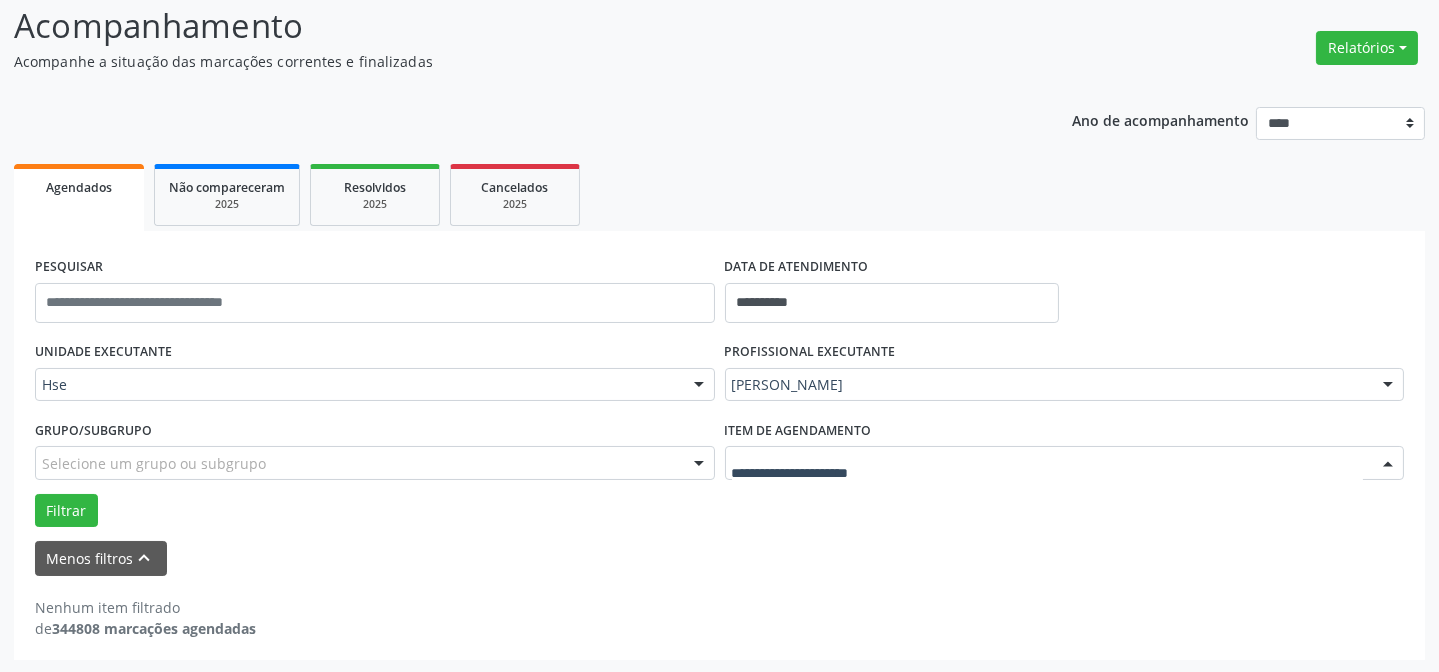 click at bounding box center (1388, 464) 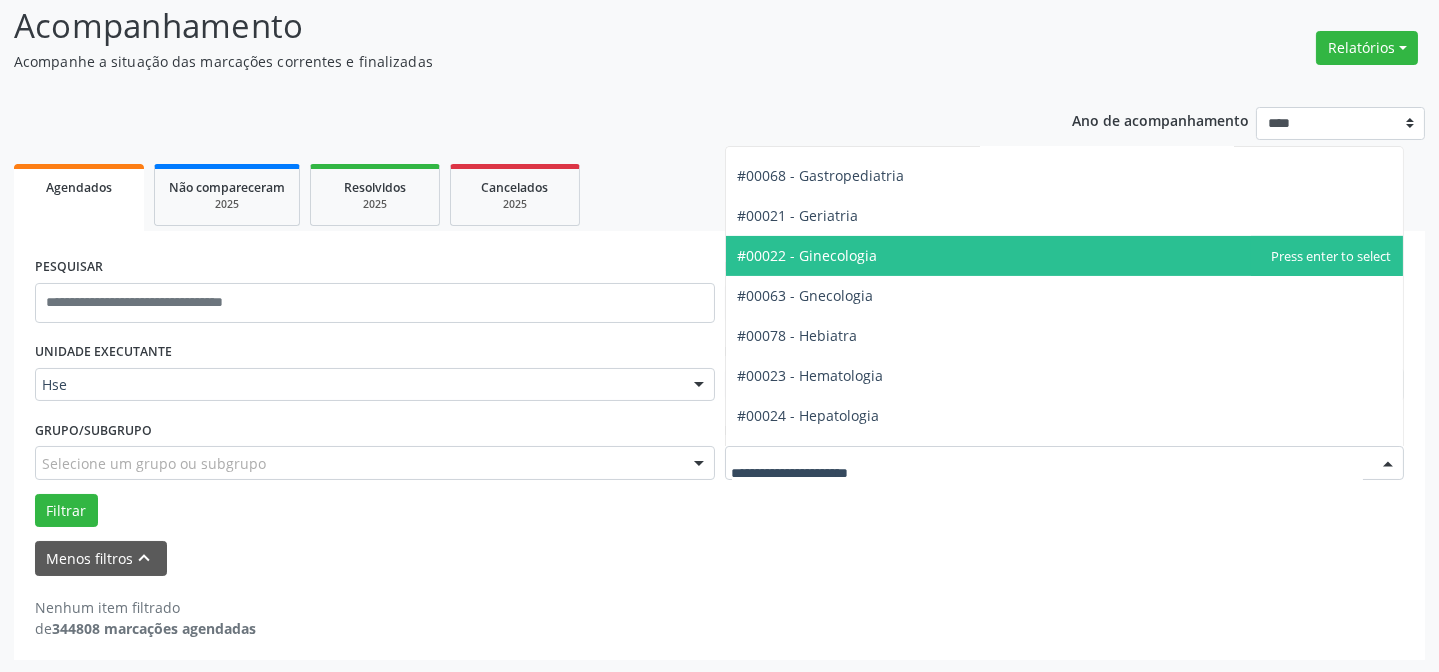 scroll, scrollTop: 1272, scrollLeft: 0, axis: vertical 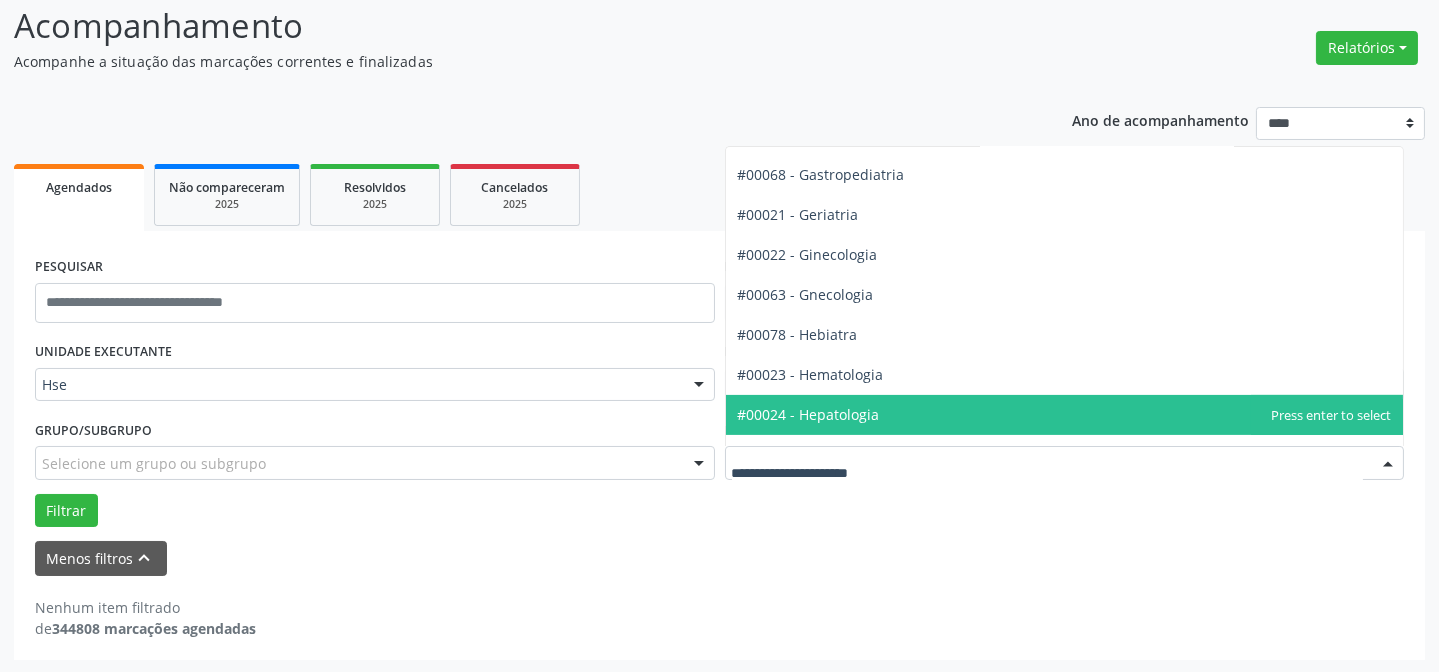 click on "#00024 - Hepatologia" at bounding box center [809, 414] 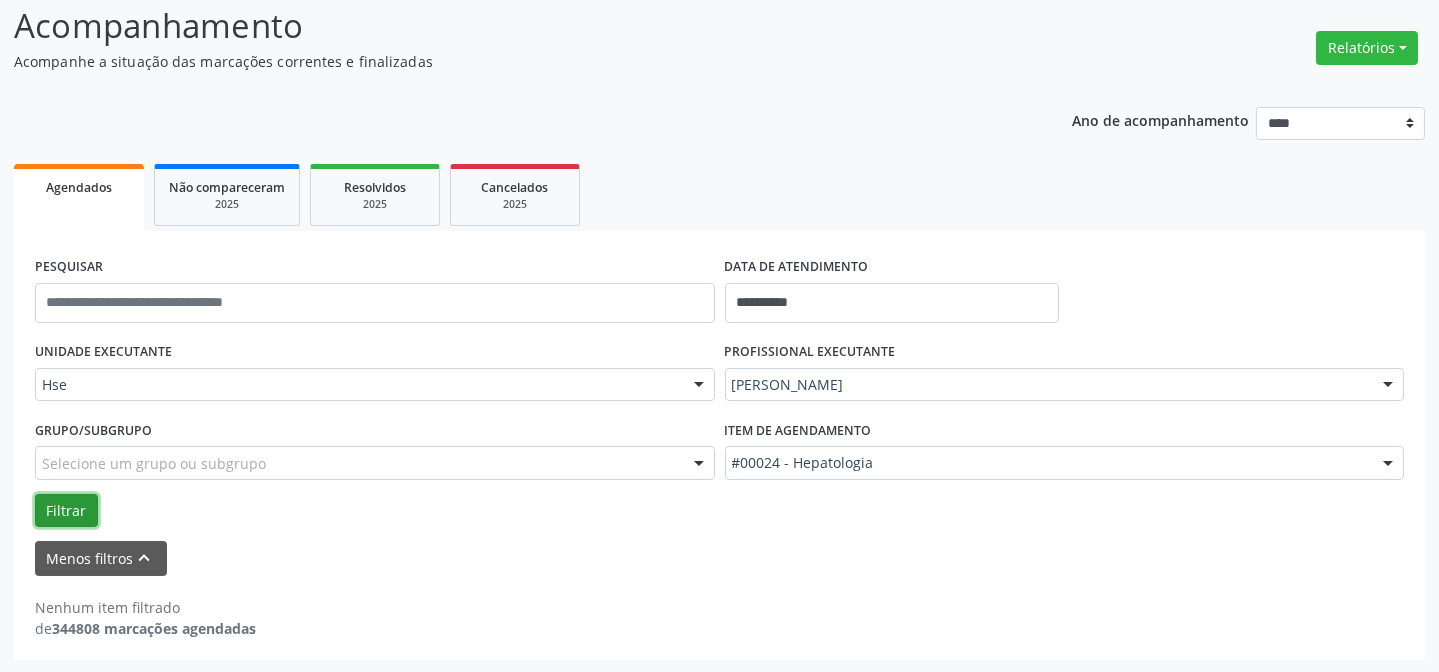 click on "Filtrar" at bounding box center (66, 511) 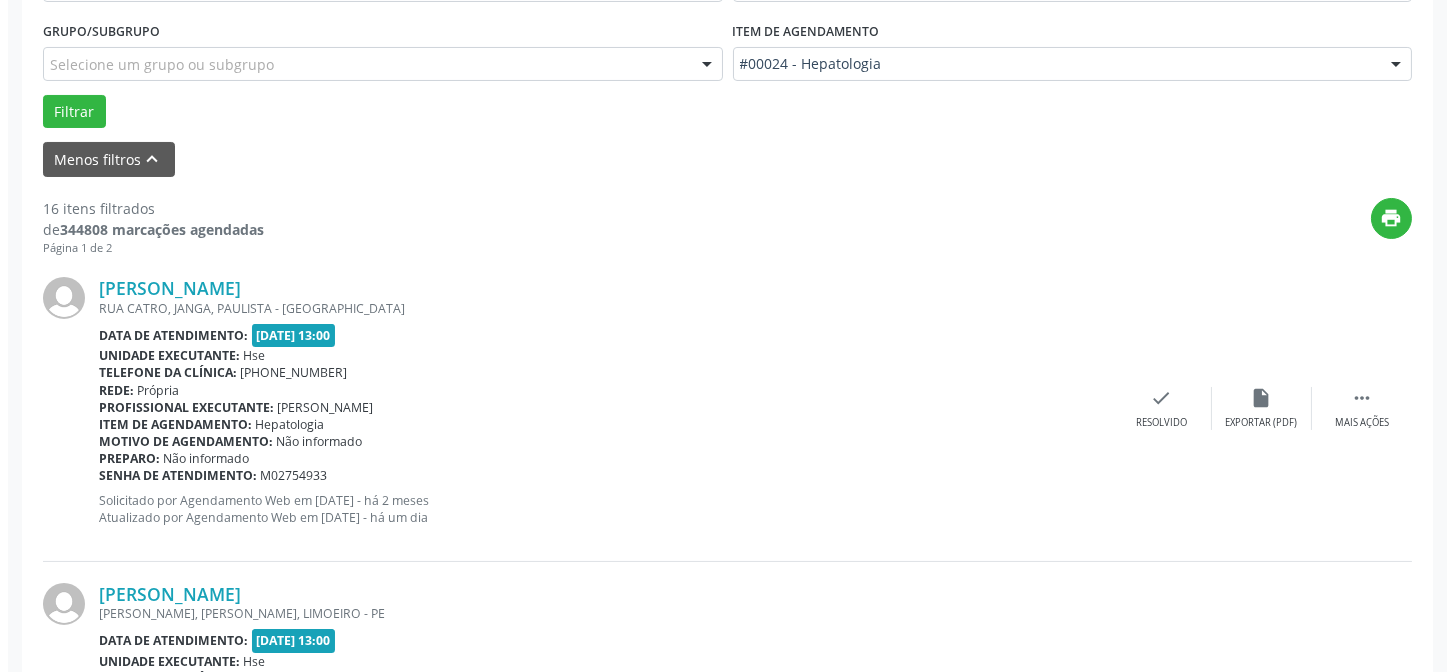 scroll, scrollTop: 563, scrollLeft: 0, axis: vertical 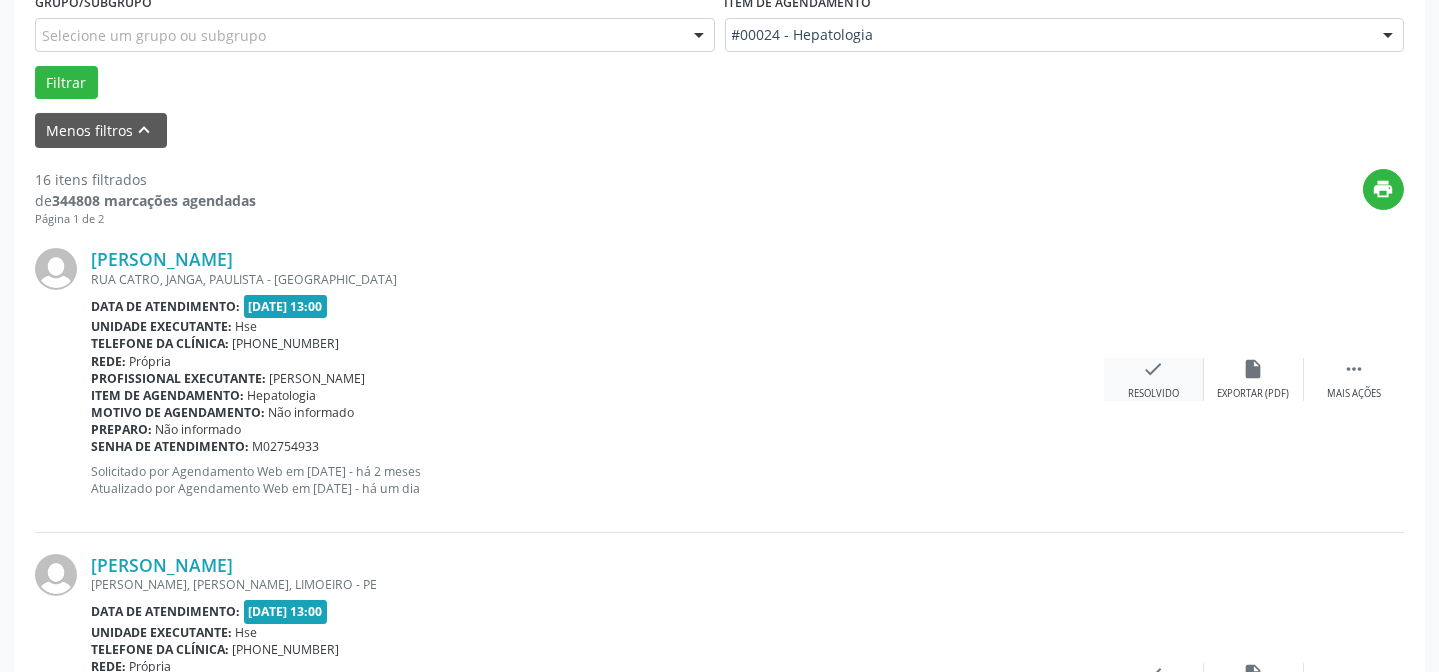 click on "check" at bounding box center (1154, 369) 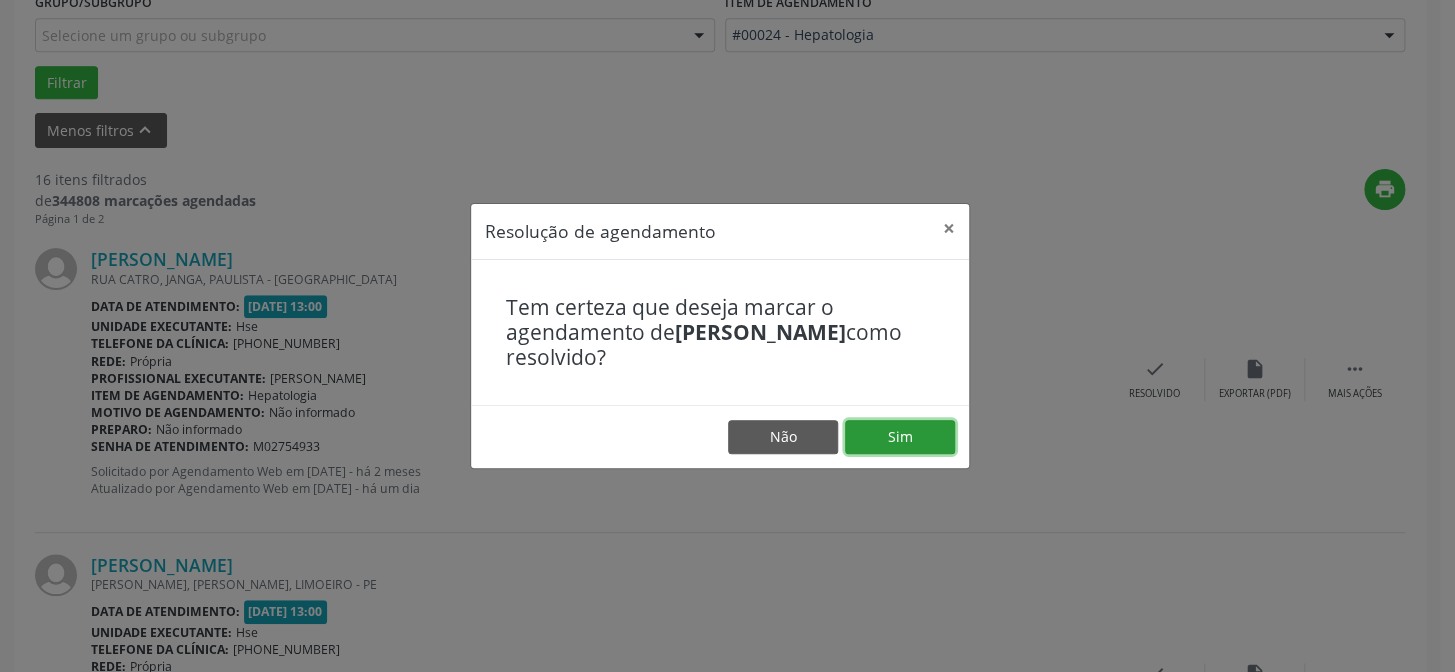 click on "Sim" at bounding box center [900, 437] 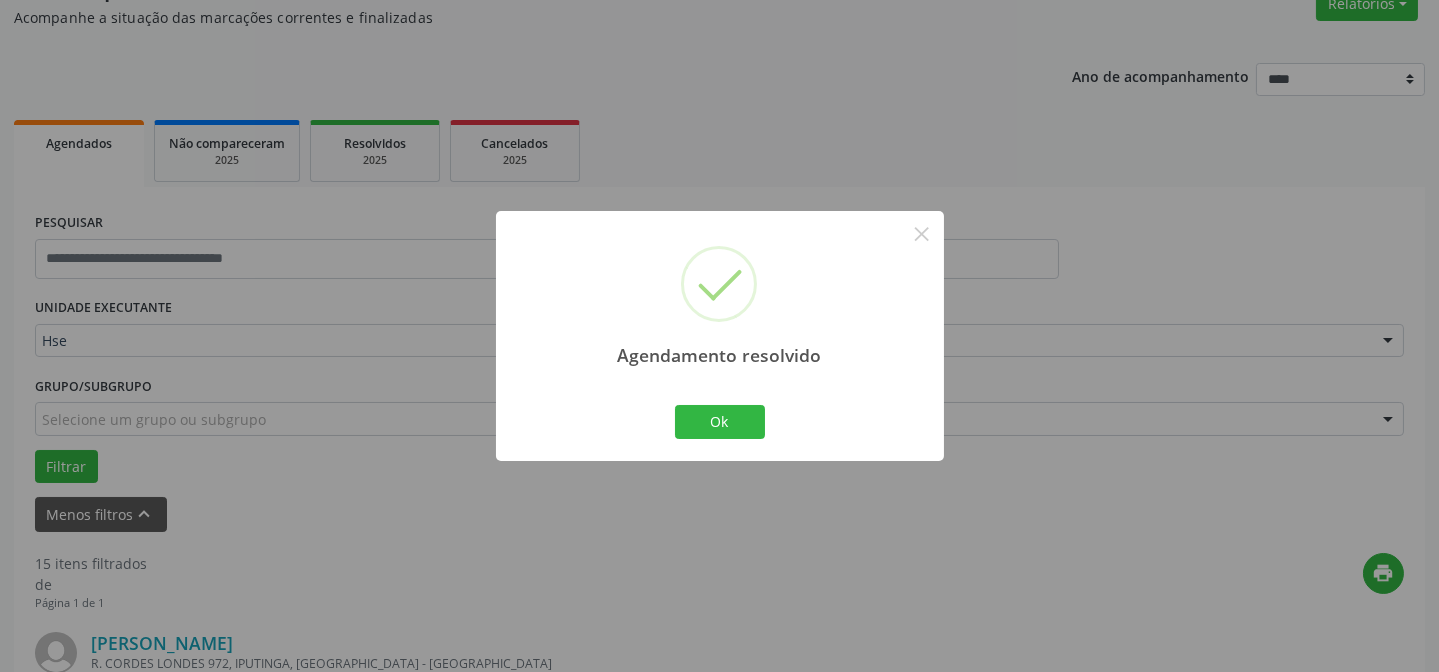 scroll, scrollTop: 563, scrollLeft: 0, axis: vertical 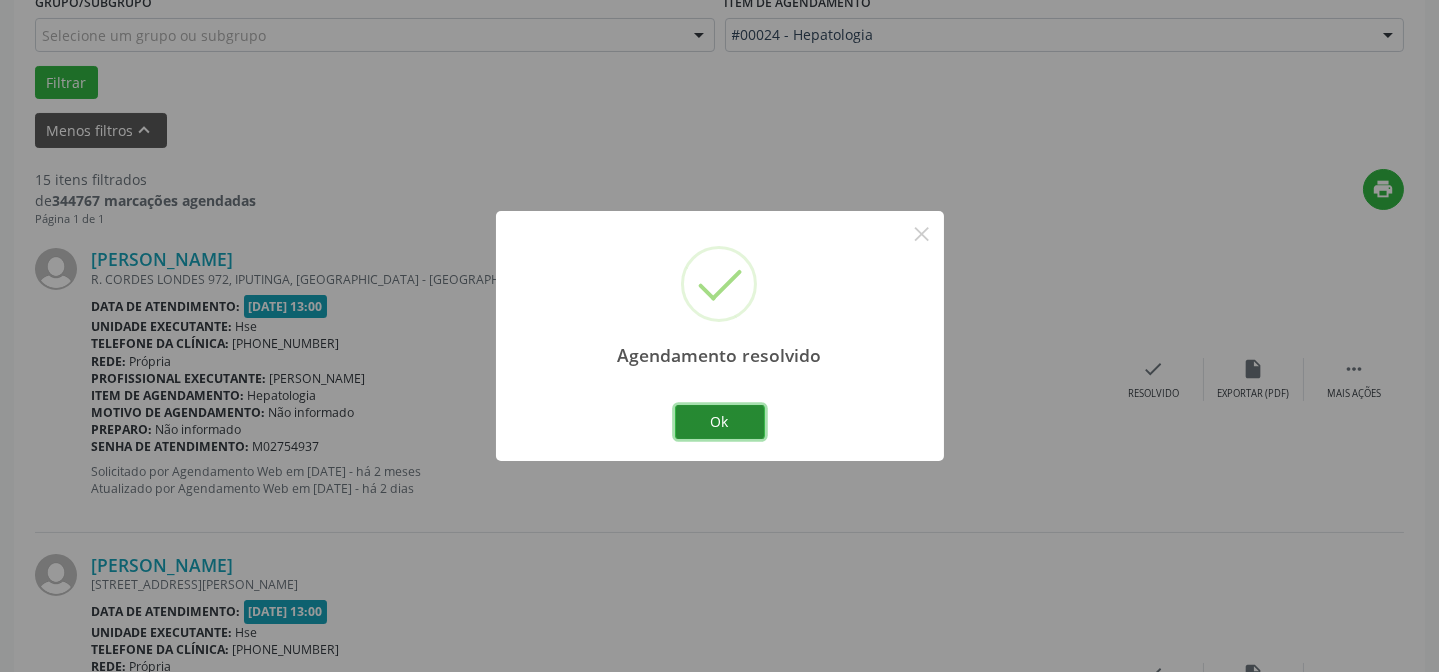 click on "Ok" at bounding box center [720, 422] 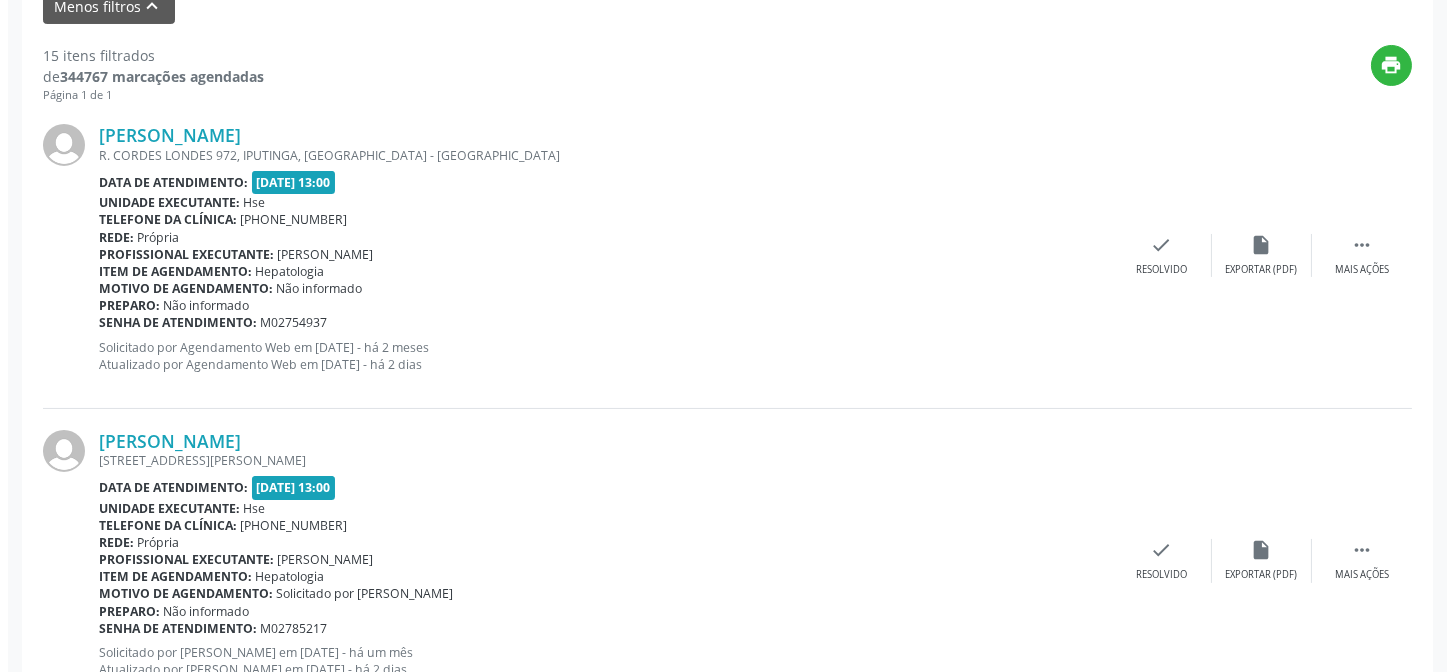 scroll, scrollTop: 654, scrollLeft: 0, axis: vertical 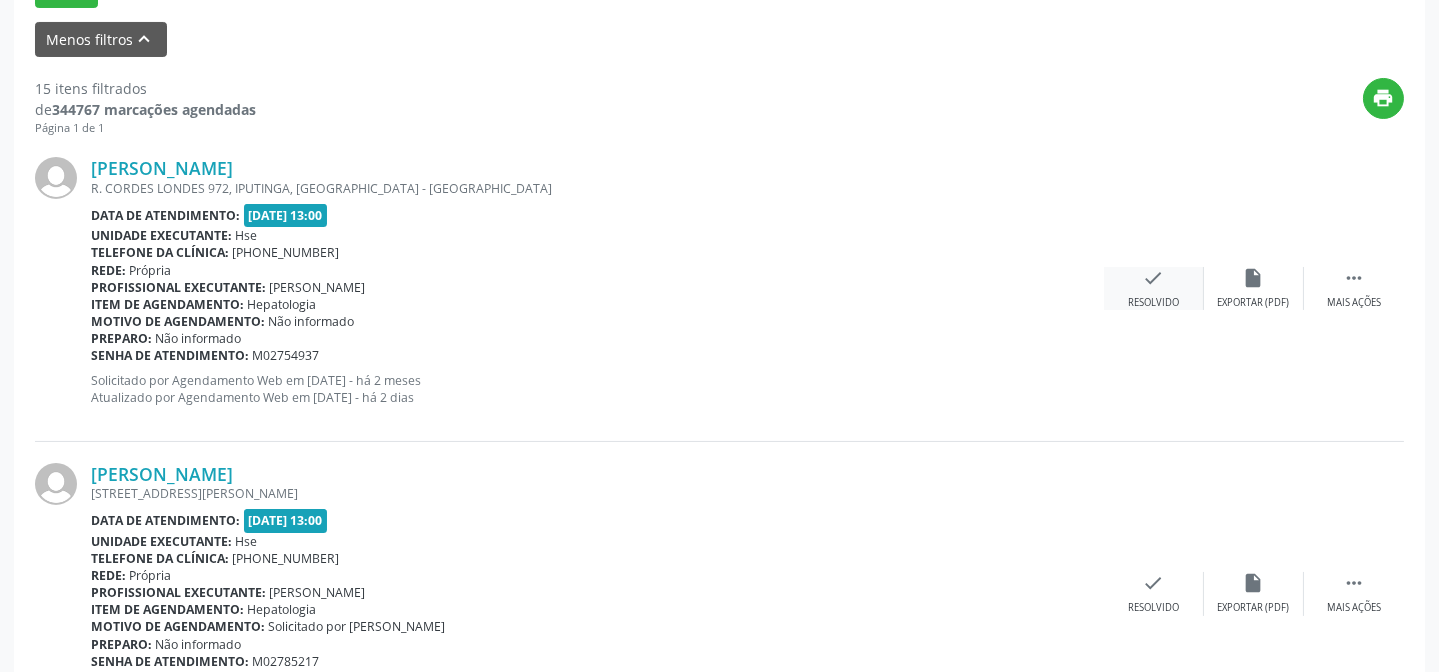 click on "check" at bounding box center (1154, 278) 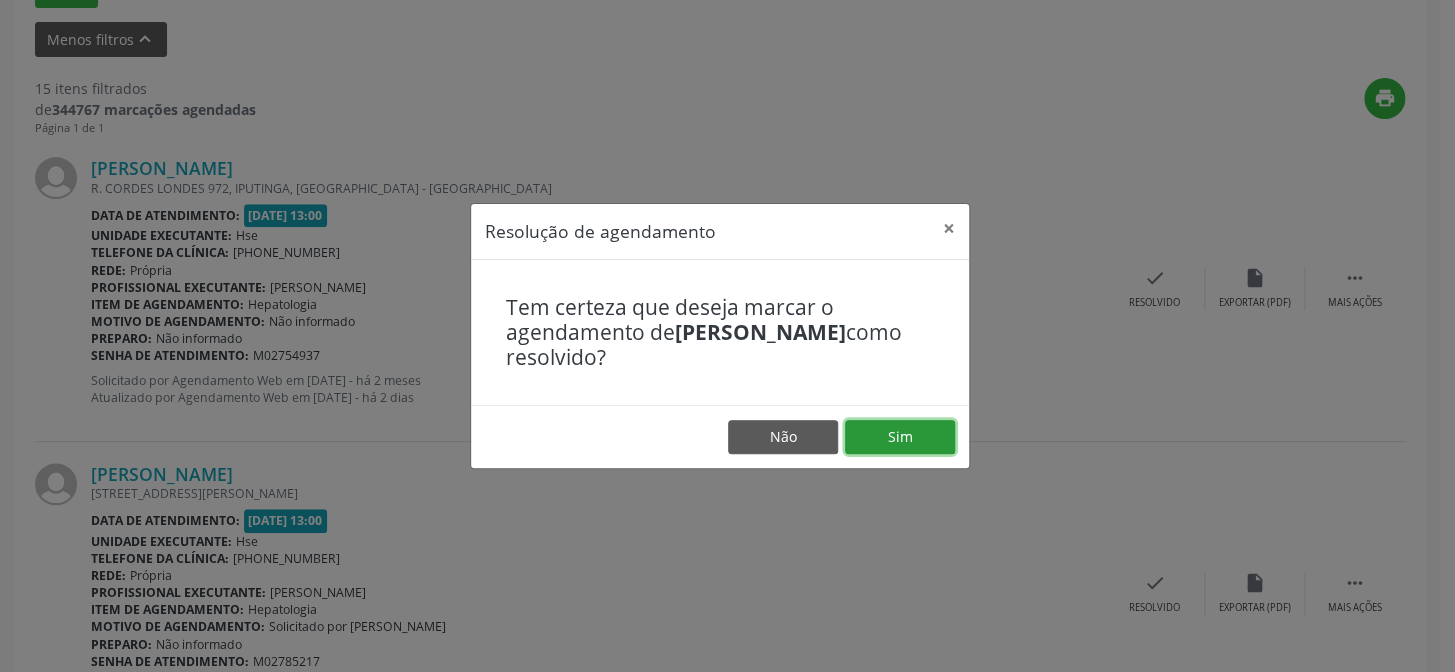 click on "Sim" at bounding box center (900, 437) 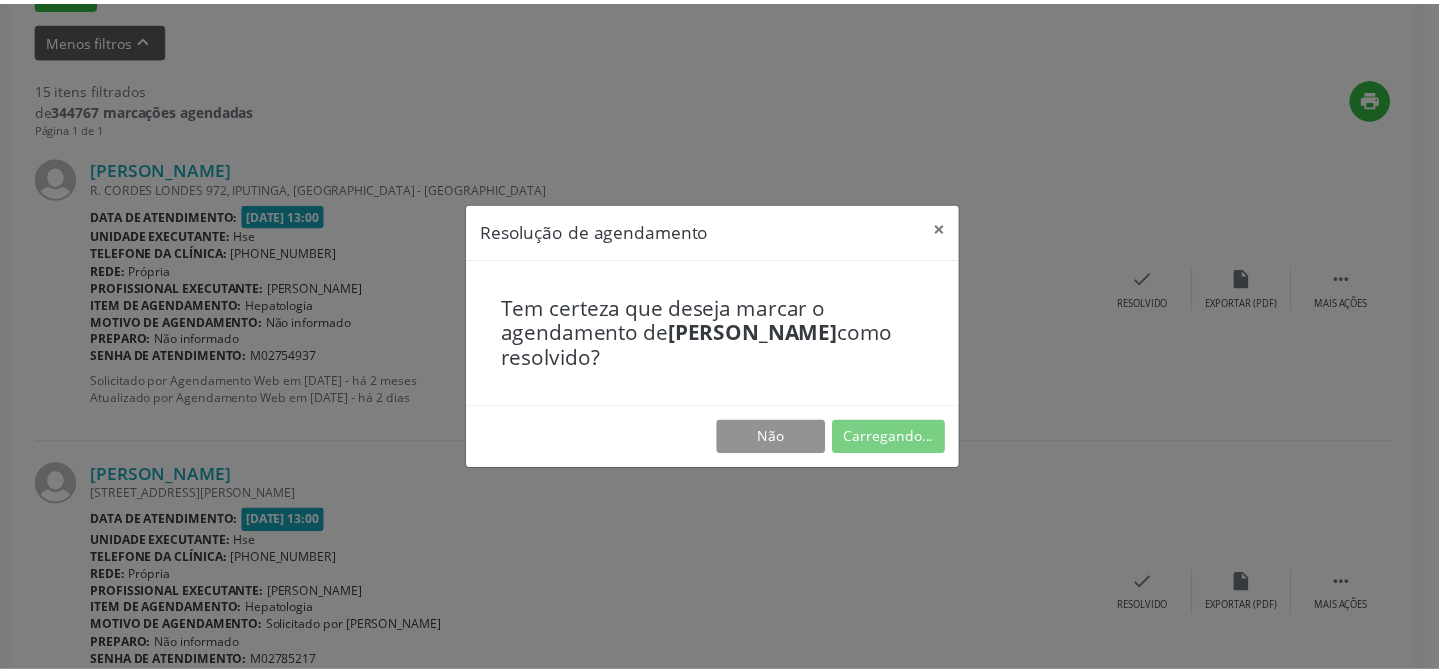 scroll, scrollTop: 179, scrollLeft: 0, axis: vertical 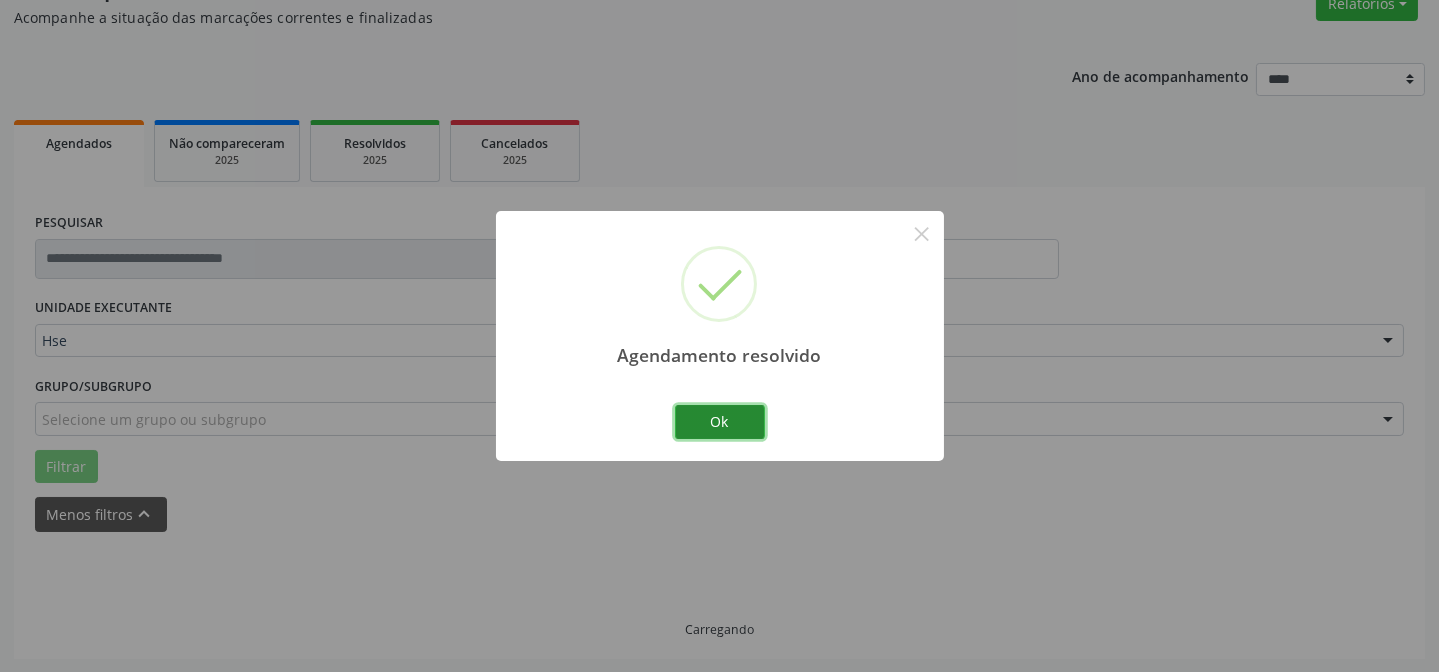 click on "Ok" at bounding box center [720, 422] 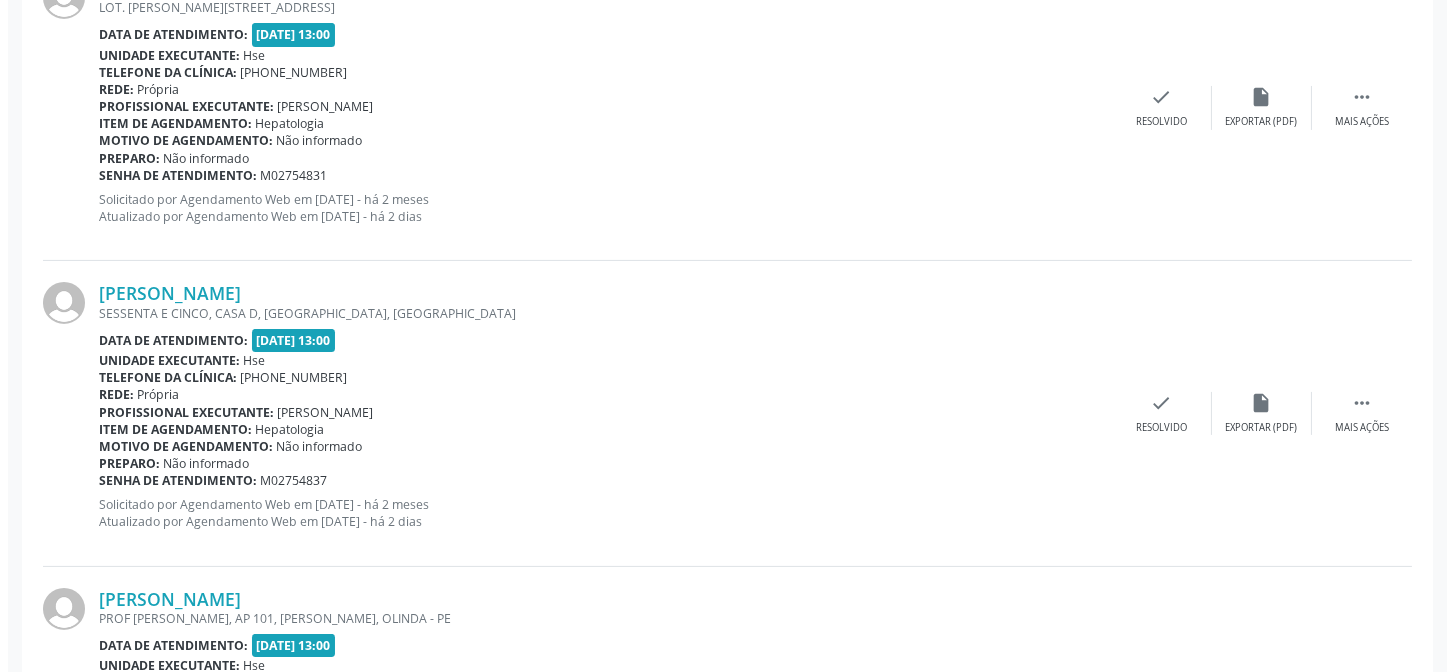 scroll, scrollTop: 1179, scrollLeft: 0, axis: vertical 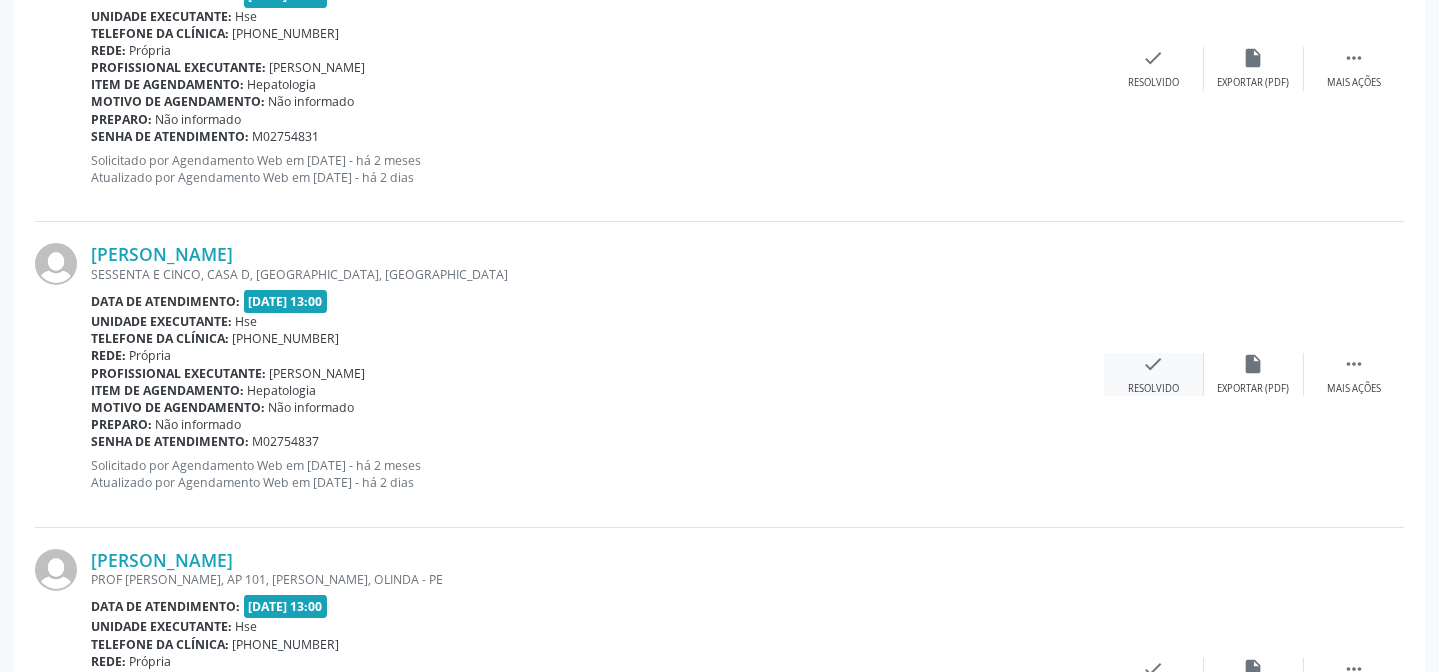 click on "check" at bounding box center (1154, 364) 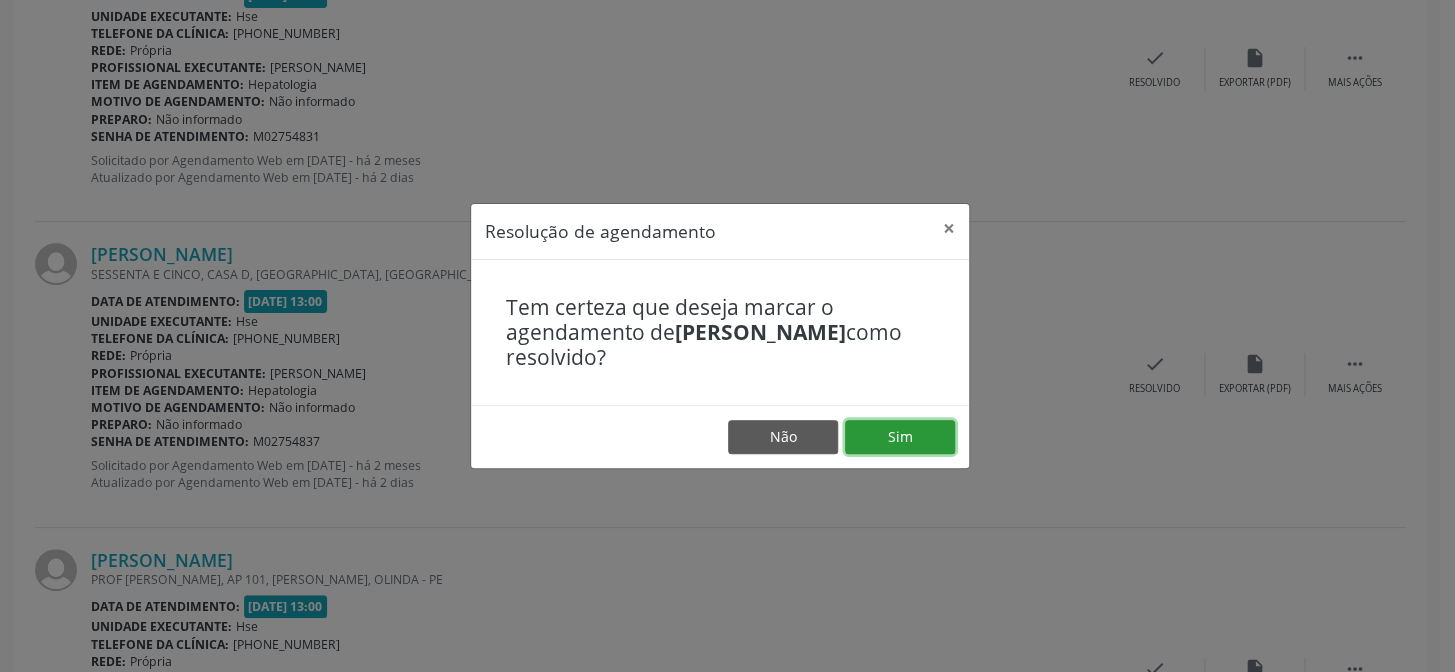 click on "Sim" at bounding box center (900, 437) 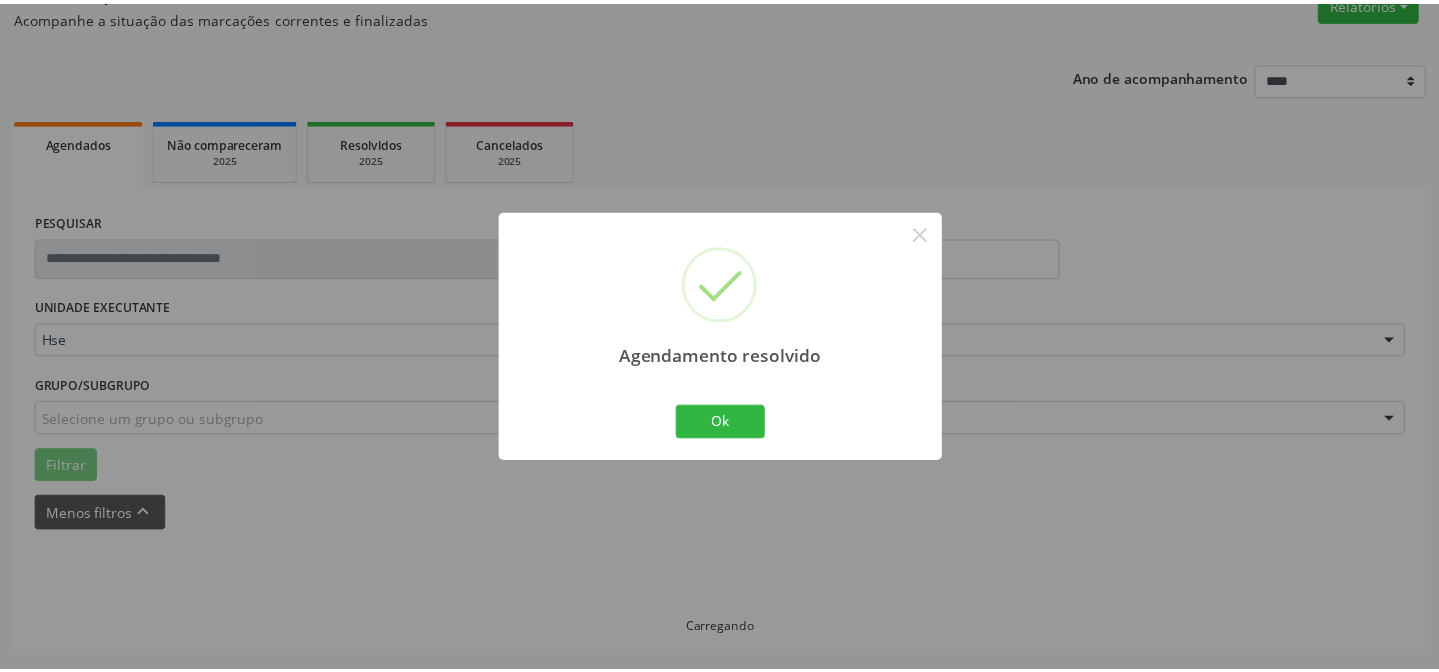 scroll, scrollTop: 179, scrollLeft: 0, axis: vertical 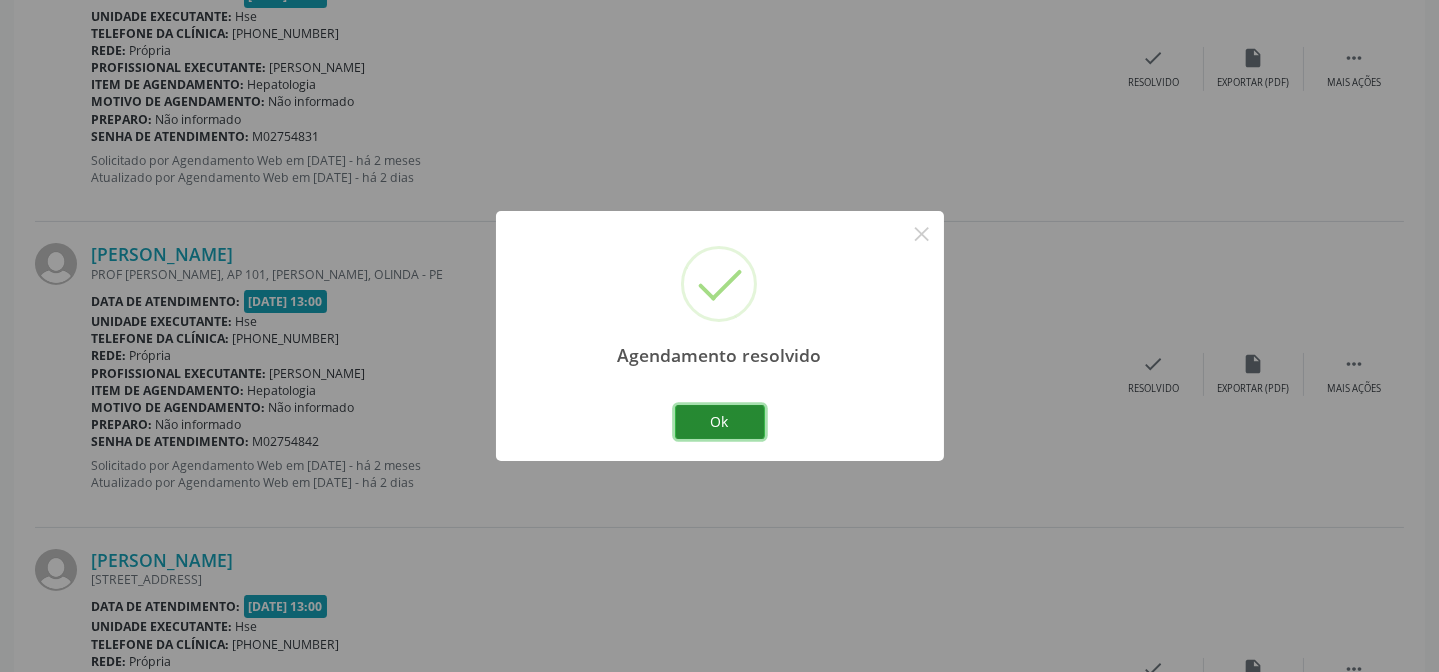 click on "Ok" at bounding box center (720, 422) 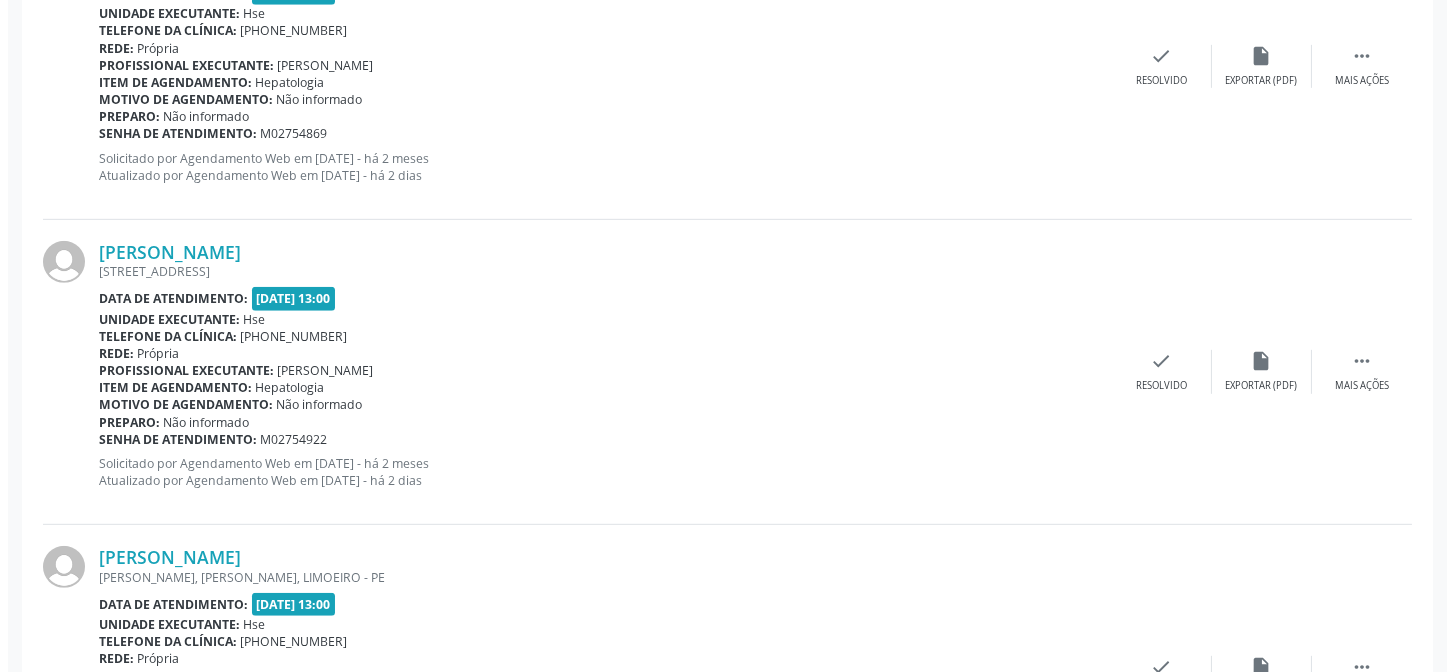 scroll, scrollTop: 2360, scrollLeft: 0, axis: vertical 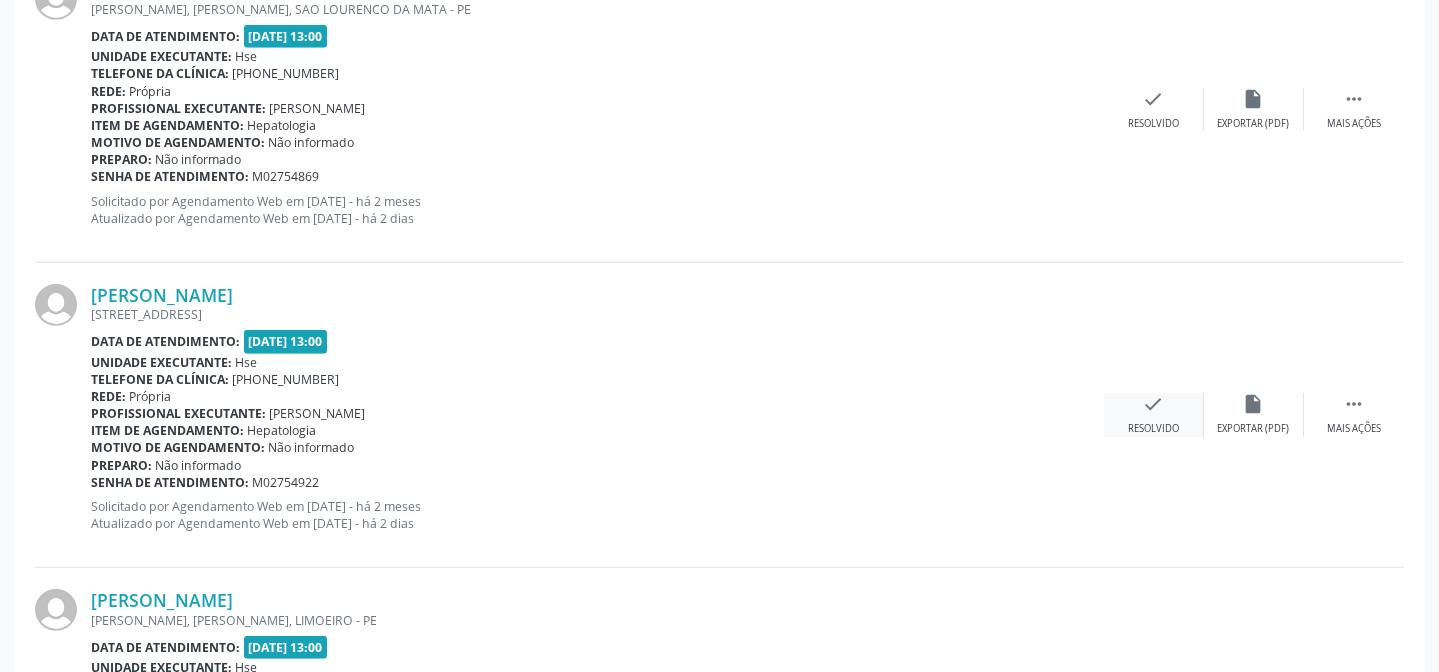 click on "check" at bounding box center [1154, 404] 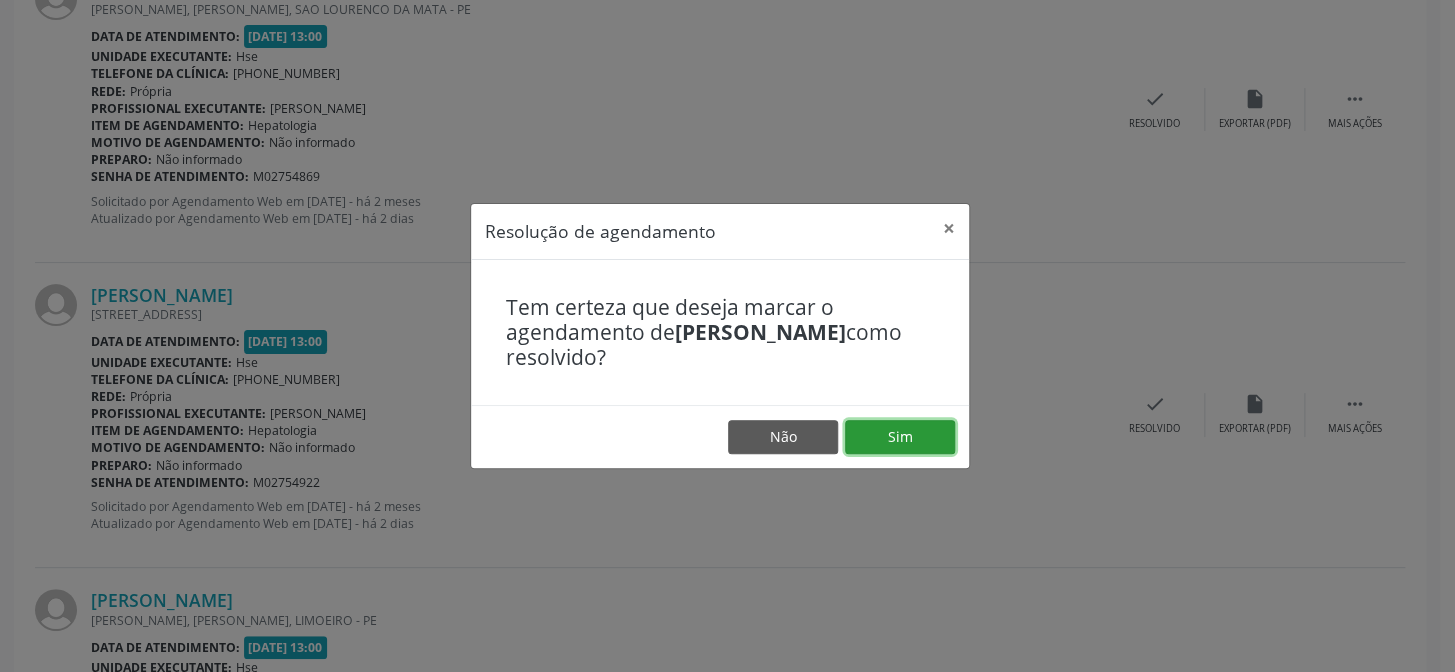 click on "Sim" at bounding box center [900, 437] 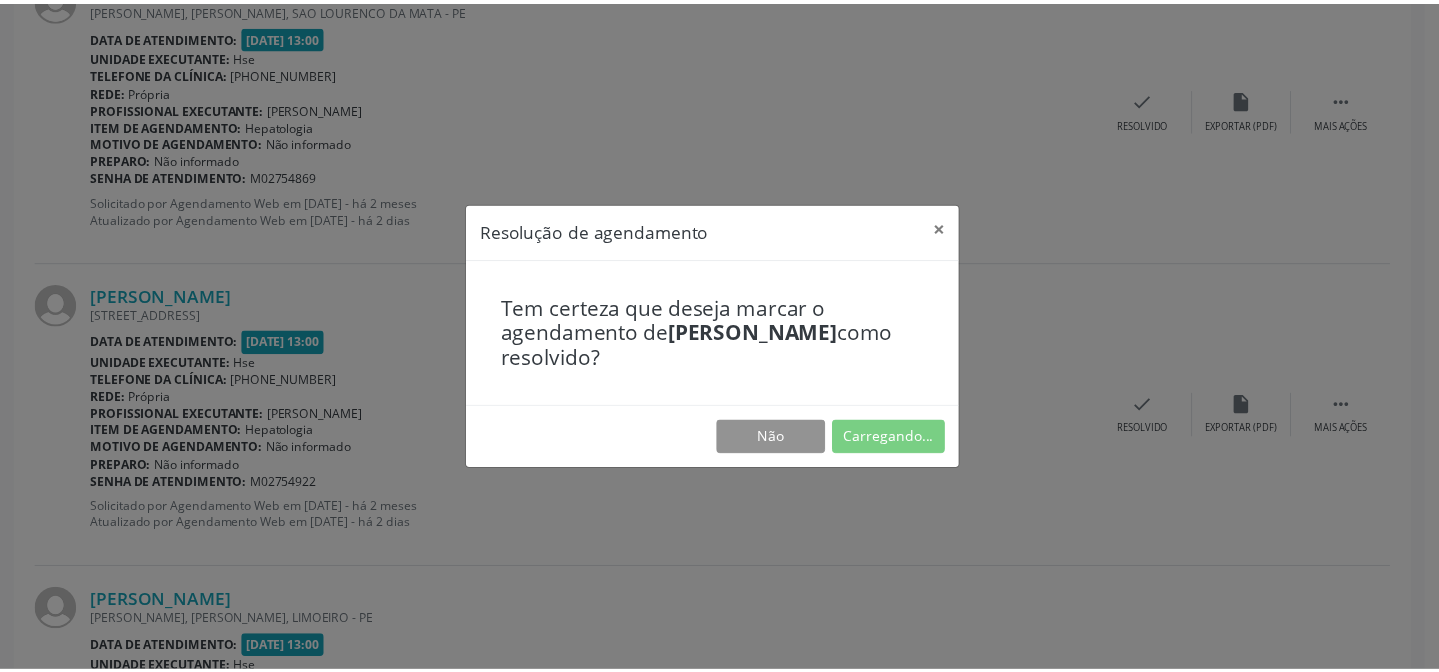 scroll, scrollTop: 179, scrollLeft: 0, axis: vertical 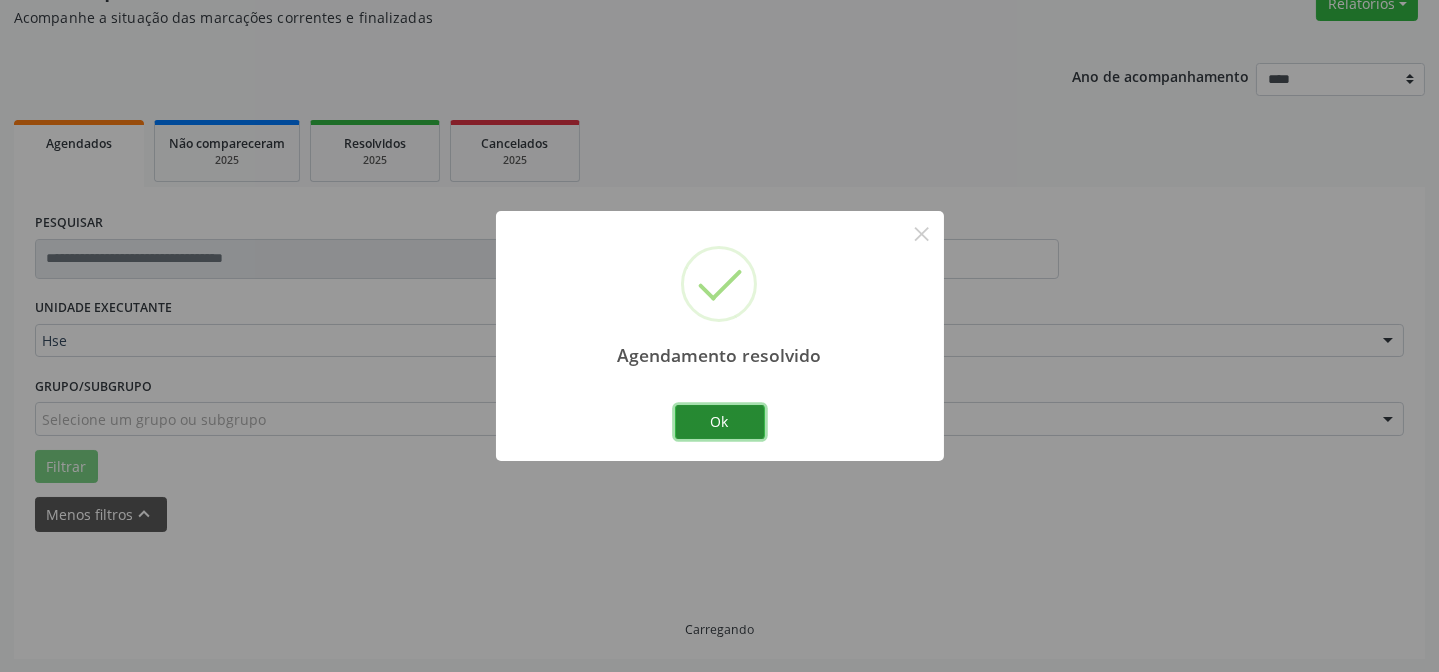 click on "Ok" at bounding box center (720, 422) 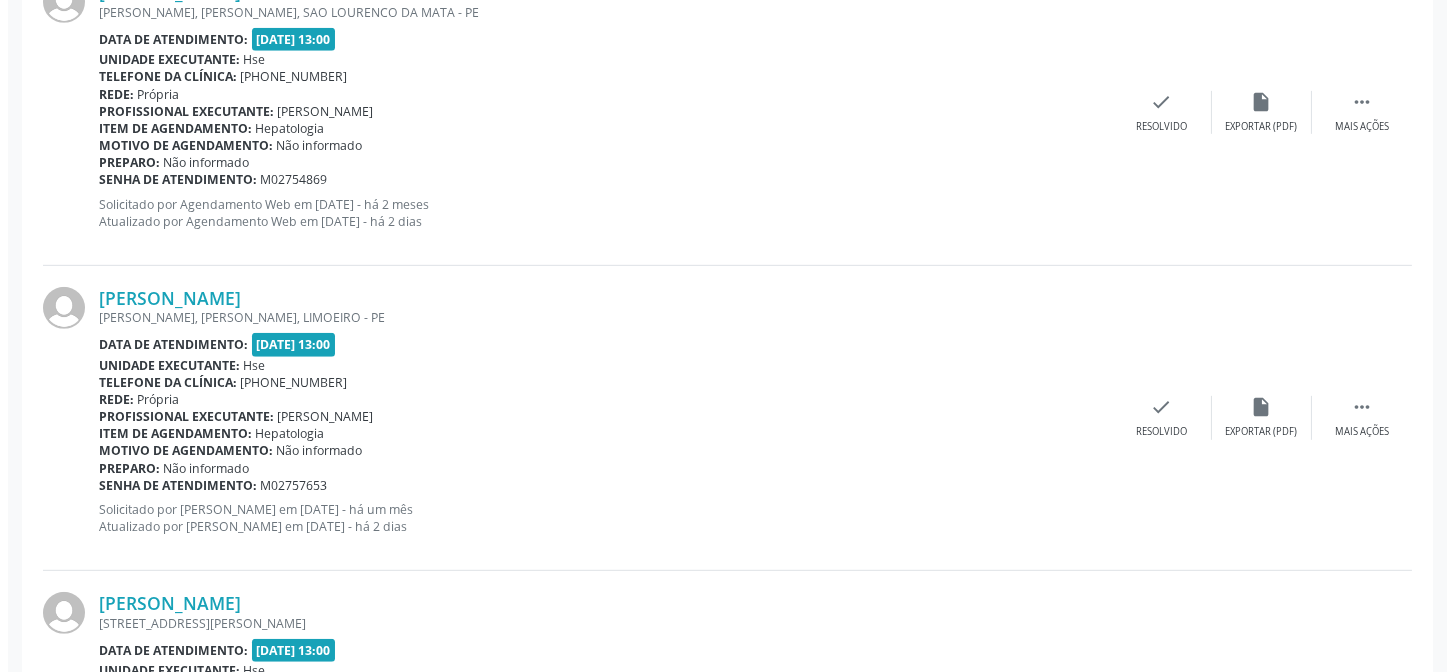 scroll, scrollTop: 2360, scrollLeft: 0, axis: vertical 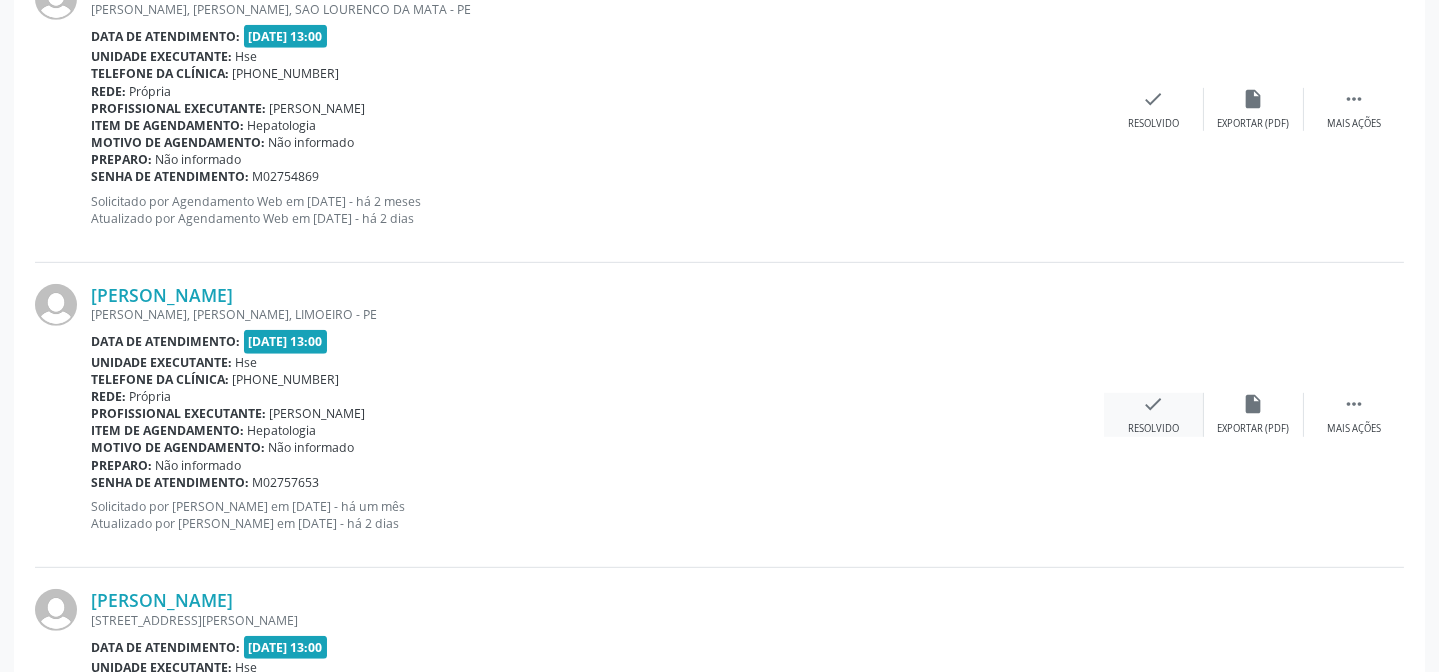 click on "check" at bounding box center (1154, 404) 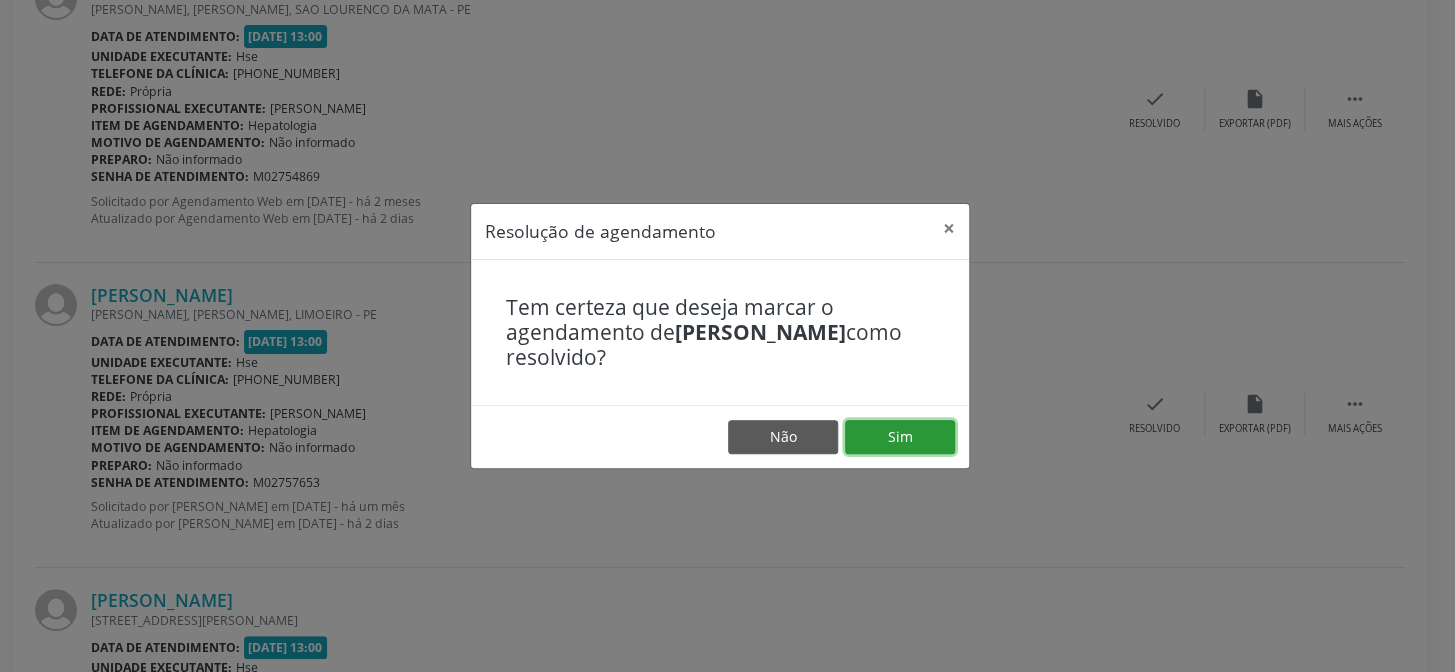 click on "Sim" at bounding box center [900, 437] 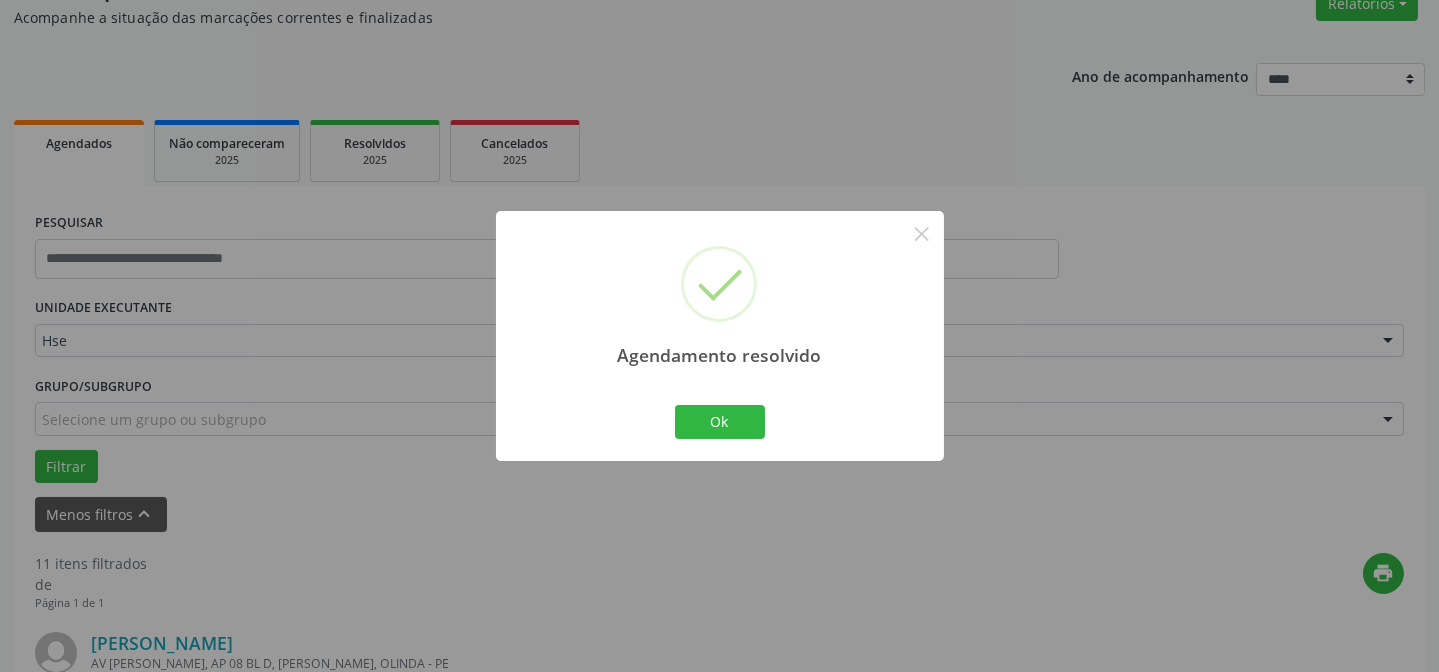 scroll, scrollTop: 2360, scrollLeft: 0, axis: vertical 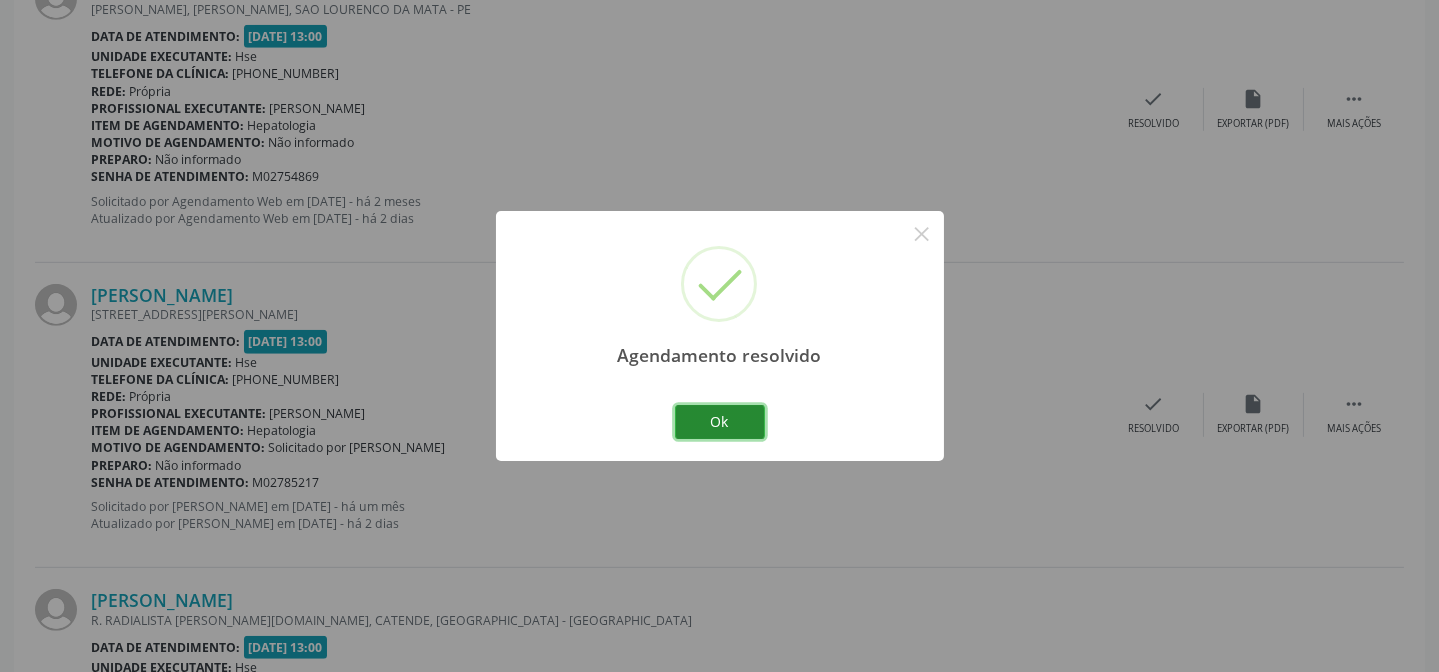 click on "Ok" at bounding box center [720, 422] 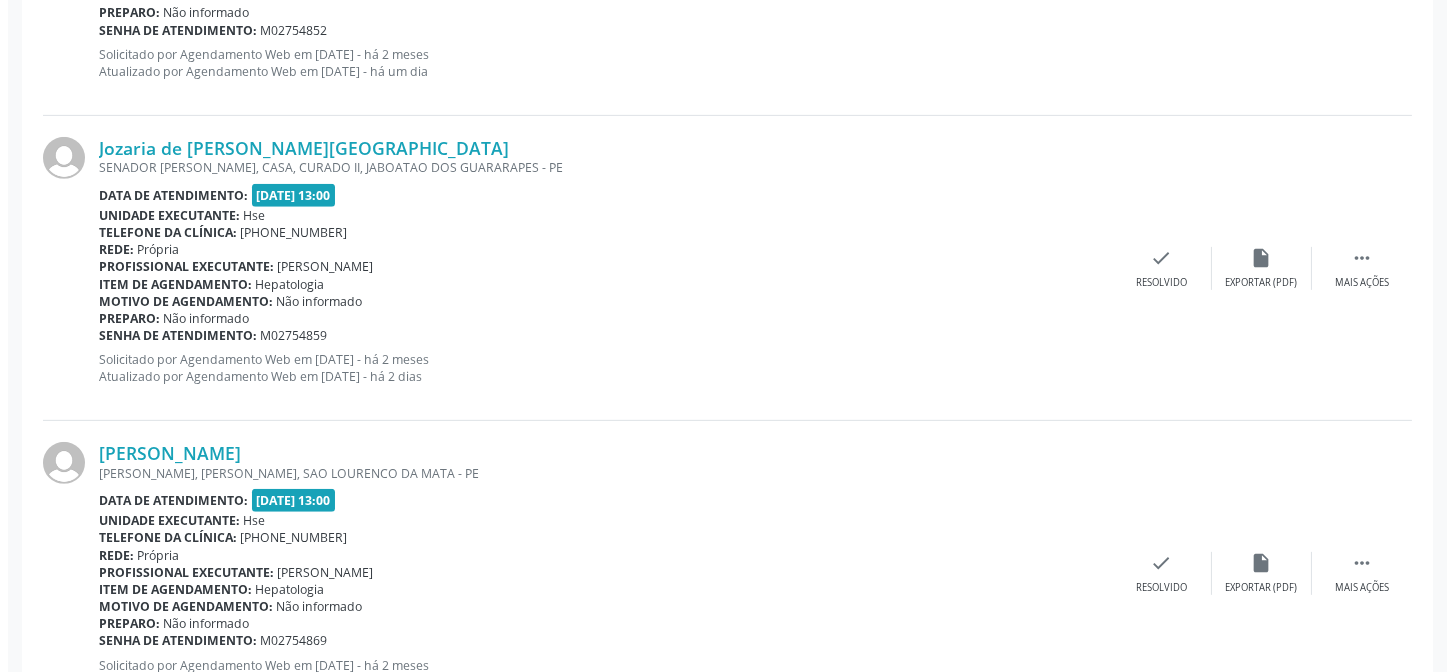 scroll, scrollTop: 1906, scrollLeft: 0, axis: vertical 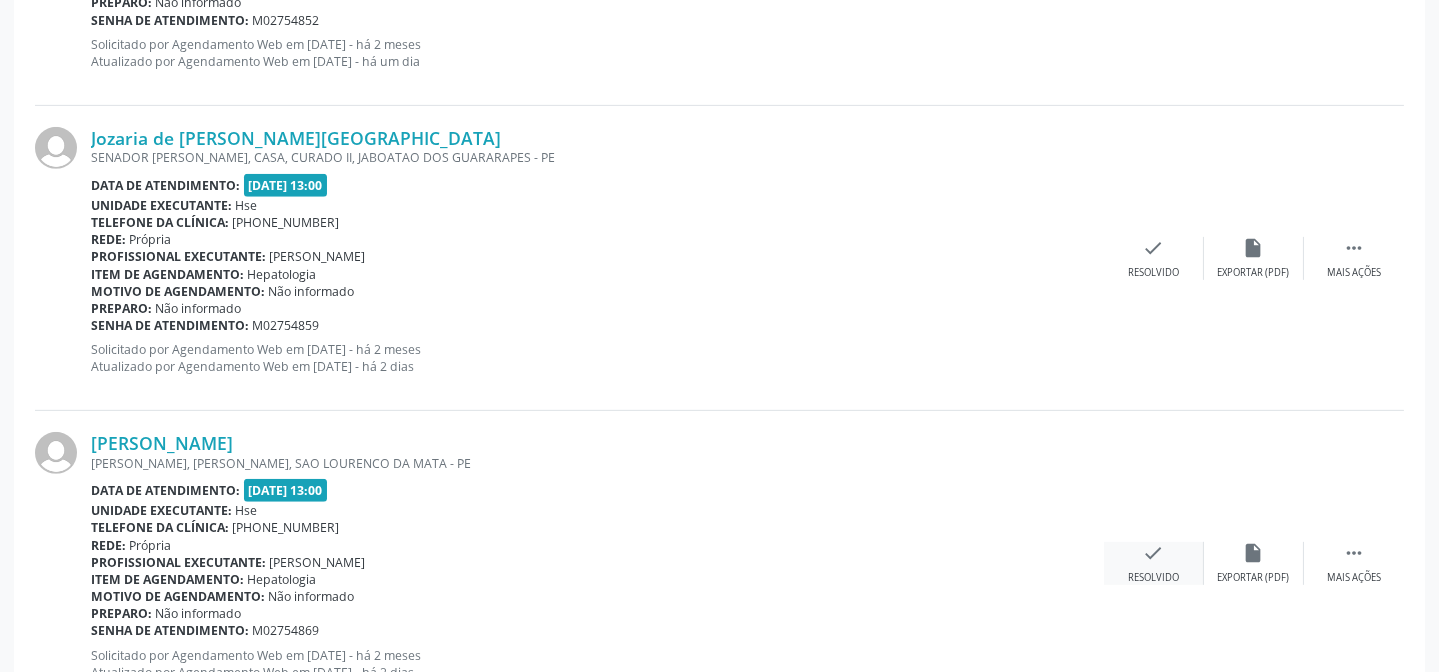 click on "check" at bounding box center (1154, 553) 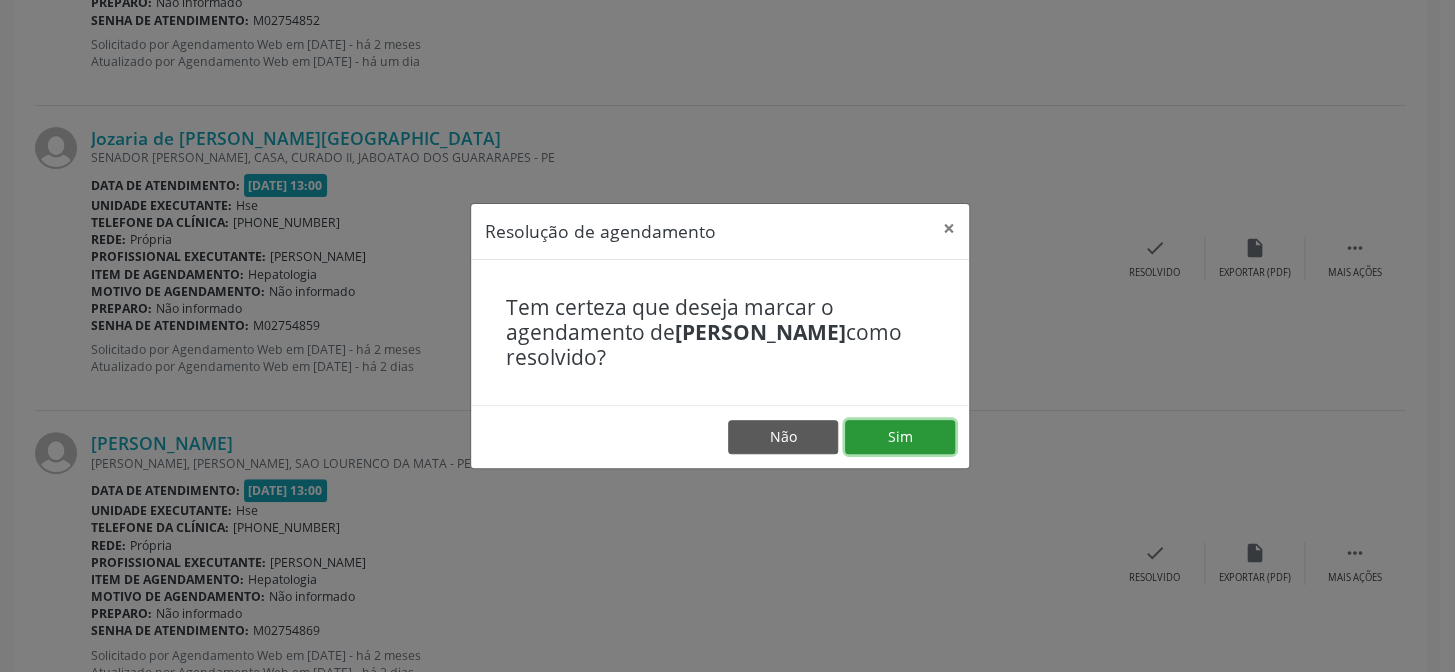 click on "Sim" at bounding box center (900, 437) 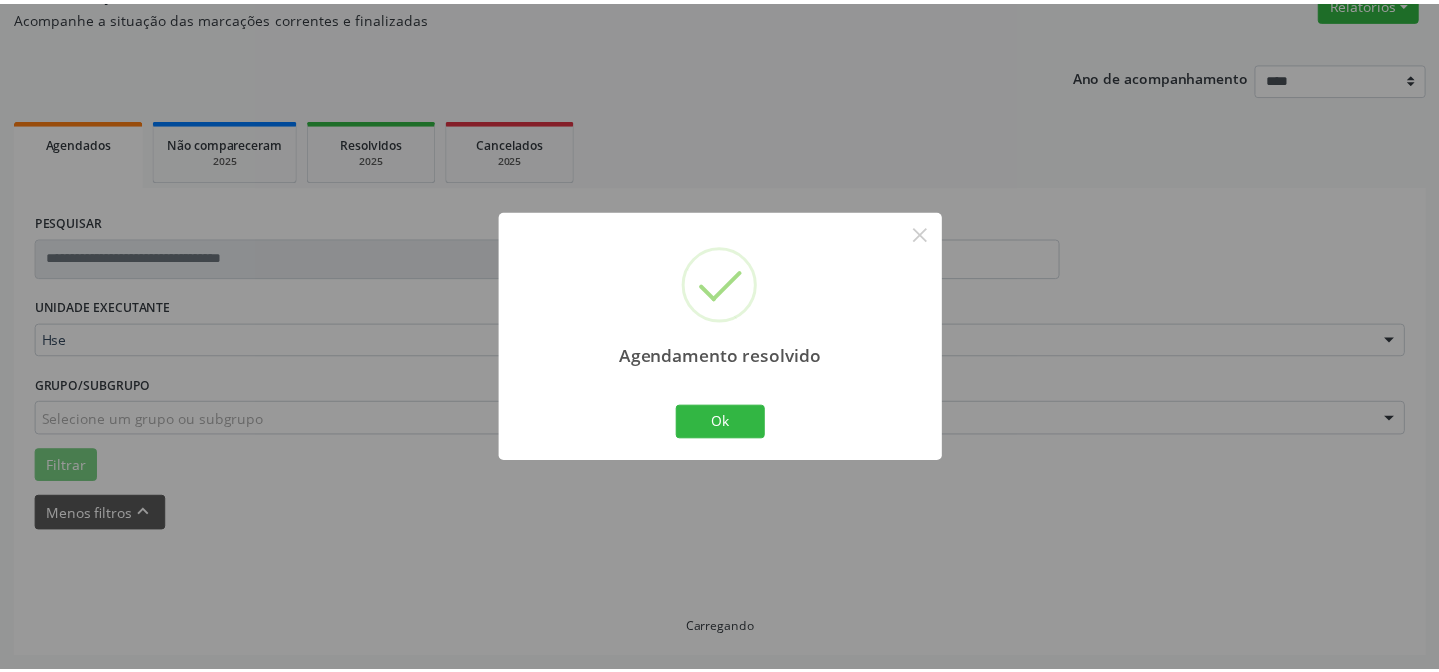 scroll, scrollTop: 179, scrollLeft: 0, axis: vertical 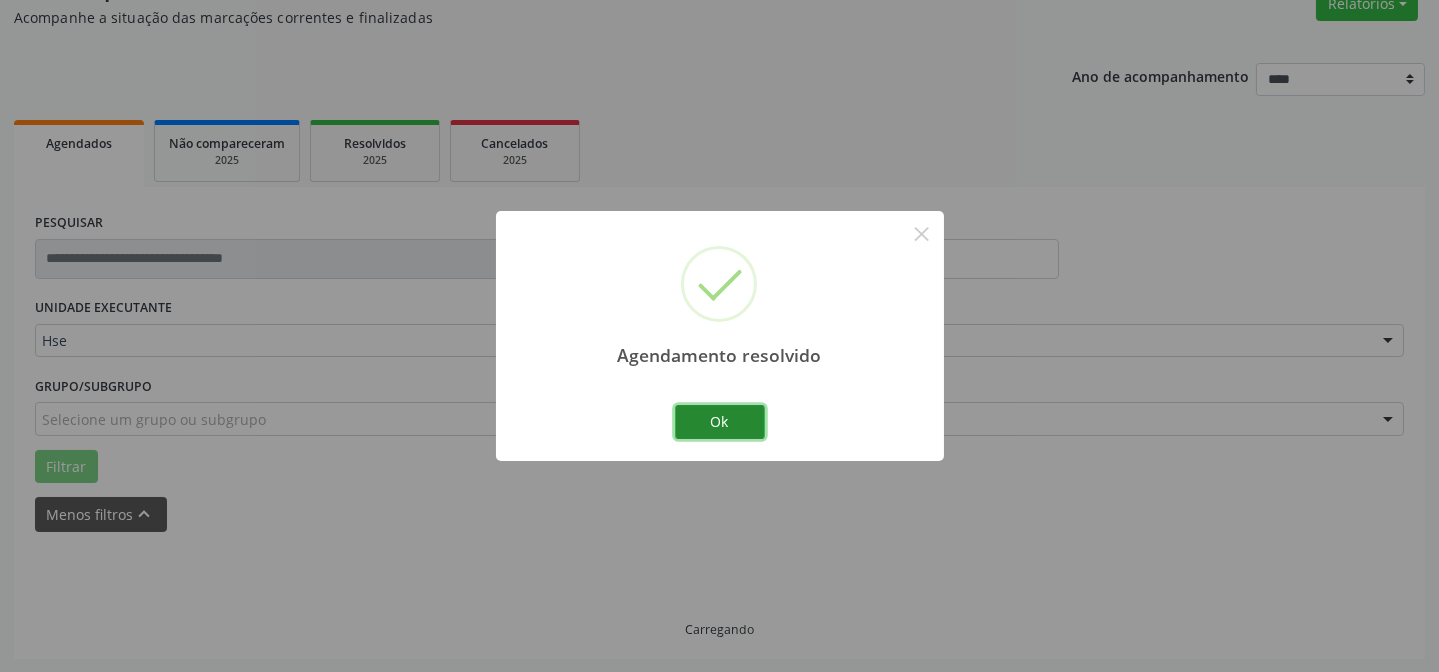 click on "Ok" at bounding box center (720, 422) 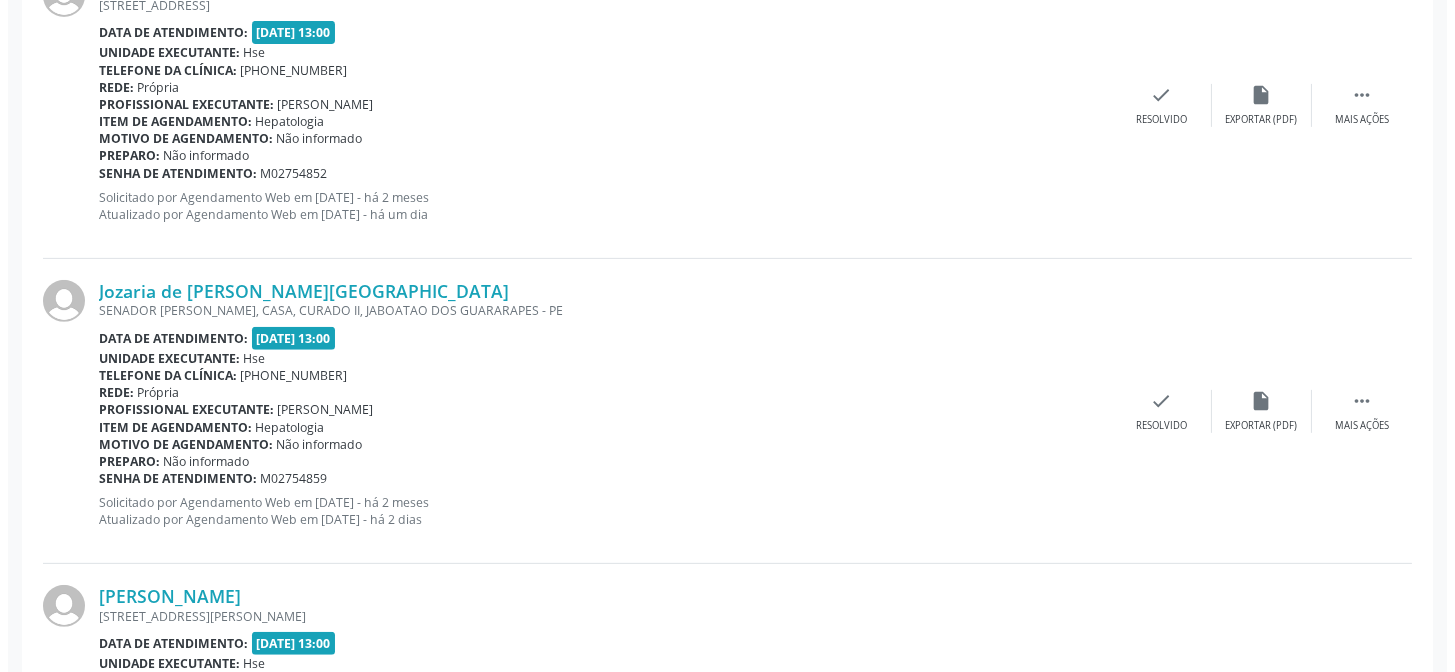 scroll, scrollTop: 1633, scrollLeft: 0, axis: vertical 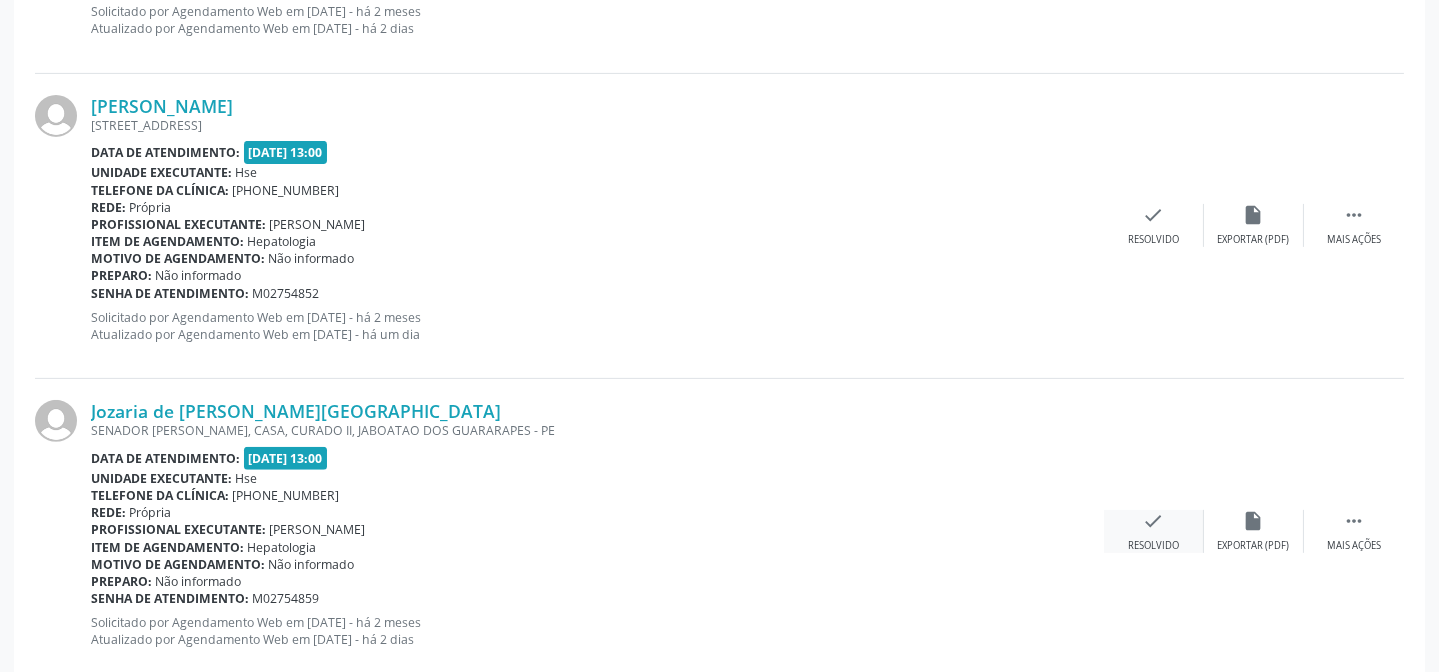 click on "check" at bounding box center [1154, 521] 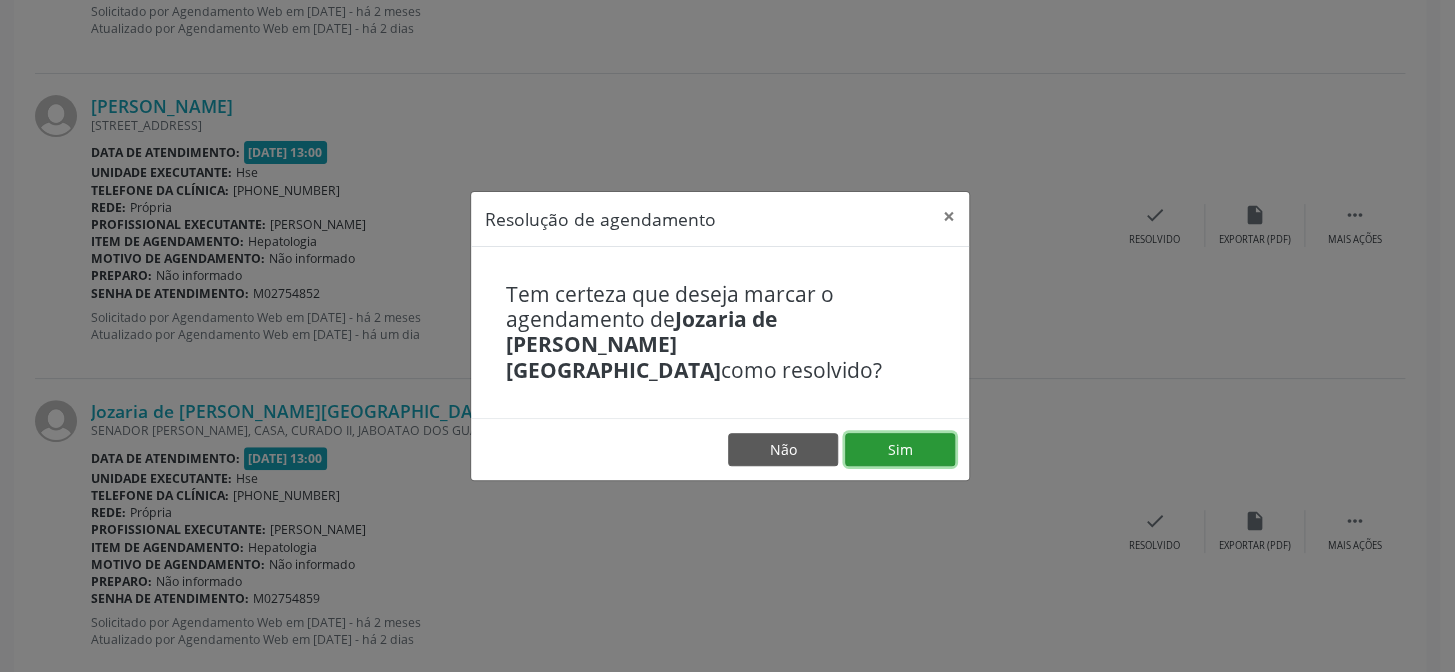 click on "Sim" at bounding box center [900, 450] 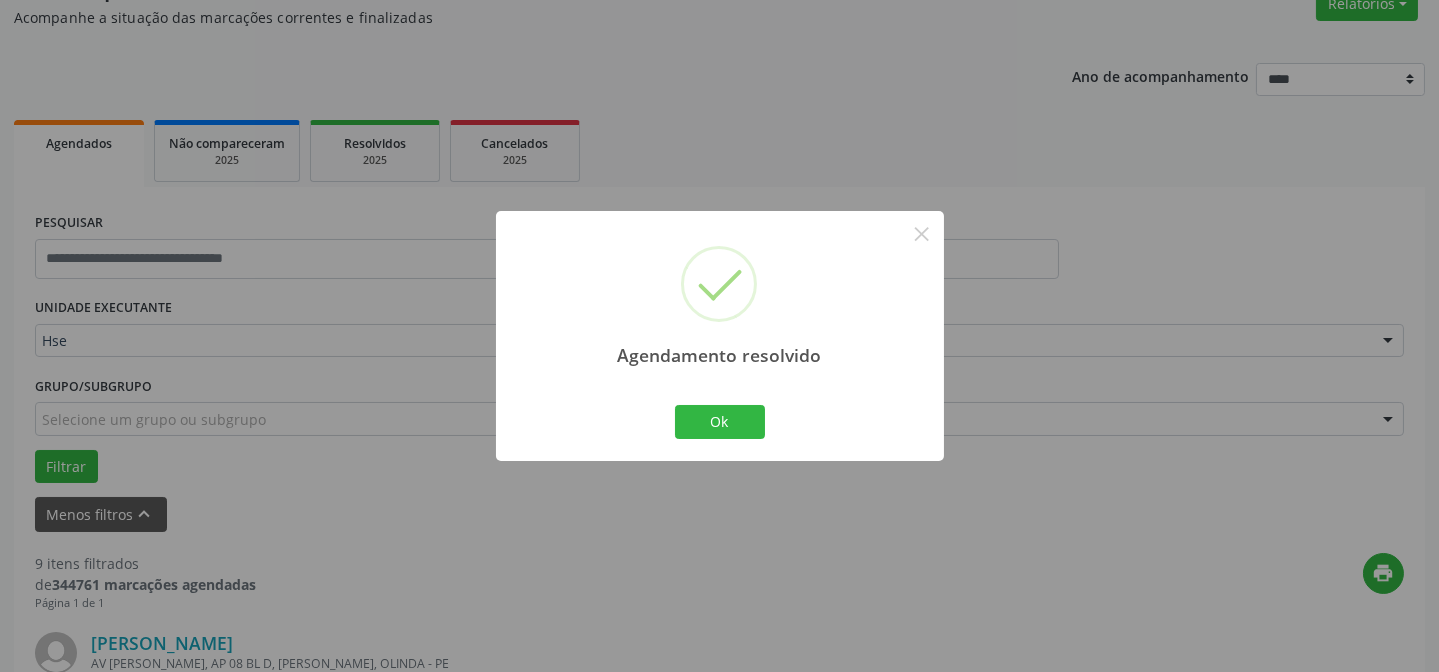 scroll, scrollTop: 1633, scrollLeft: 0, axis: vertical 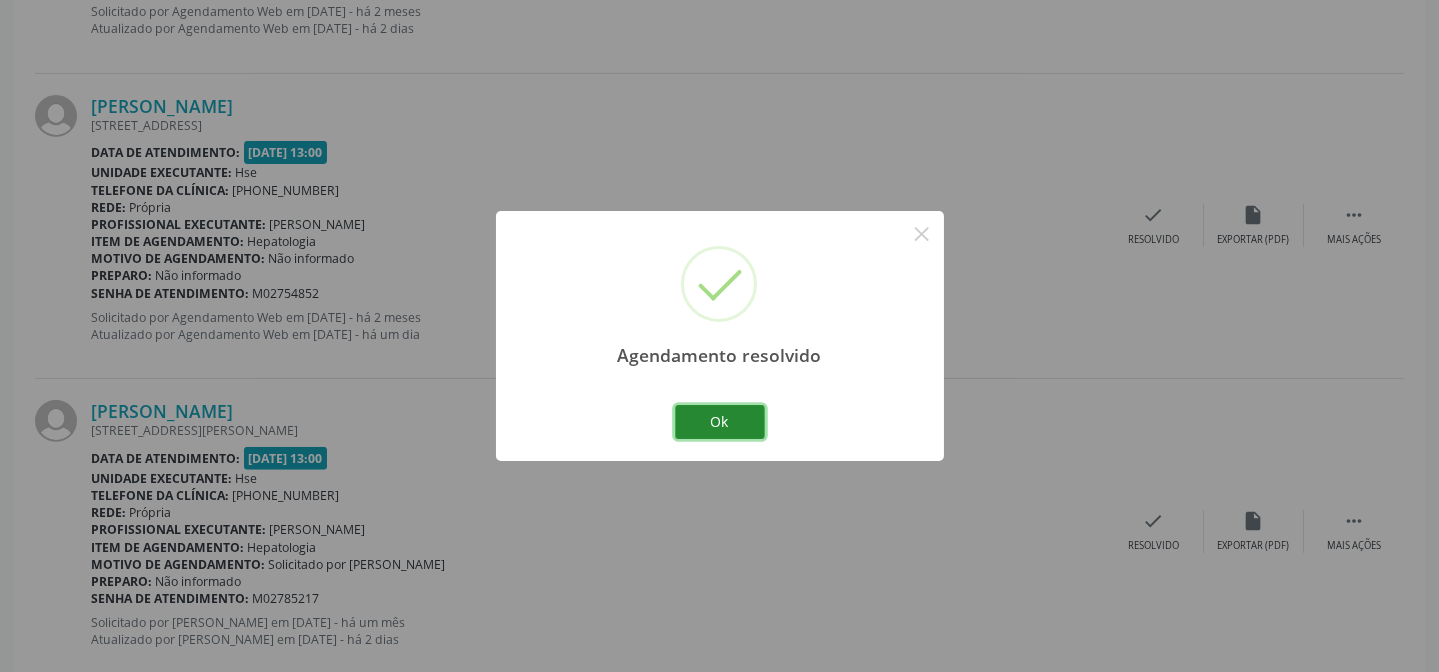 click on "Ok" at bounding box center (720, 422) 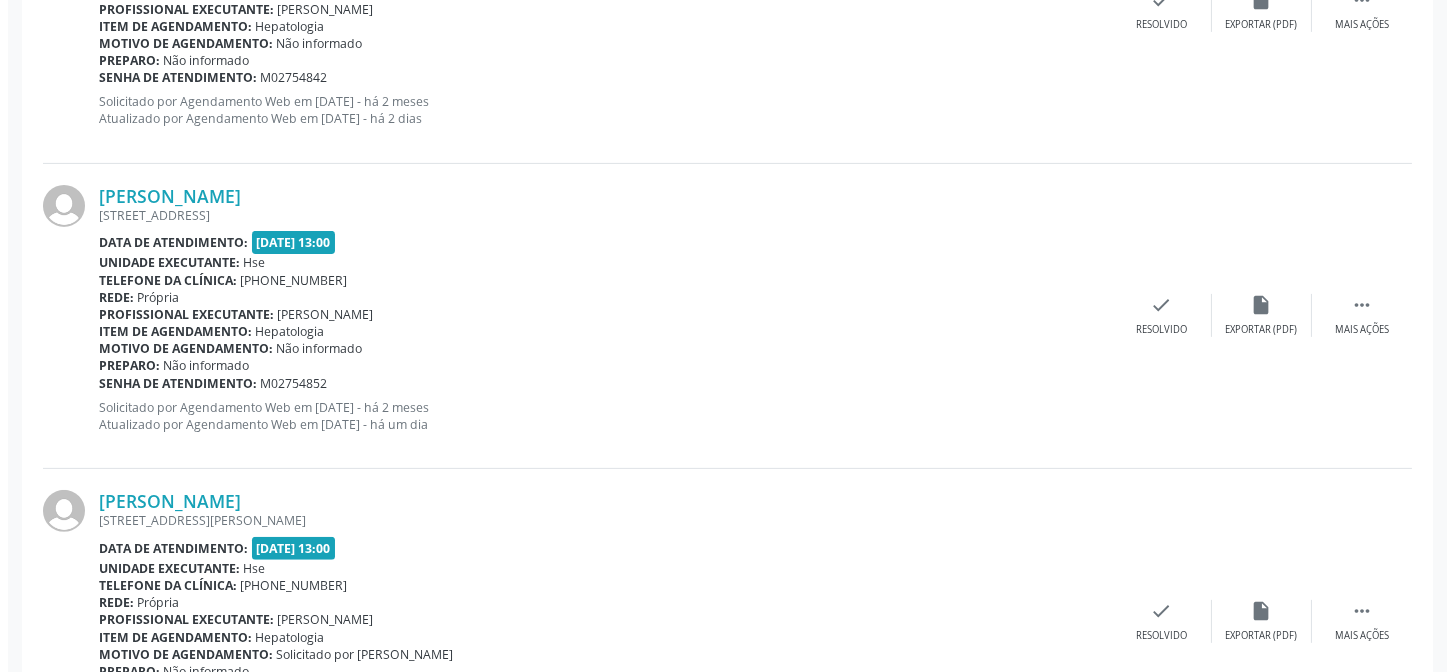 scroll, scrollTop: 1542, scrollLeft: 0, axis: vertical 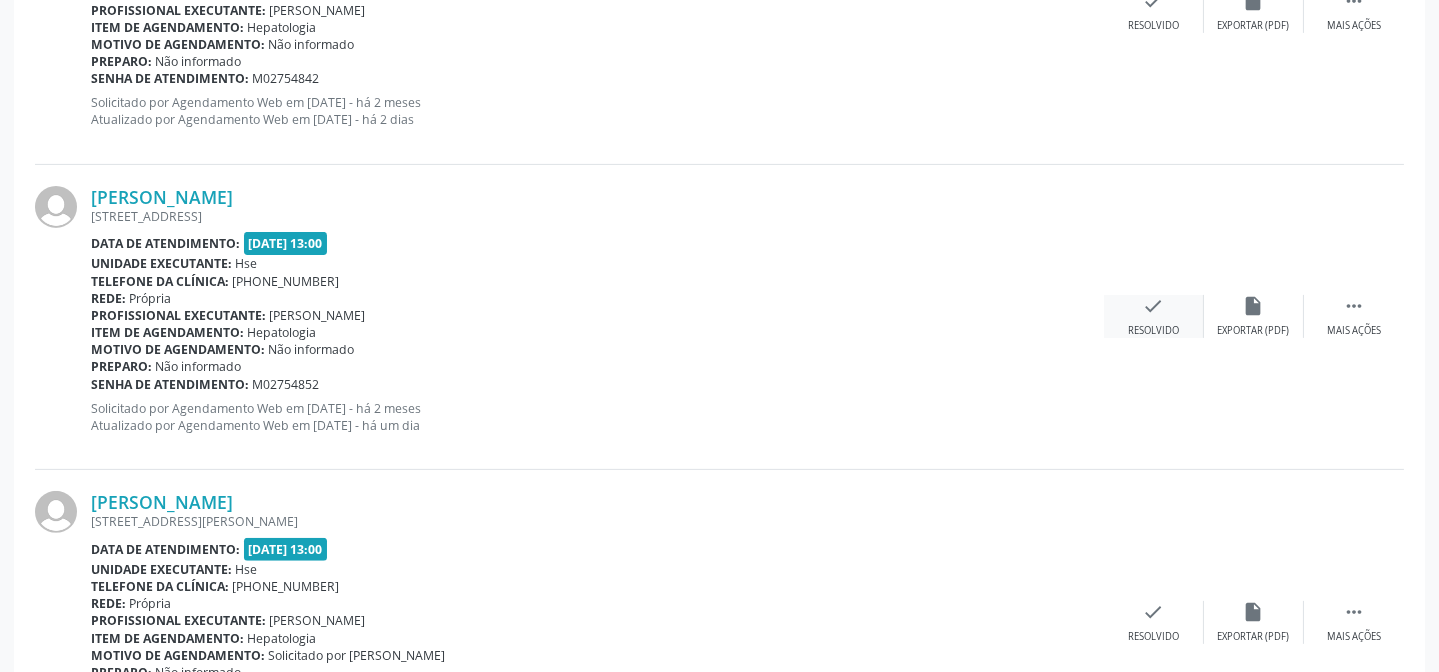 click on "check" at bounding box center [1154, 306] 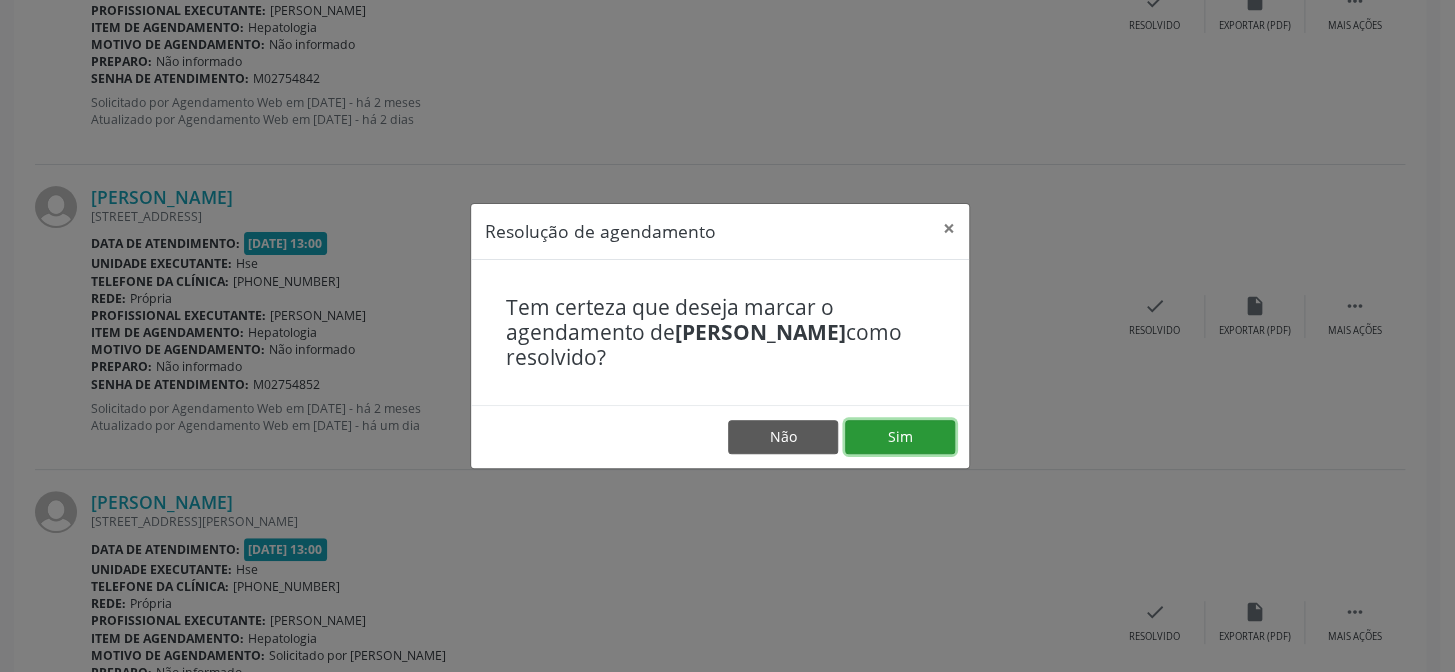 click on "Sim" at bounding box center [900, 437] 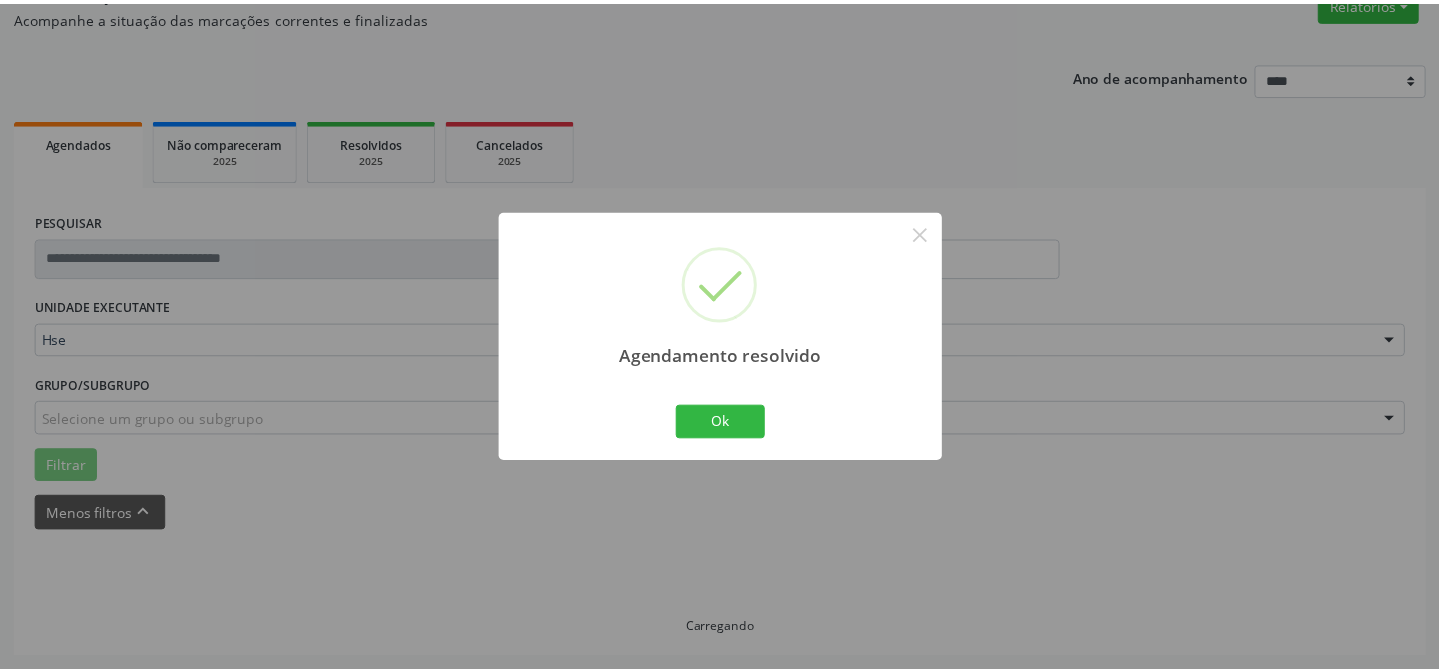 scroll, scrollTop: 179, scrollLeft: 0, axis: vertical 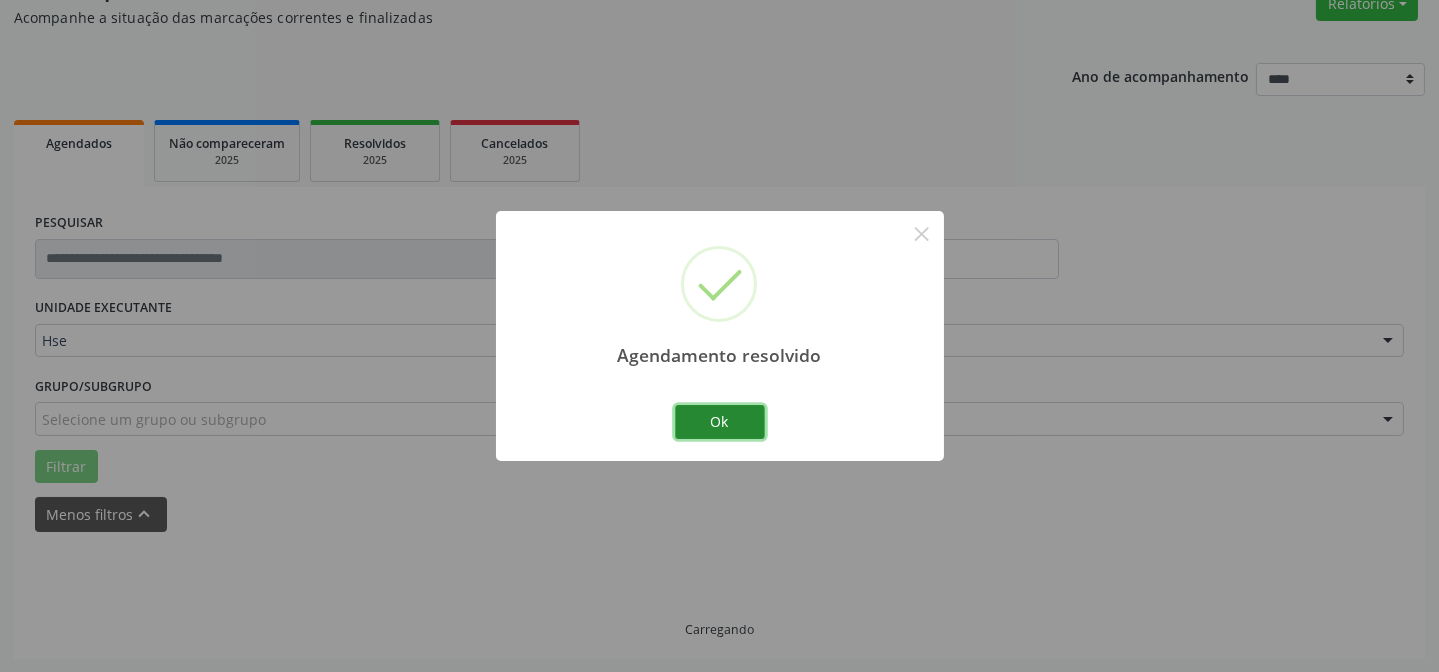 click on "Ok" at bounding box center (720, 422) 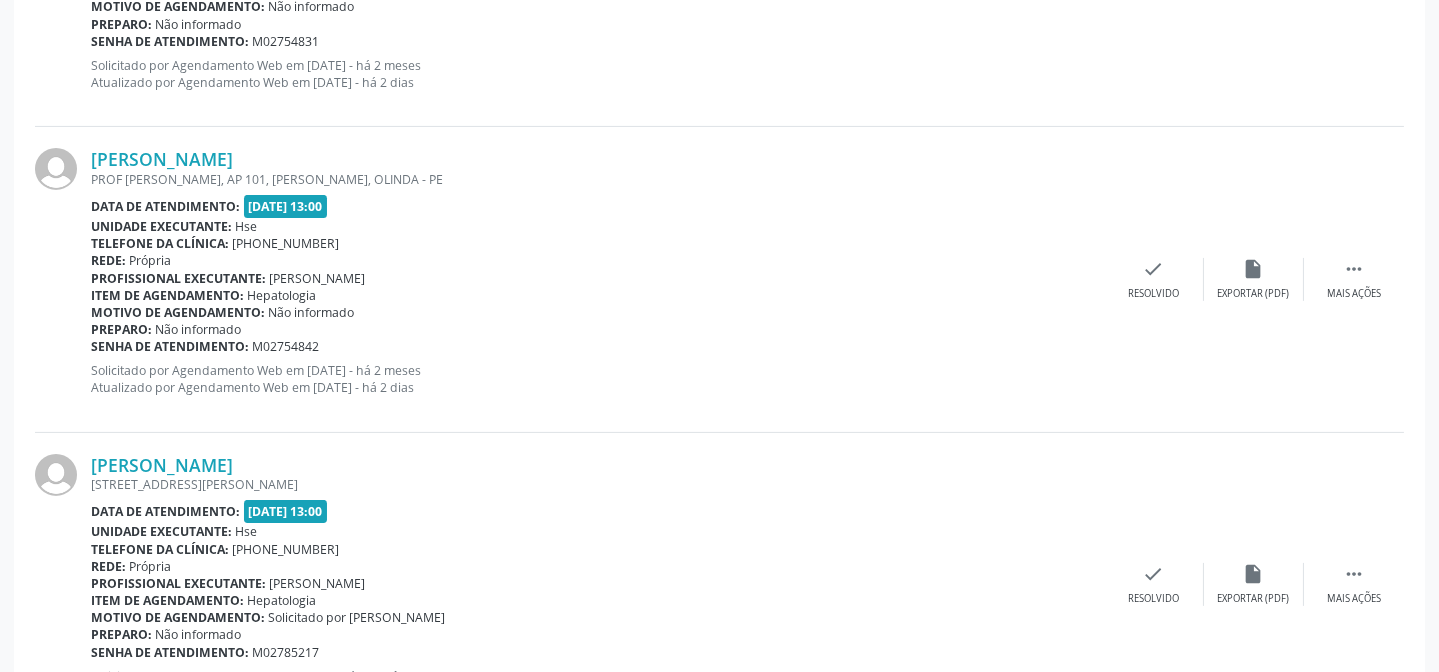 scroll, scrollTop: 1272, scrollLeft: 0, axis: vertical 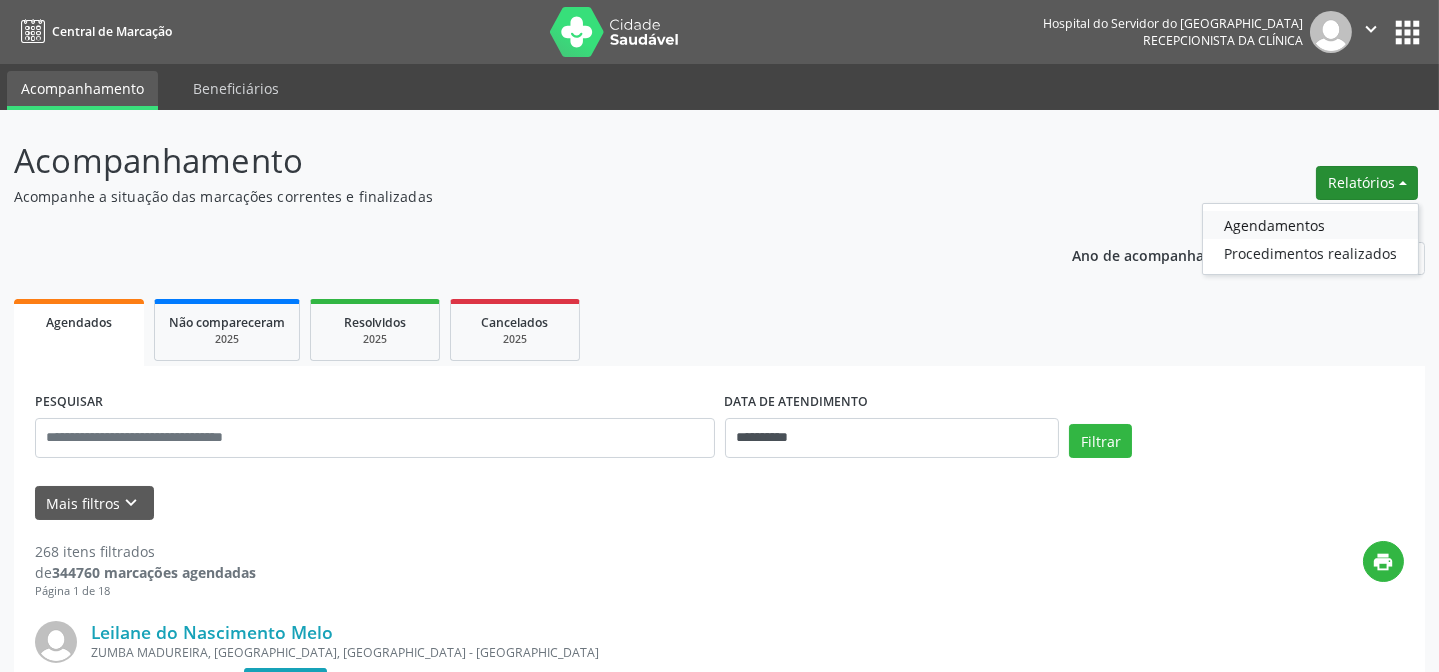click on "Agendamentos" at bounding box center [1310, 225] 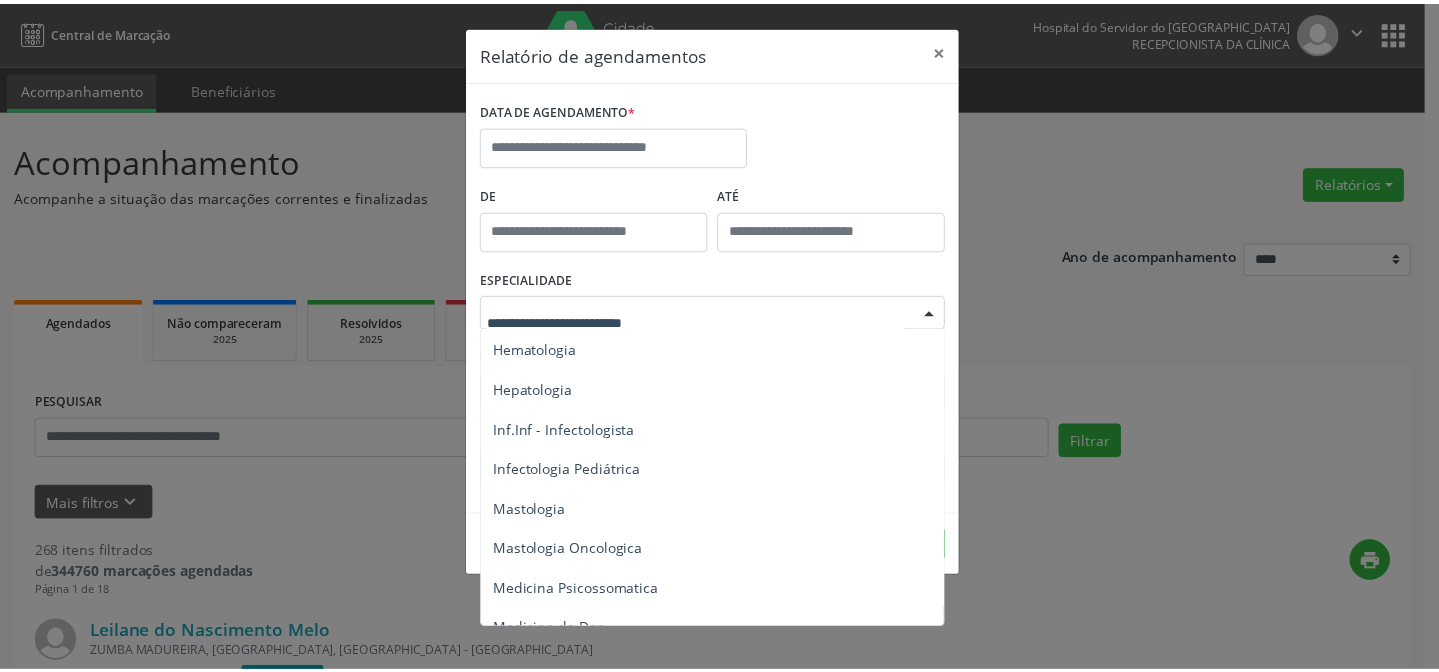scroll, scrollTop: 1545, scrollLeft: 0, axis: vertical 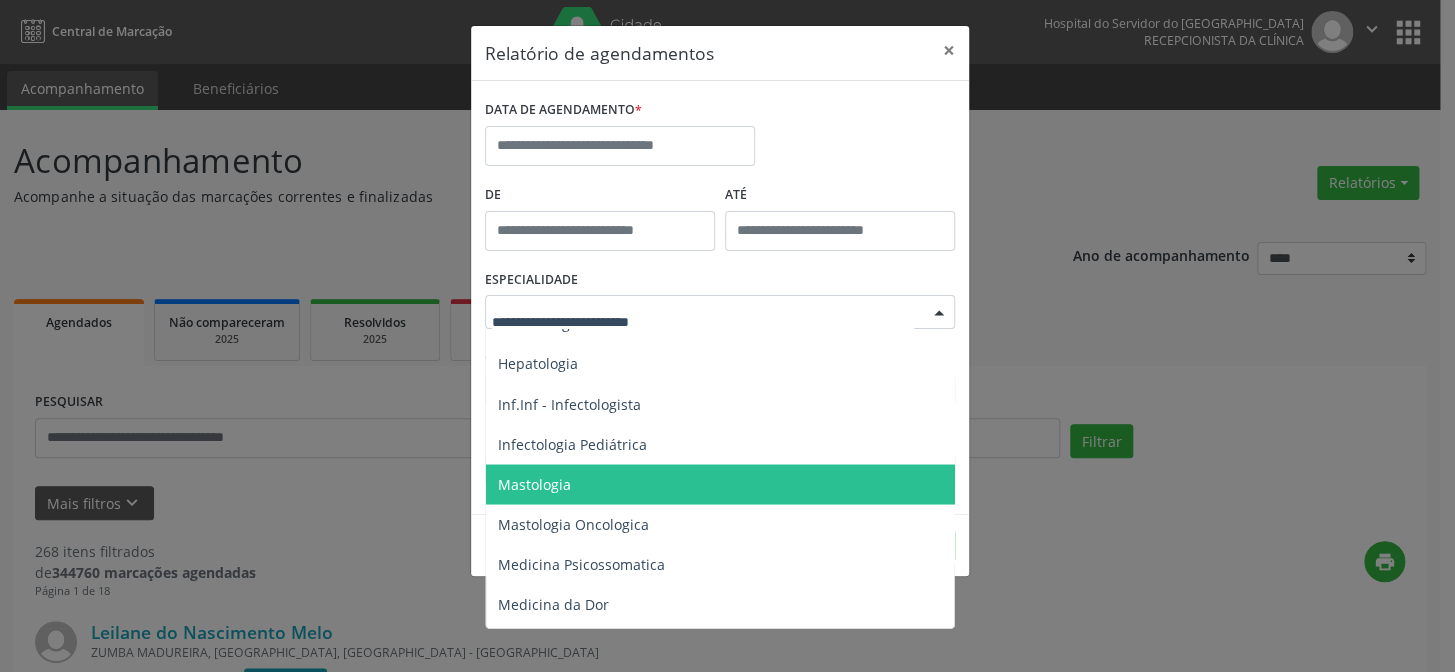 click on "Mastologia" at bounding box center (534, 483) 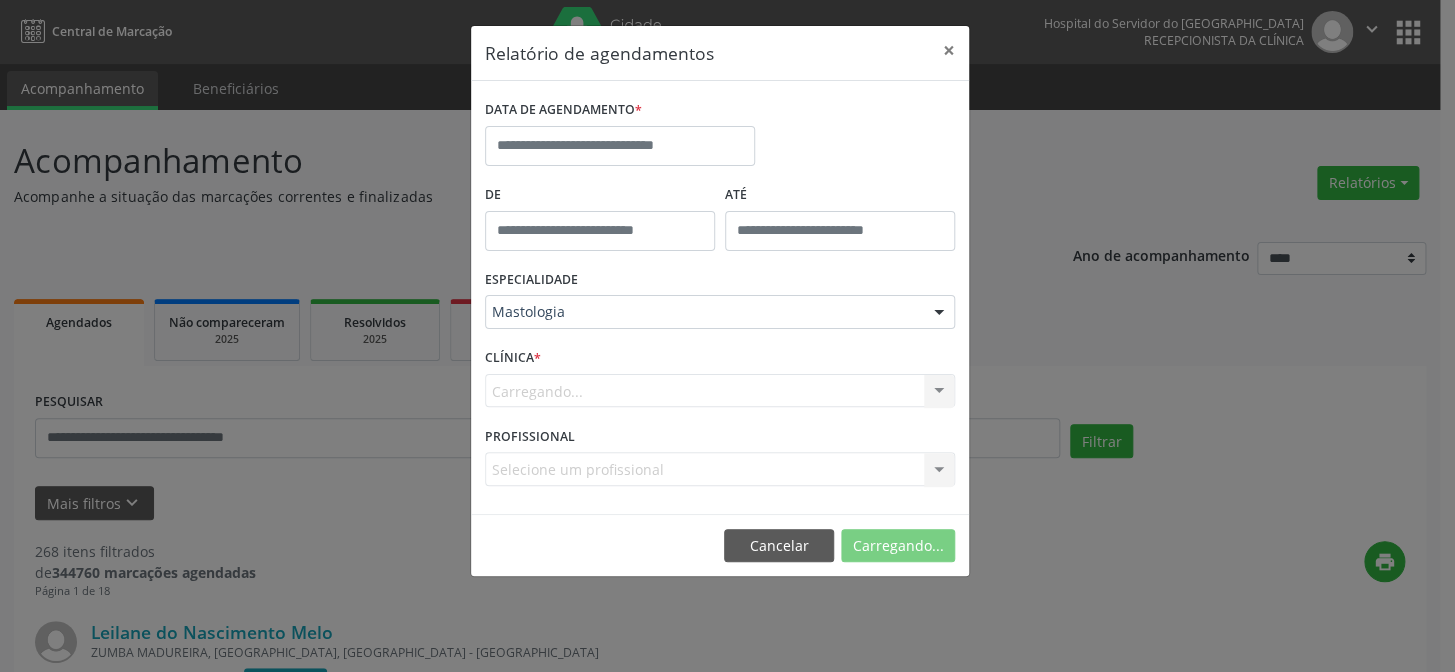 click on "Carregando...
Nenhum resultado encontrado para: "   "
Não há nenhuma opção para ser exibida." at bounding box center [720, 391] 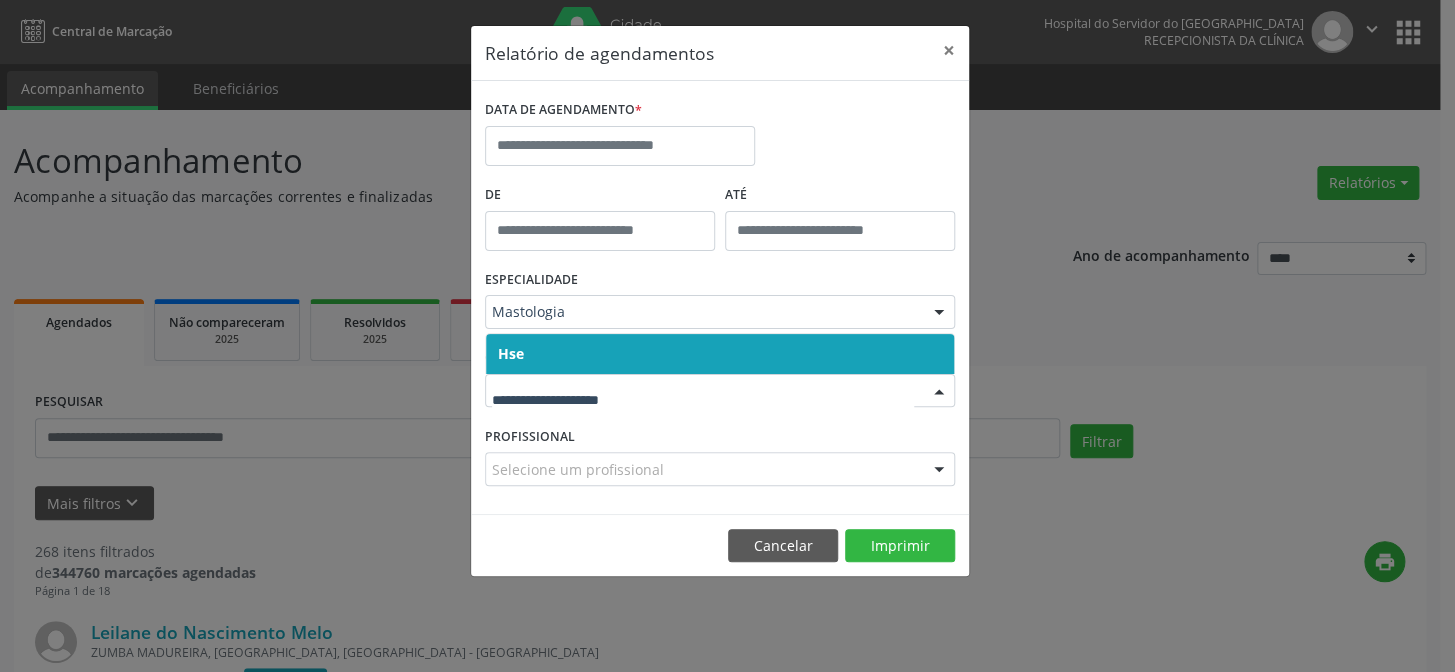 click at bounding box center [703, 401] 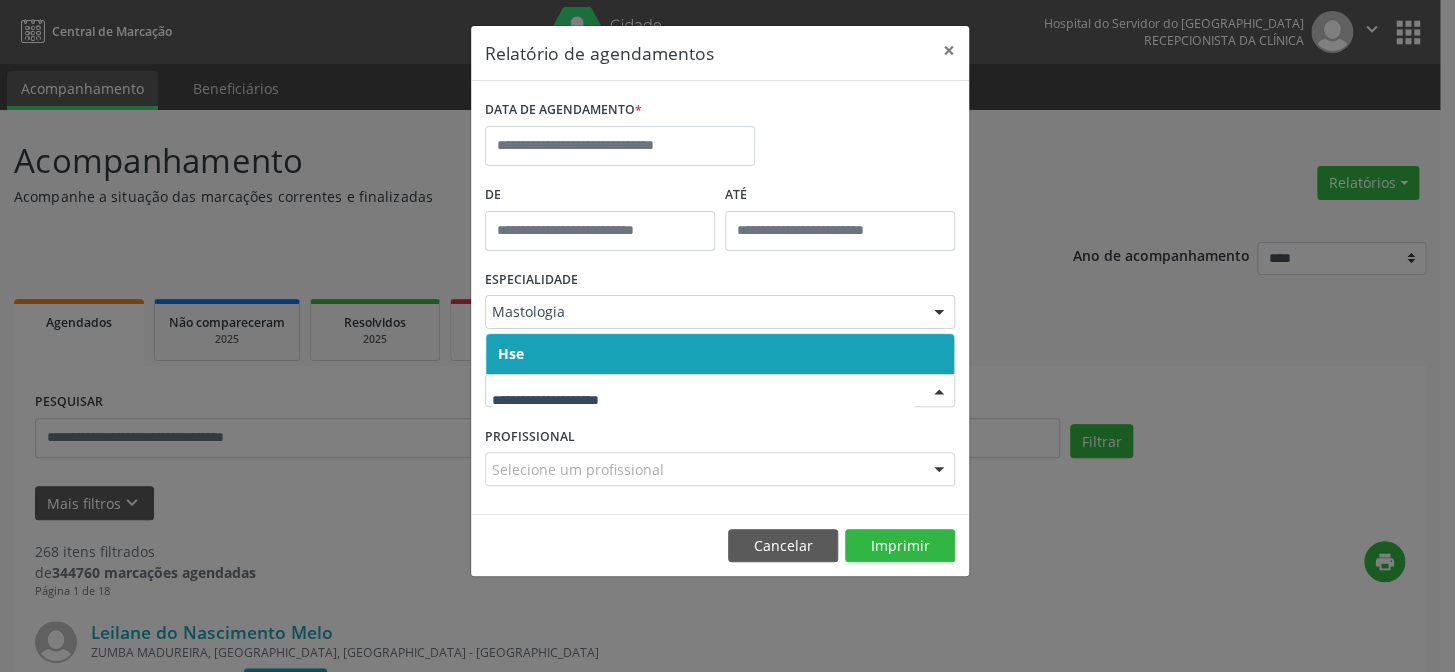 click at bounding box center (703, 401) 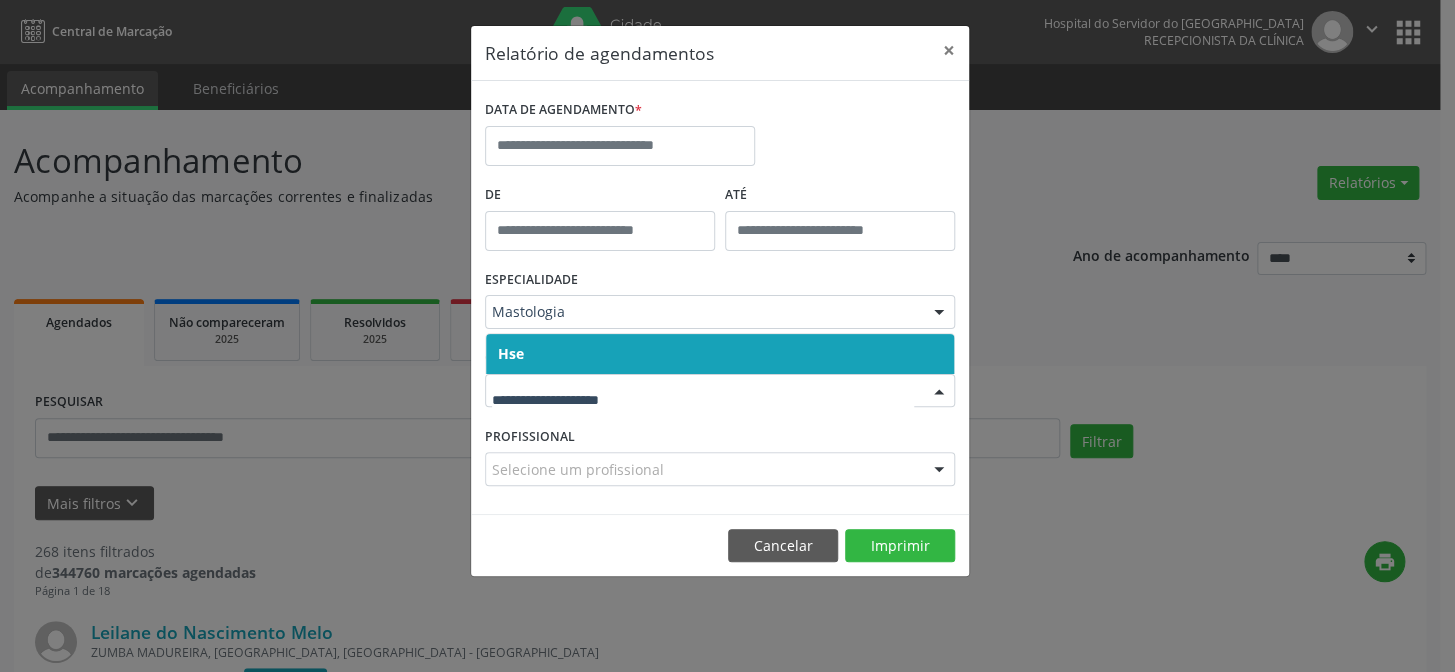 click on "PROFISSIONAL" at bounding box center [530, 436] 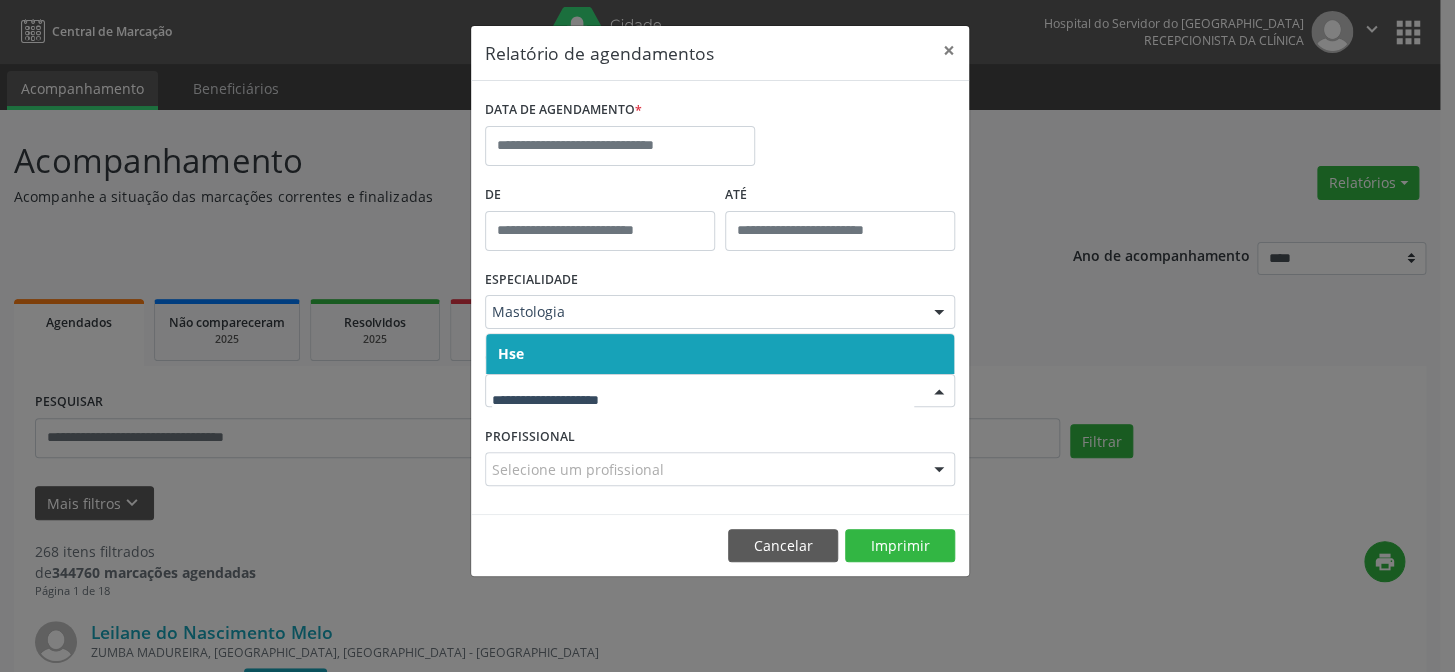 click at bounding box center (720, 391) 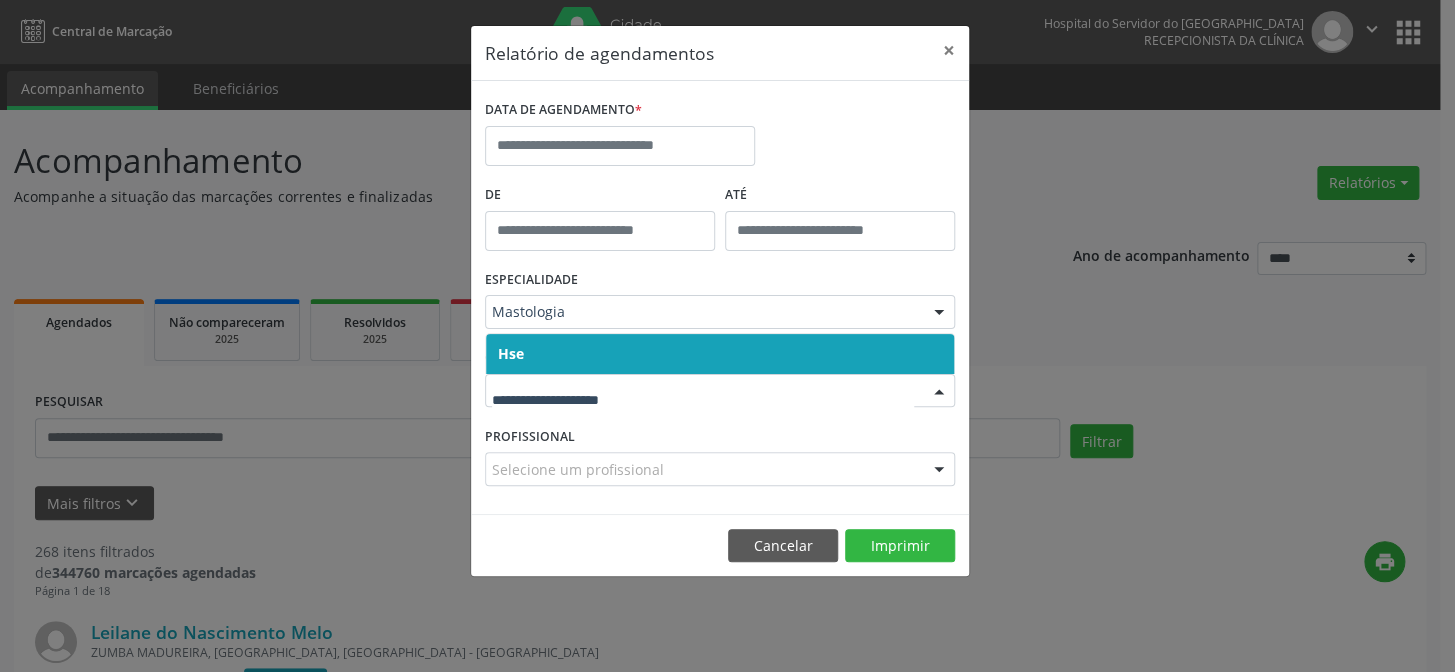 click on "Hse" at bounding box center (720, 354) 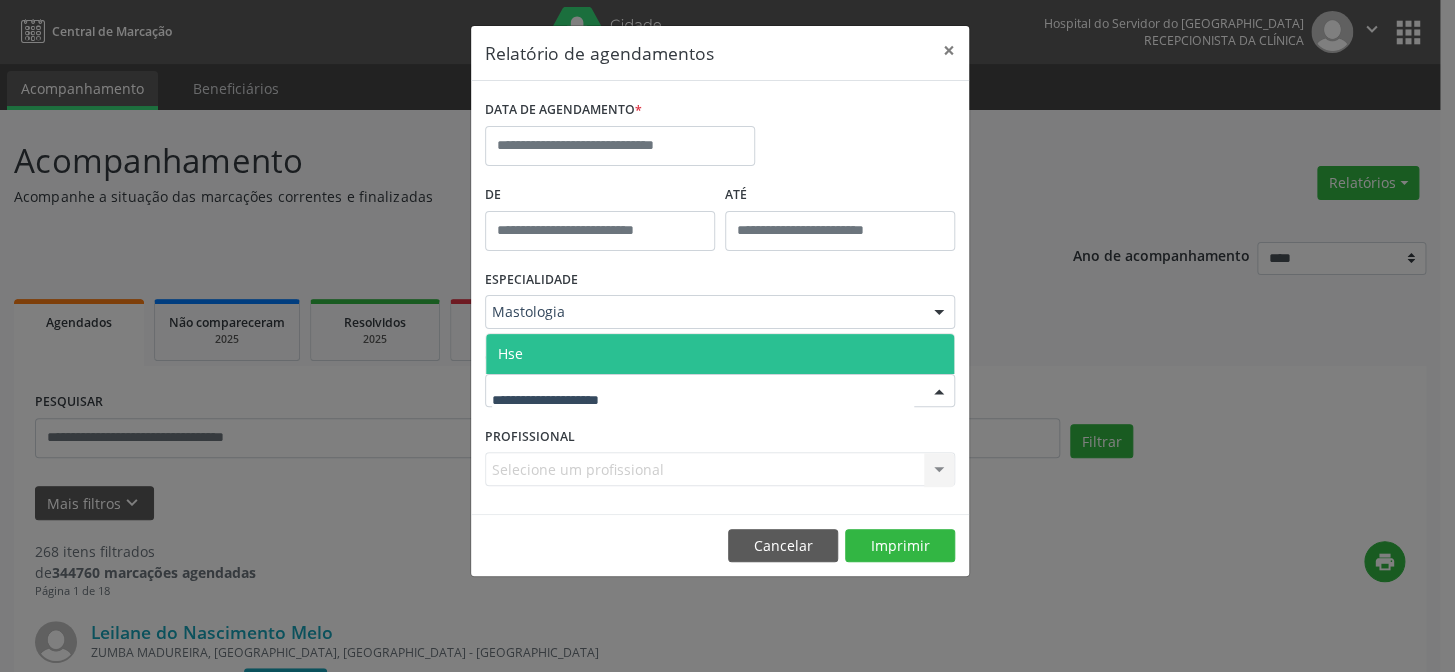 click on "Hse" at bounding box center (720, 354) 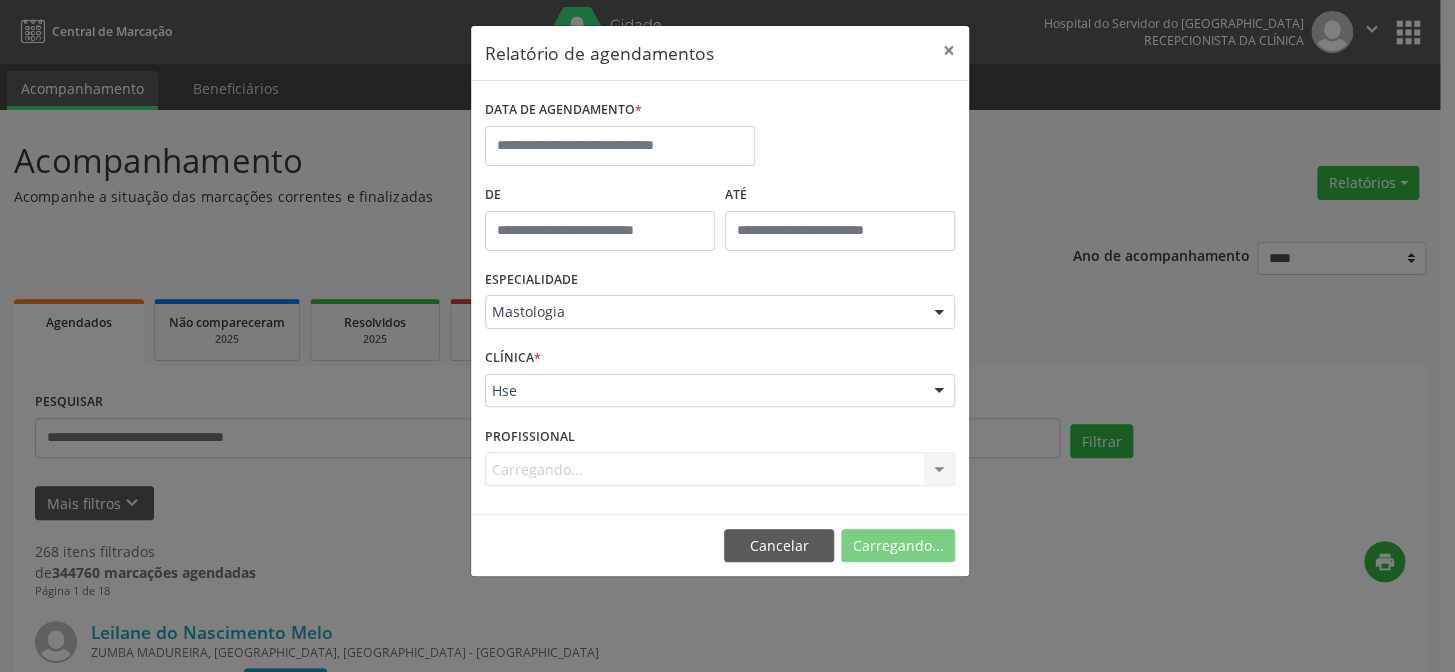 click on "Carregando...
Nenhum resultado encontrado para: "   "
Não há nenhuma opção para ser exibida." at bounding box center (720, 469) 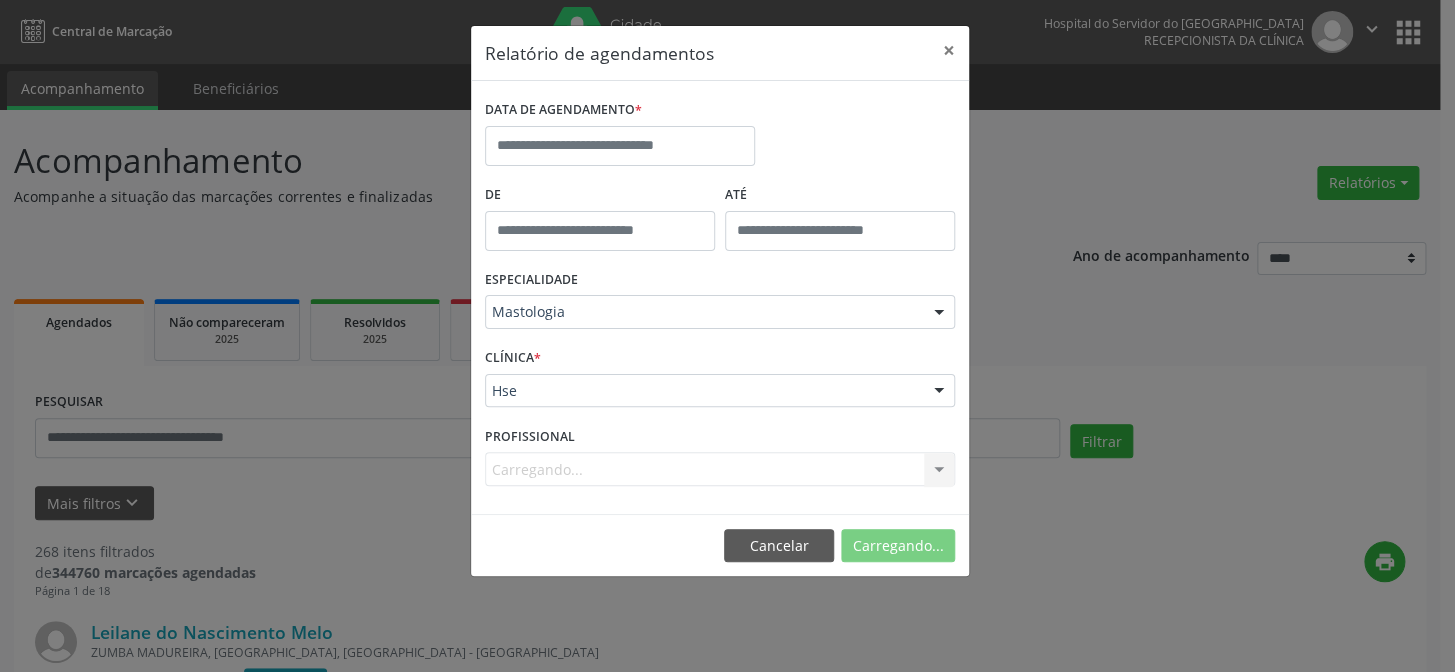 click on "Carregando...
Nenhum resultado encontrado para: "   "
Não há nenhuma opção para ser exibida." at bounding box center (720, 469) 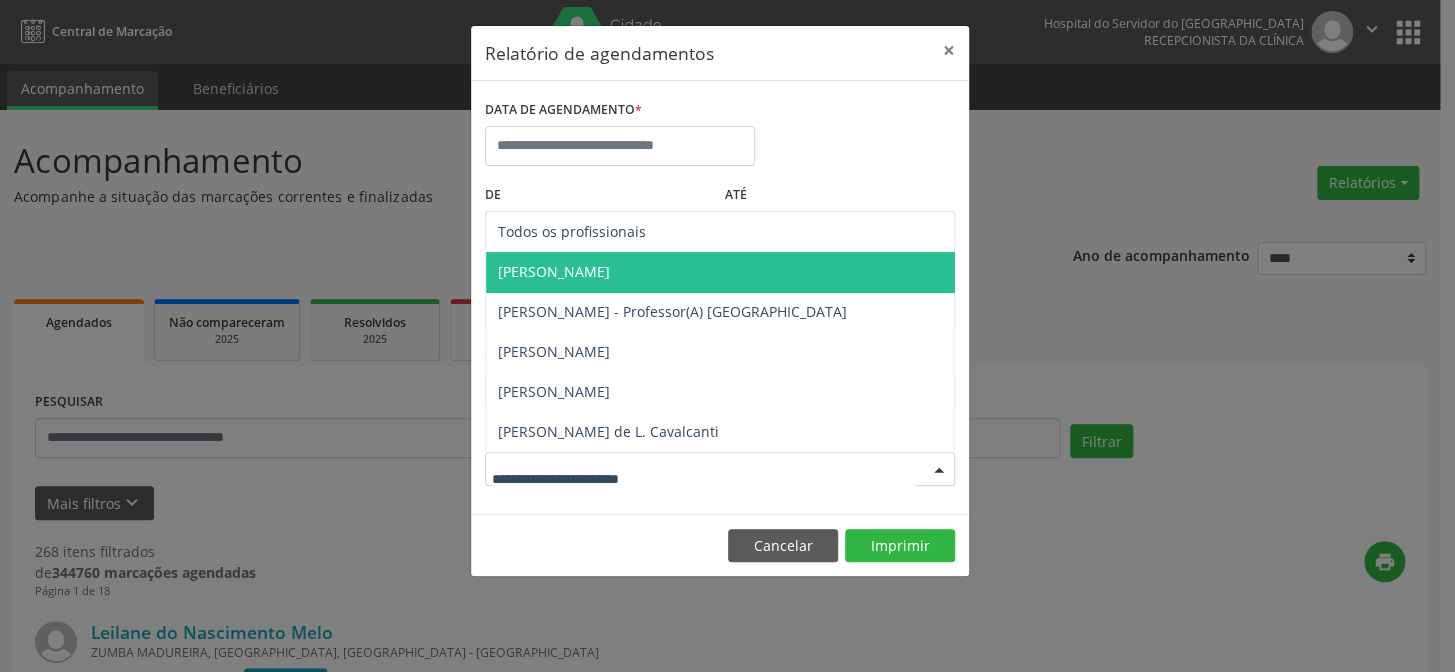 drag, startPoint x: 614, startPoint y: 270, endPoint x: 635, endPoint y: 309, distance: 44.294468 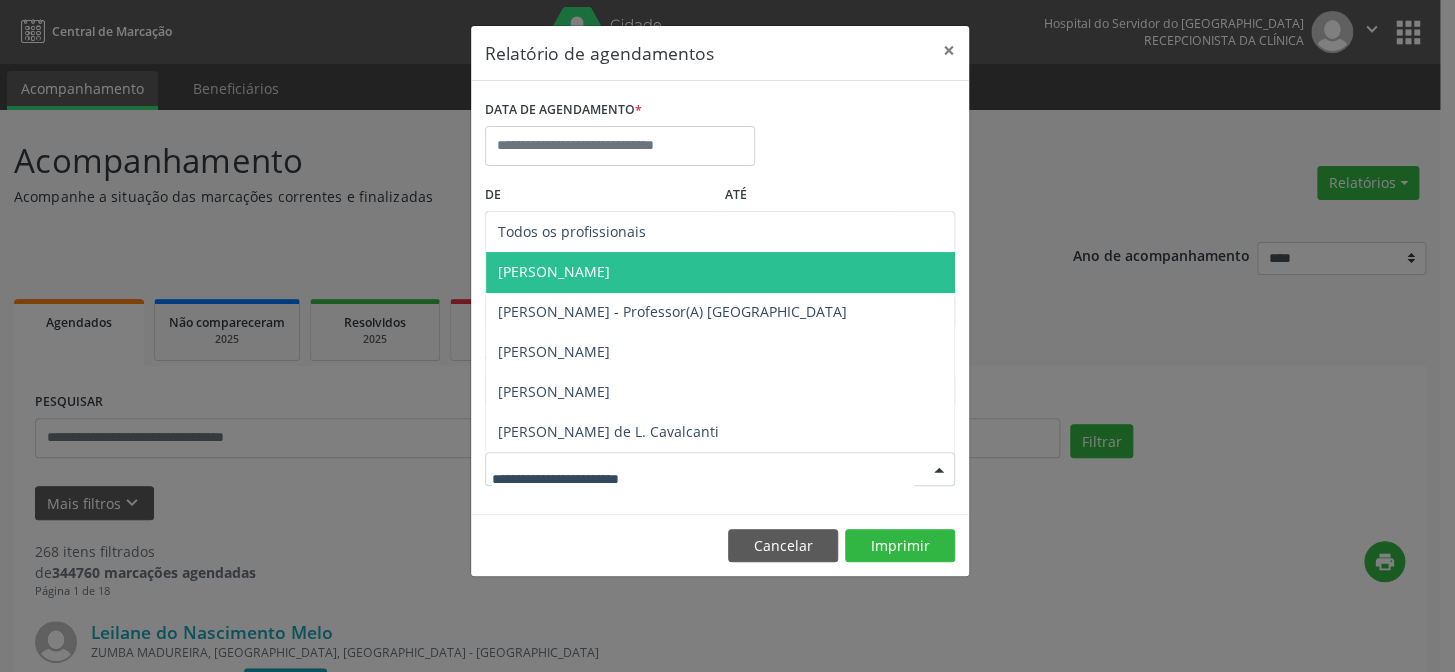 click on "[PERSON_NAME]" at bounding box center (554, 271) 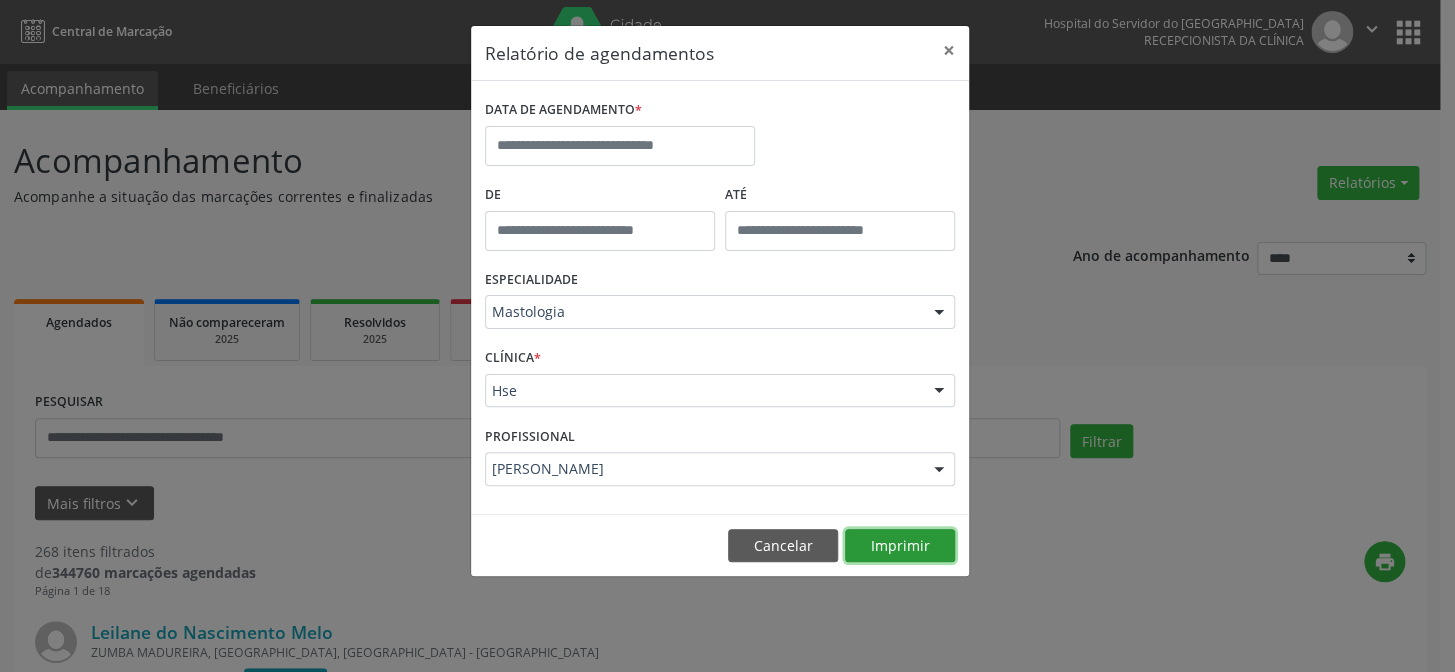 click on "Imprimir" at bounding box center (900, 546) 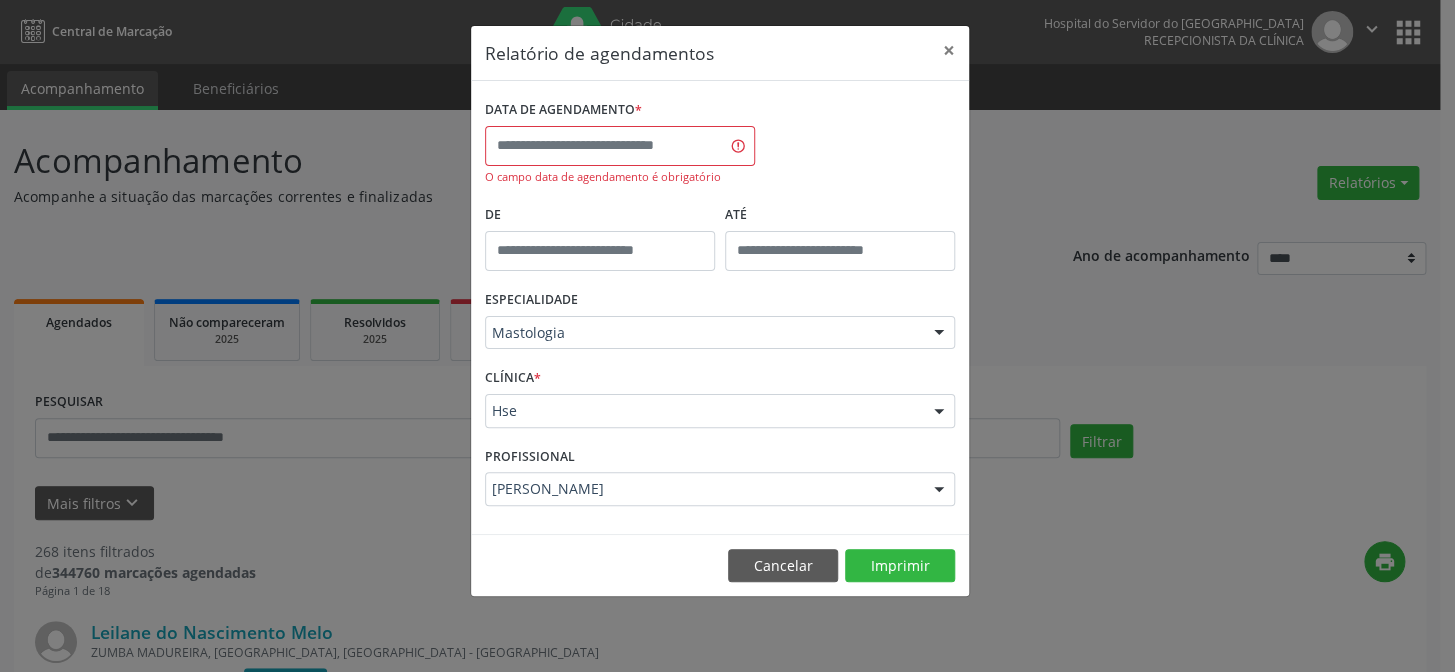 click on "Cancelar Imprimir" at bounding box center [720, 565] 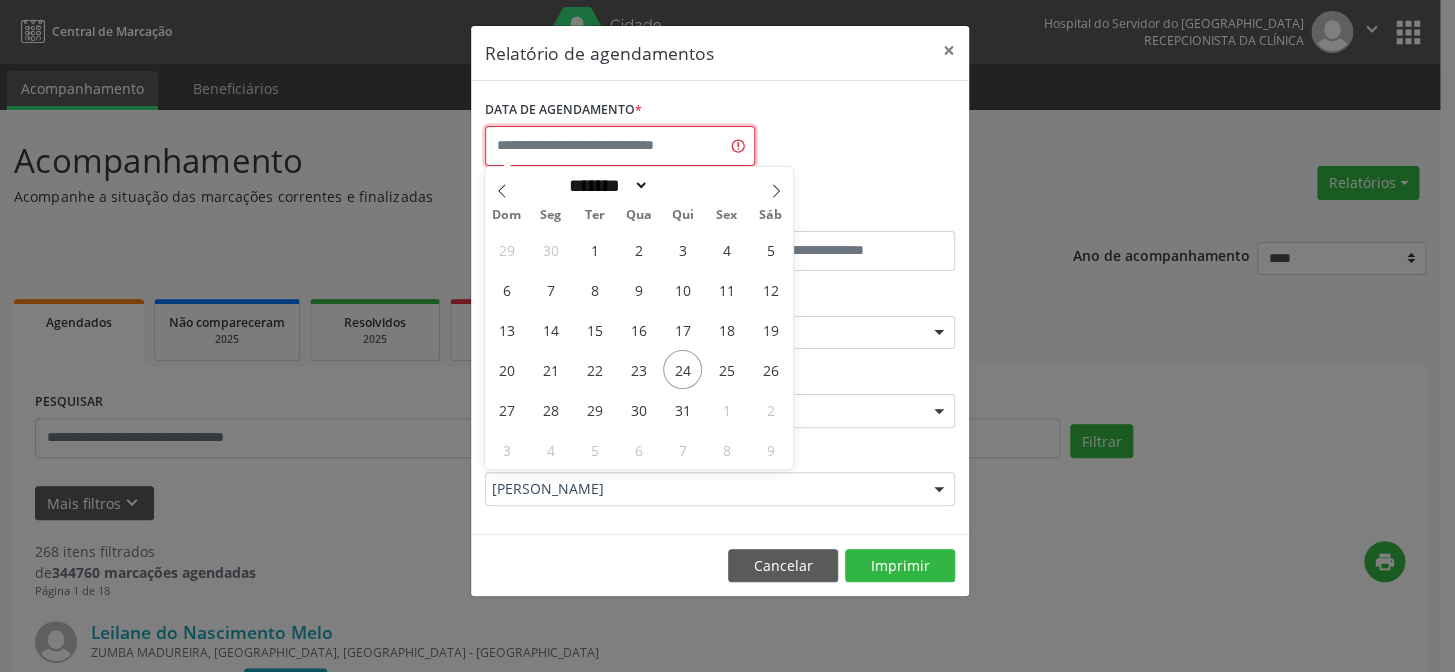 click at bounding box center (620, 146) 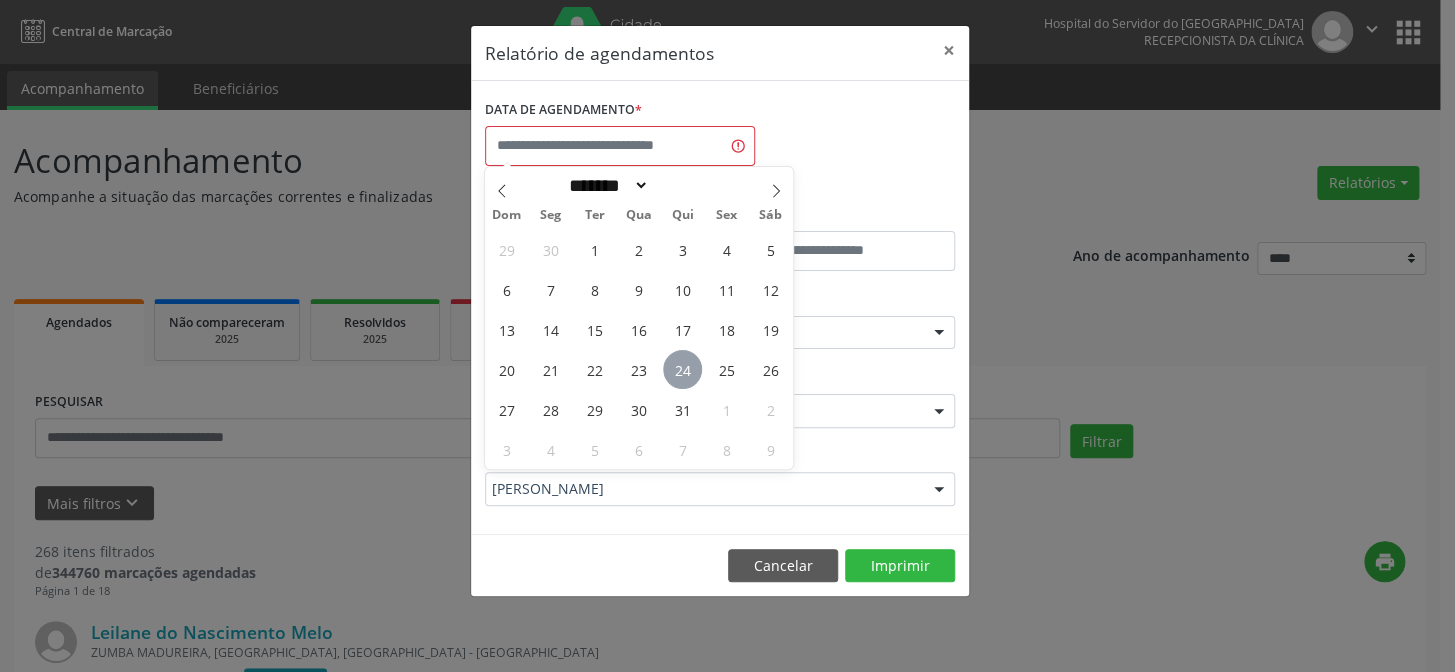 click on "24" at bounding box center (682, 369) 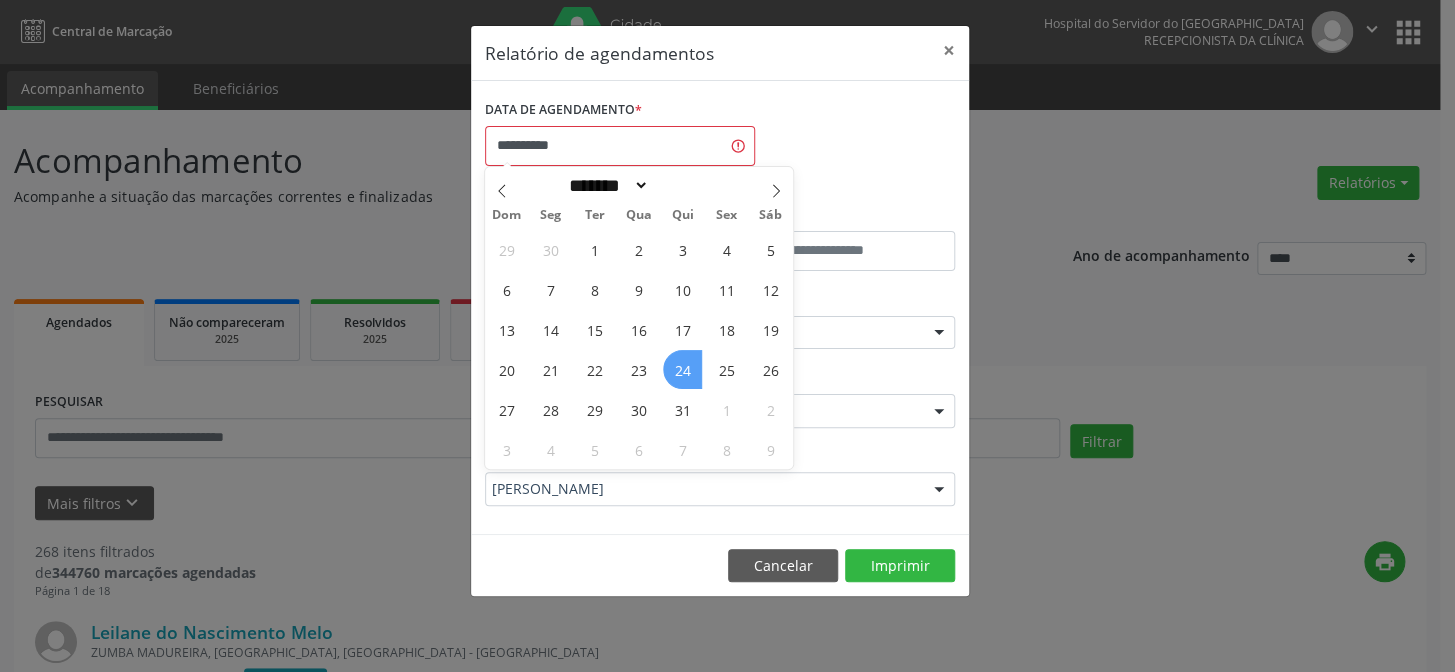 click on "24" at bounding box center (682, 369) 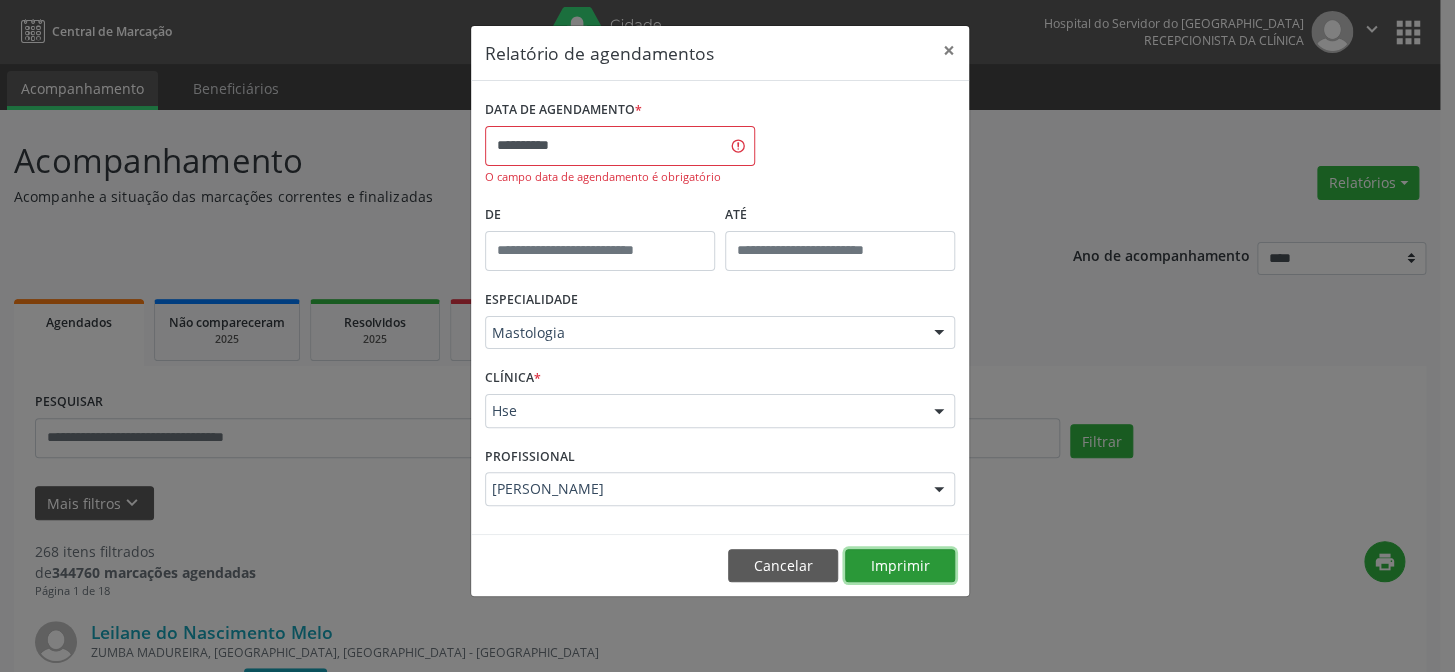 click on "Imprimir" at bounding box center (900, 566) 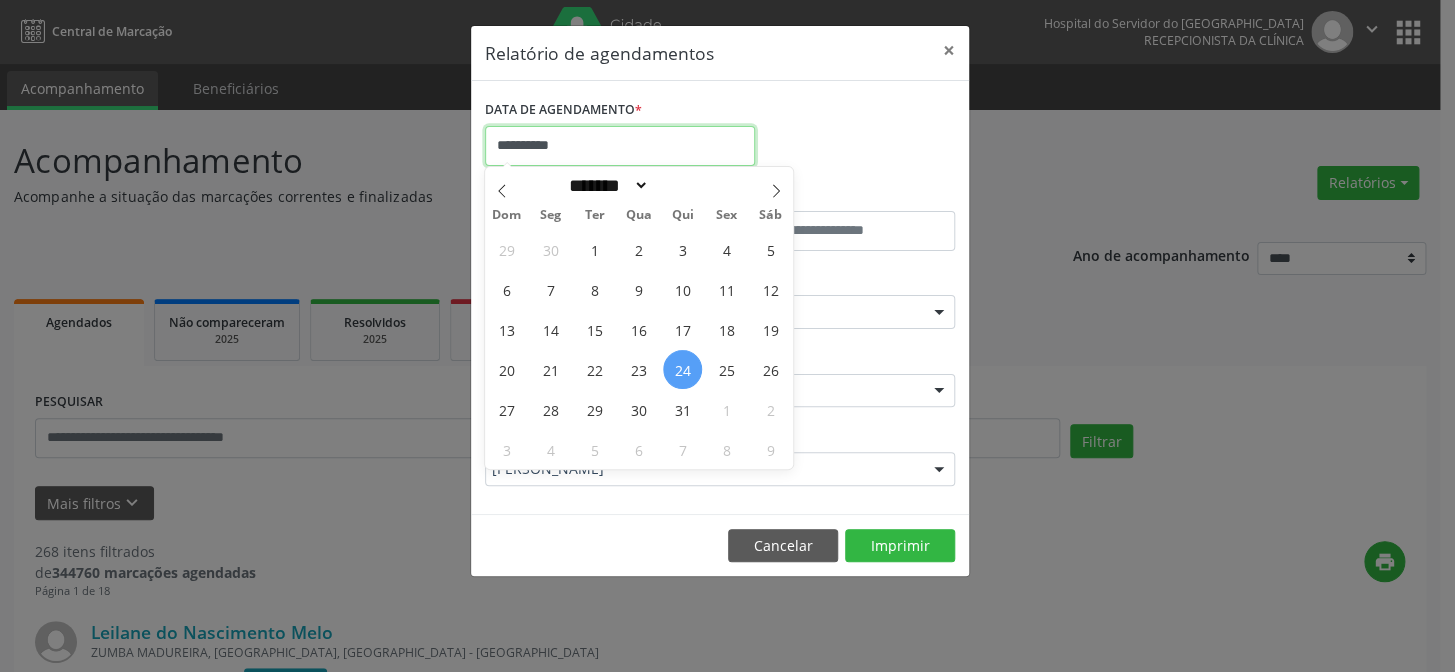 drag, startPoint x: 549, startPoint y: 147, endPoint x: 550, endPoint y: 161, distance: 14.035668 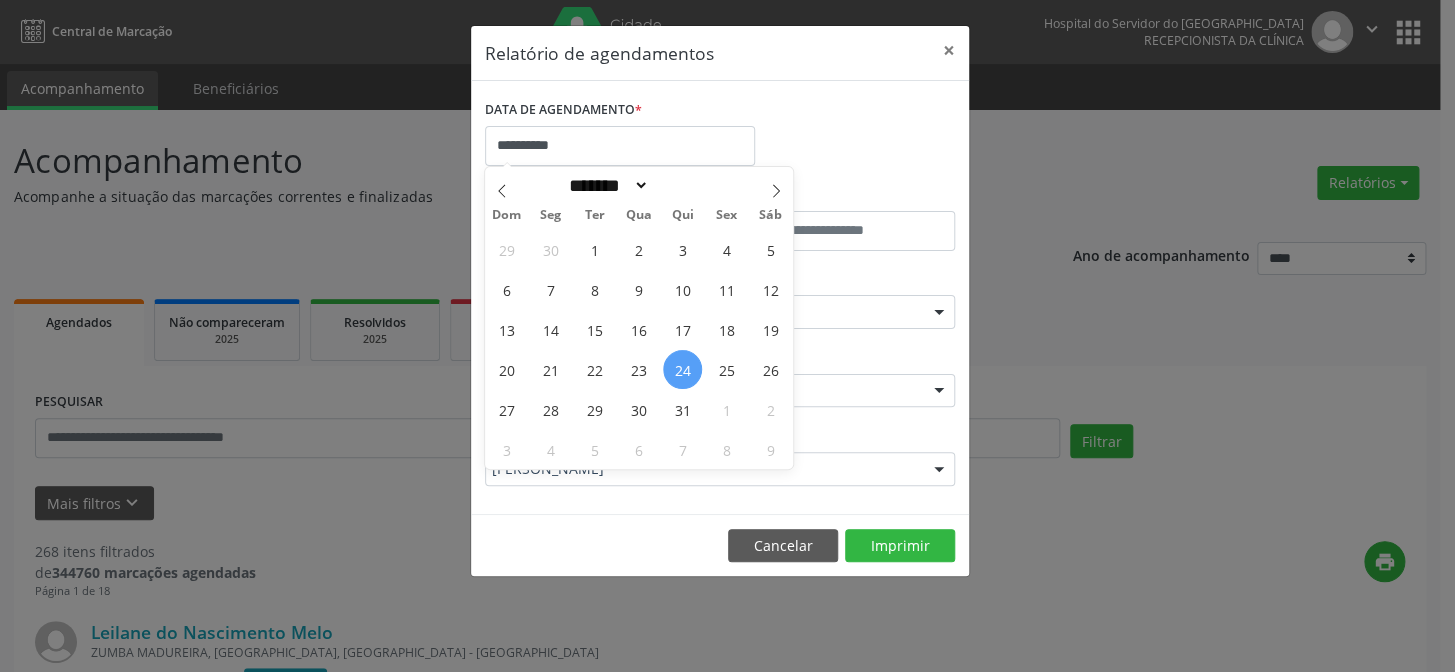 click on "24" at bounding box center [682, 369] 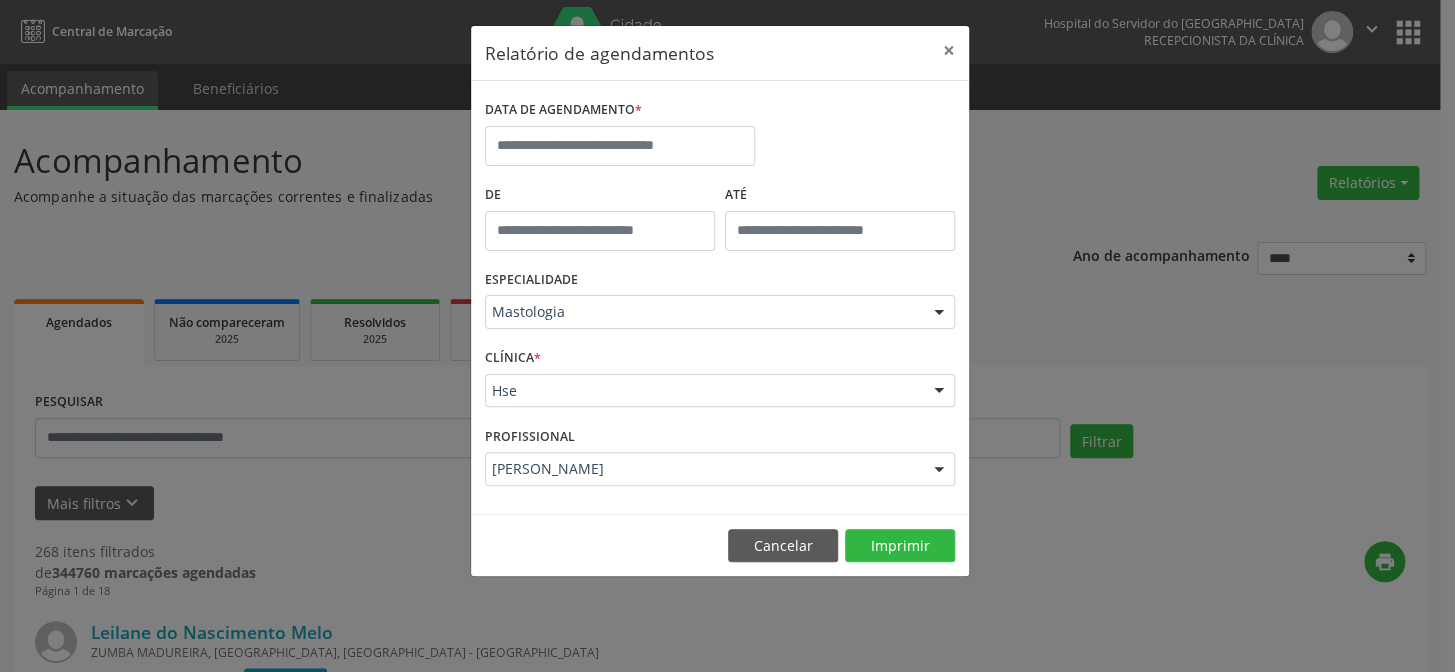 drag, startPoint x: 1059, startPoint y: 201, endPoint x: 849, endPoint y: 244, distance: 214.35718 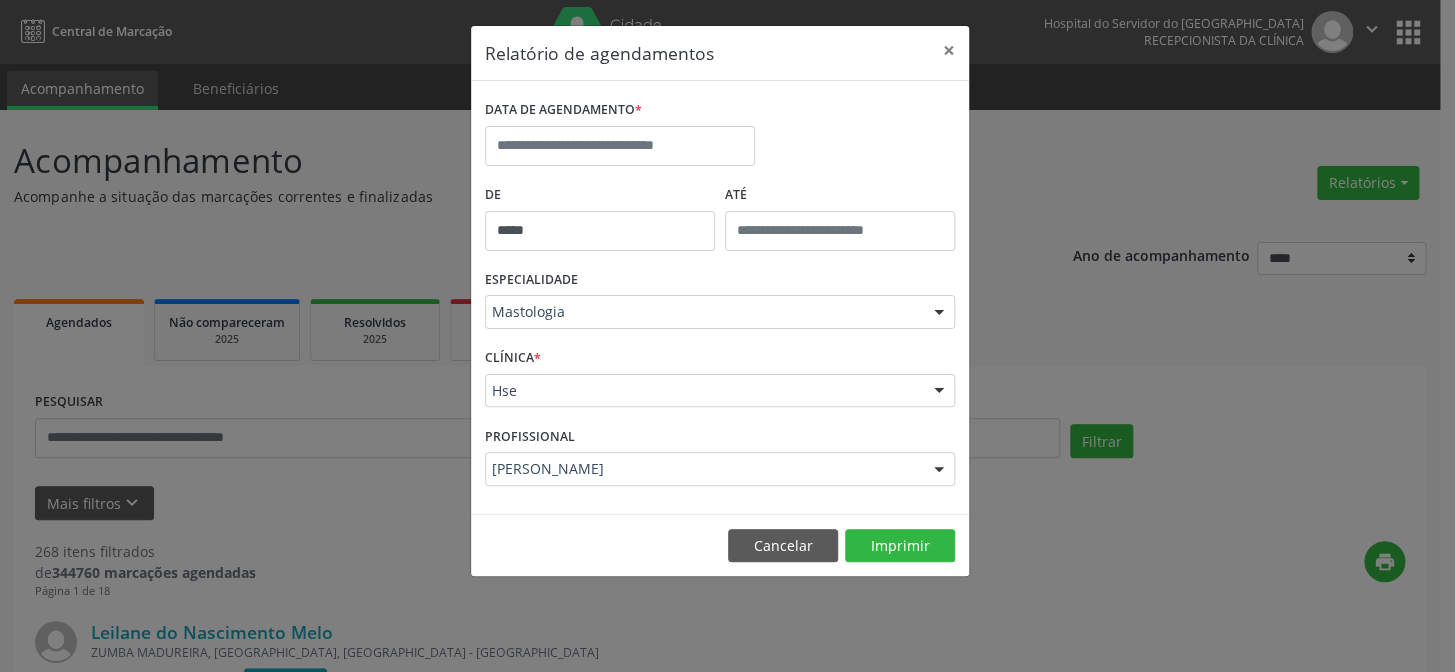 click on "*****" at bounding box center (600, 231) 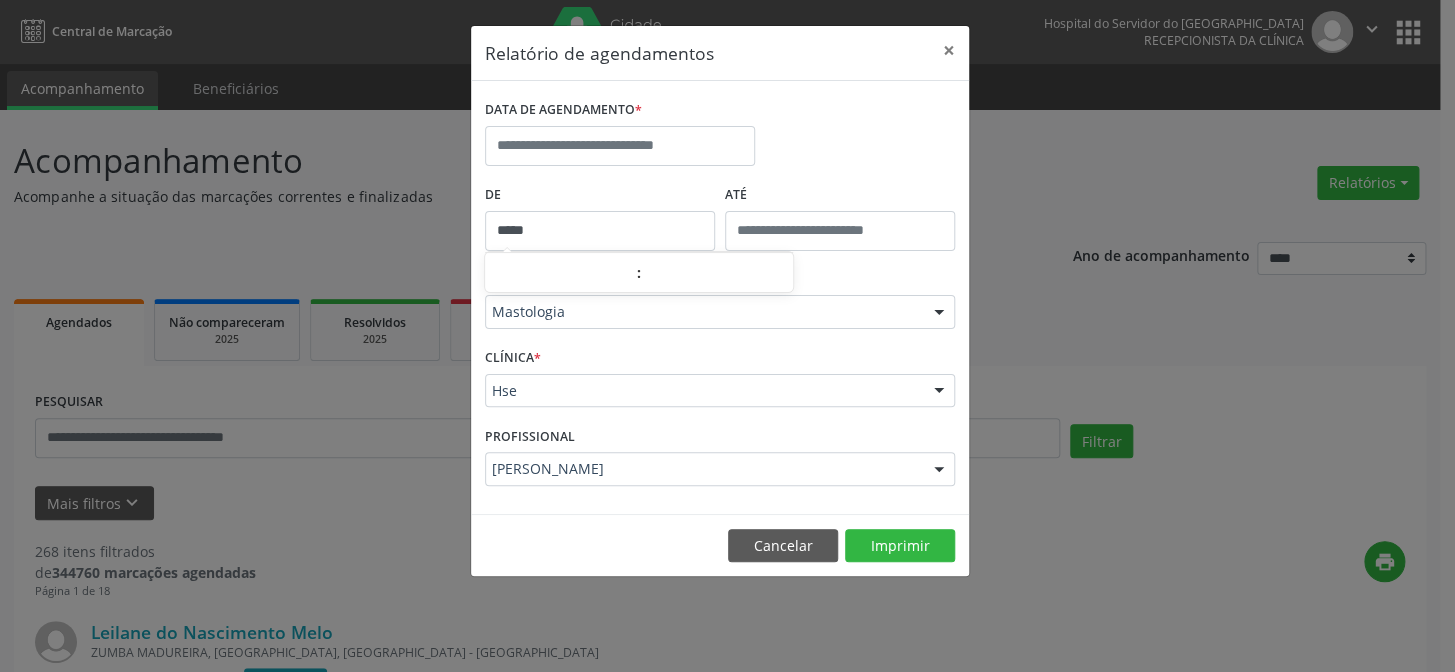click on "CLÍNICA
*
Hse         Hse
Nenhum resultado encontrado para: "   "
Não há nenhuma opção para ser exibida." at bounding box center [720, 382] 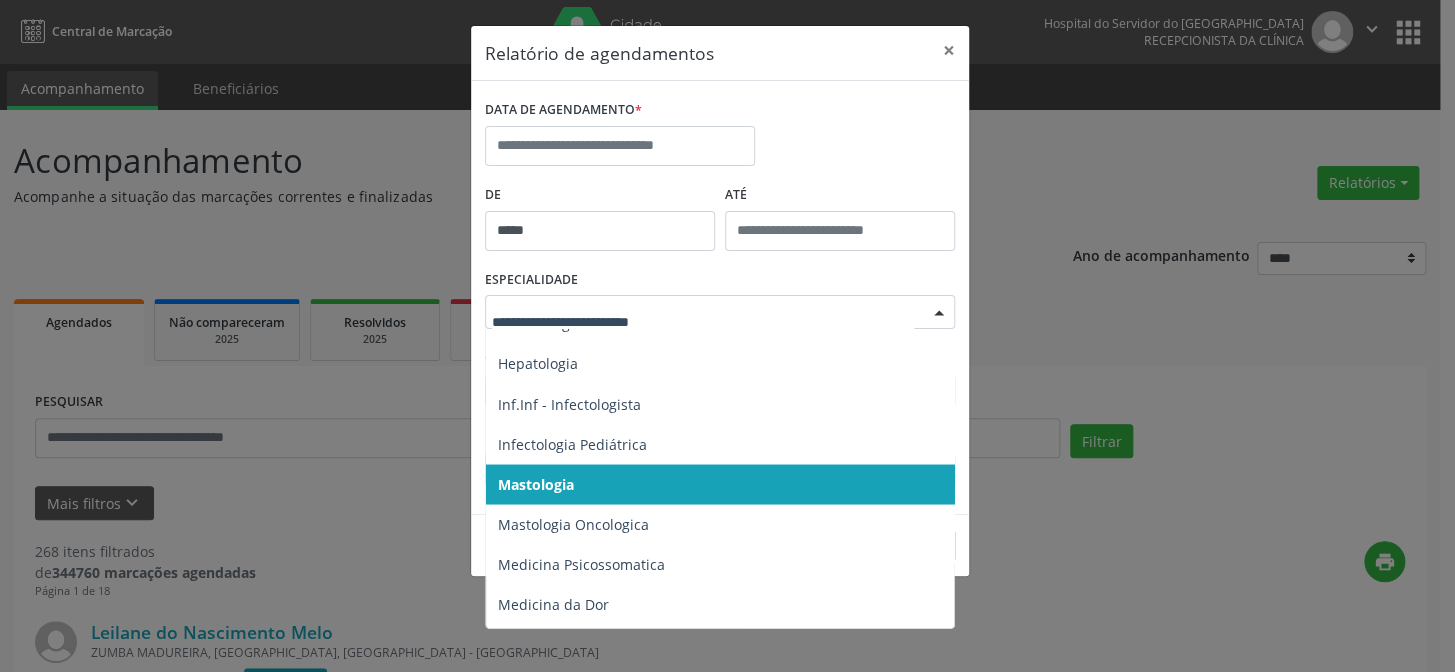 click at bounding box center (939, 313) 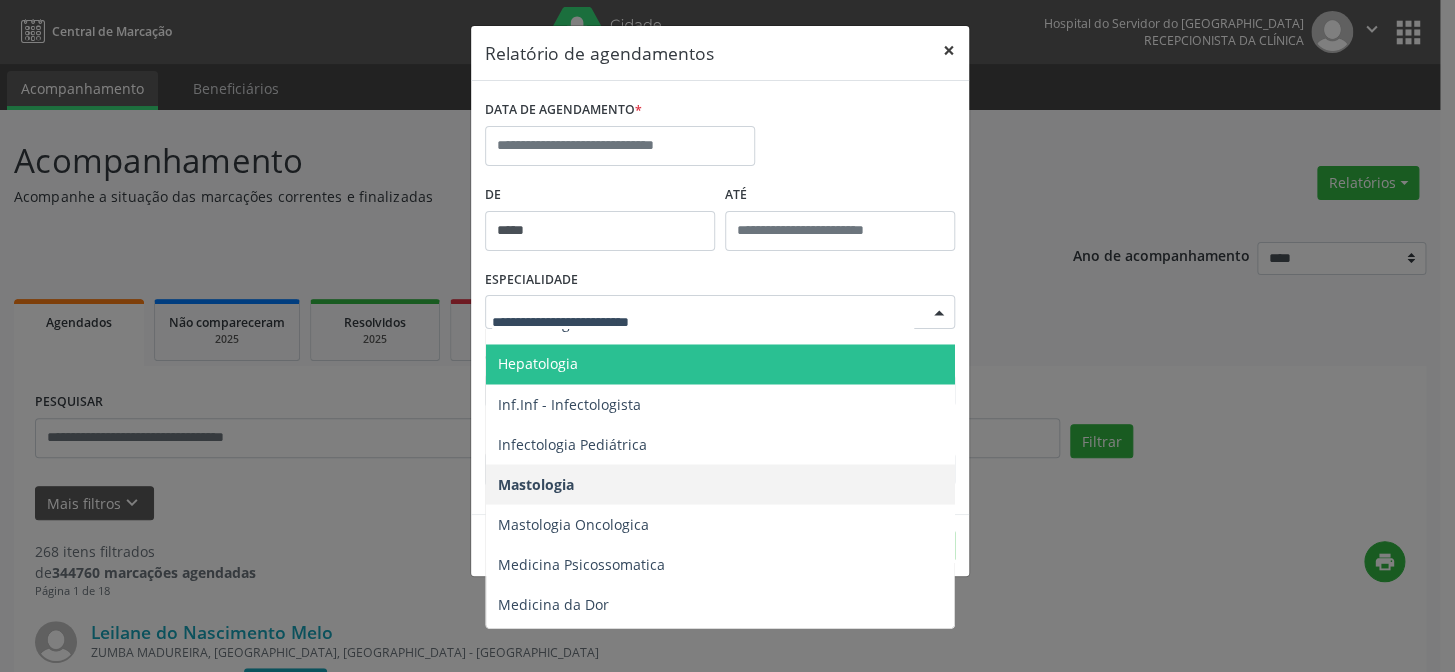 click on "×" at bounding box center (949, 50) 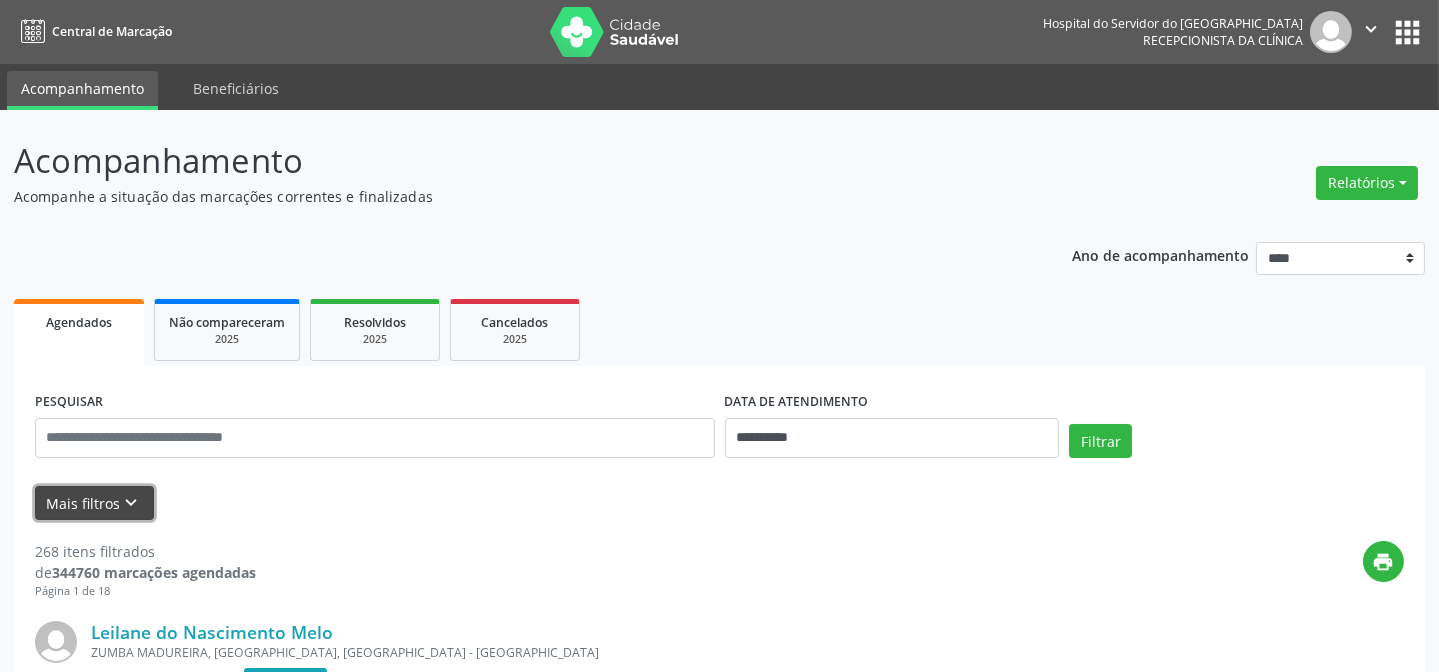 click on "Mais filtros
keyboard_arrow_down" at bounding box center (94, 503) 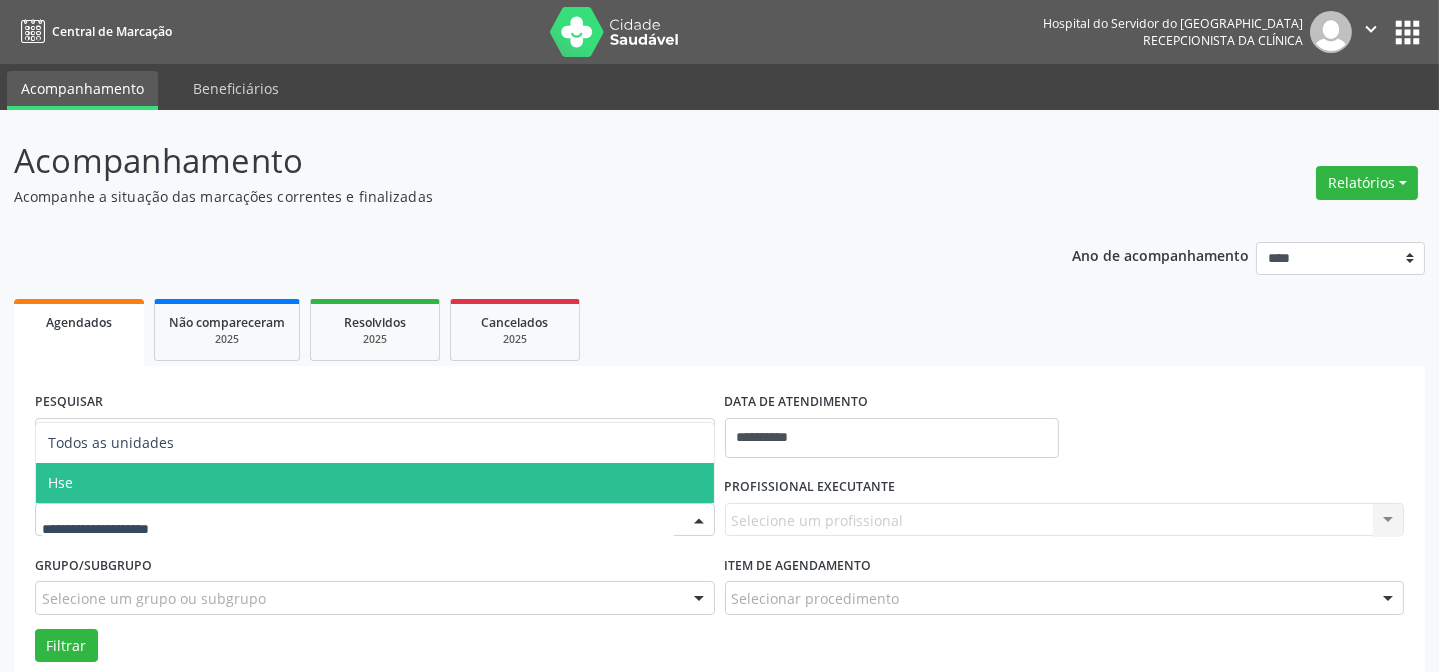 click on "Hse" at bounding box center [375, 483] 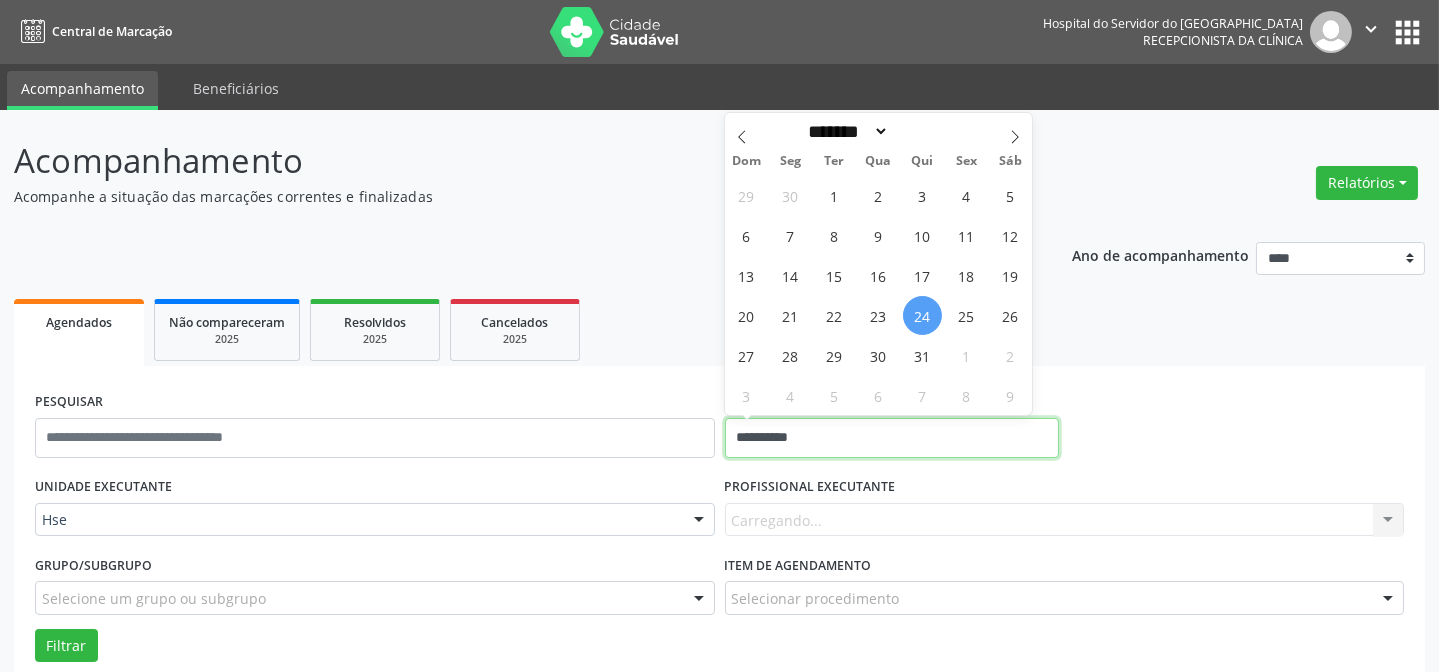 click on "**********" at bounding box center [892, 438] 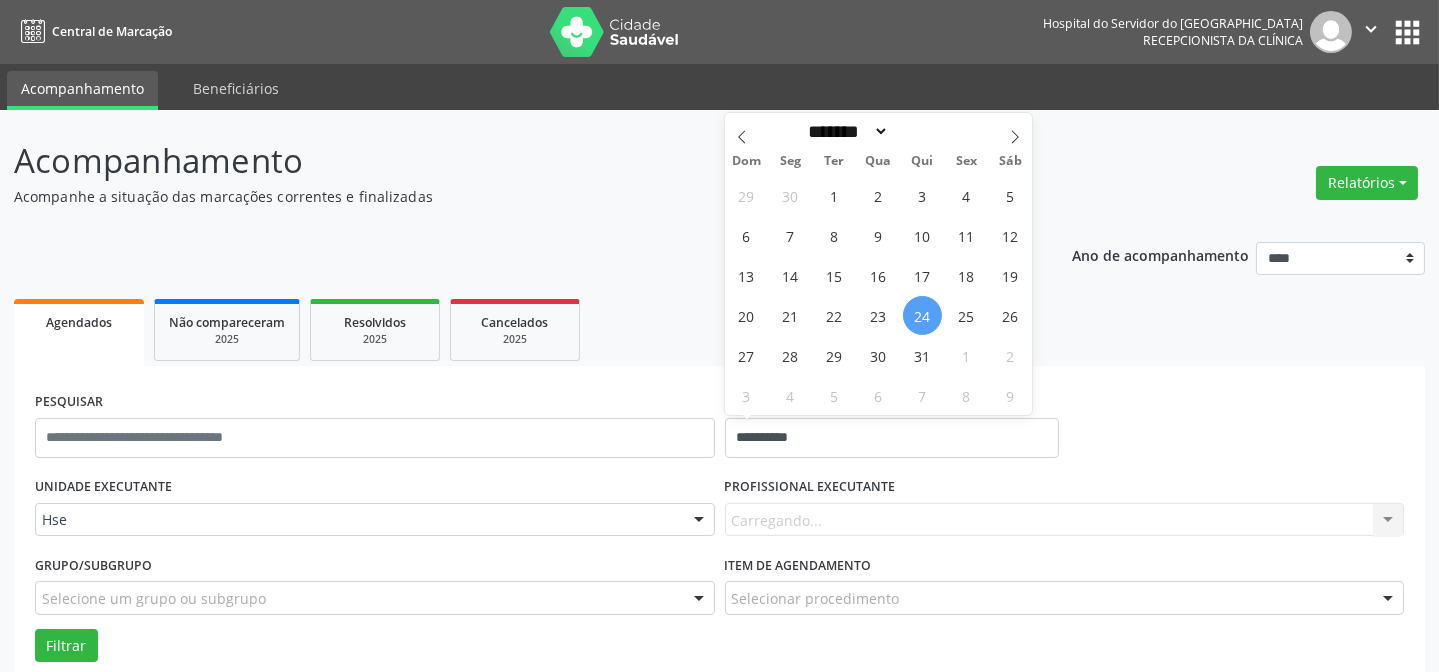 click on "24" at bounding box center (922, 315) 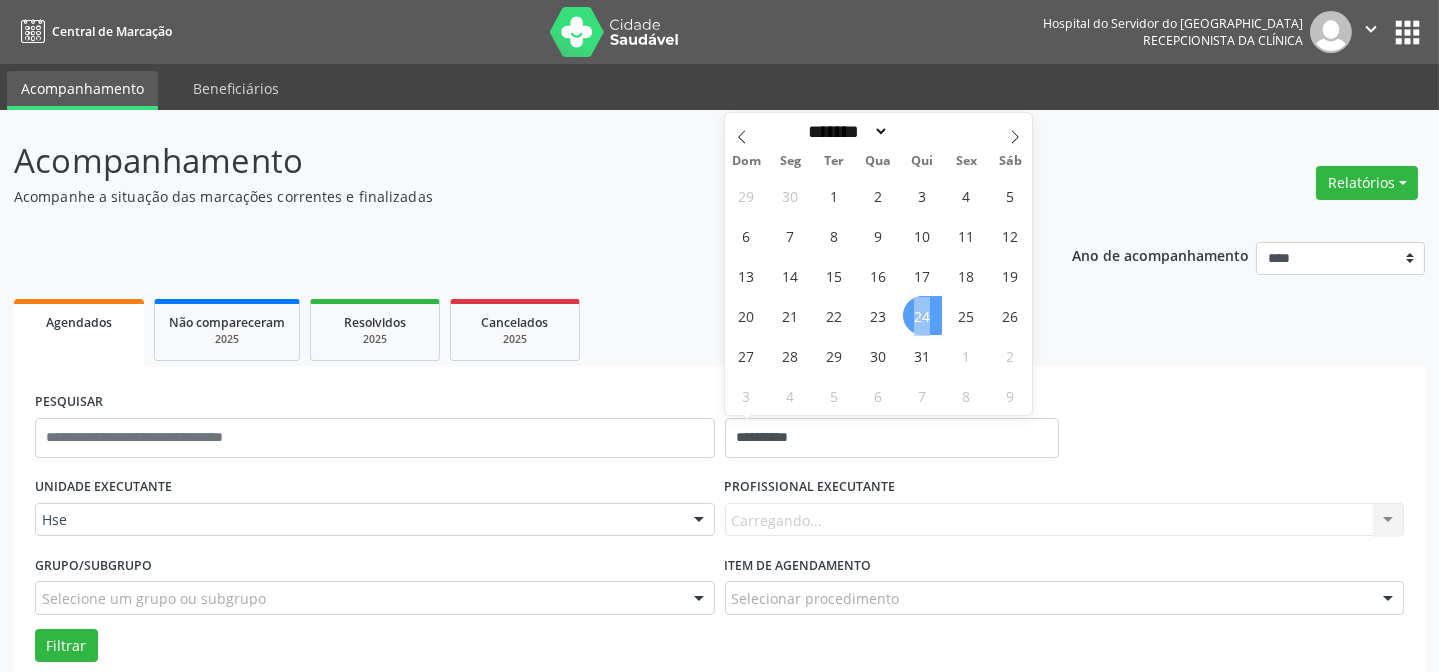 click on "24" at bounding box center [922, 315] 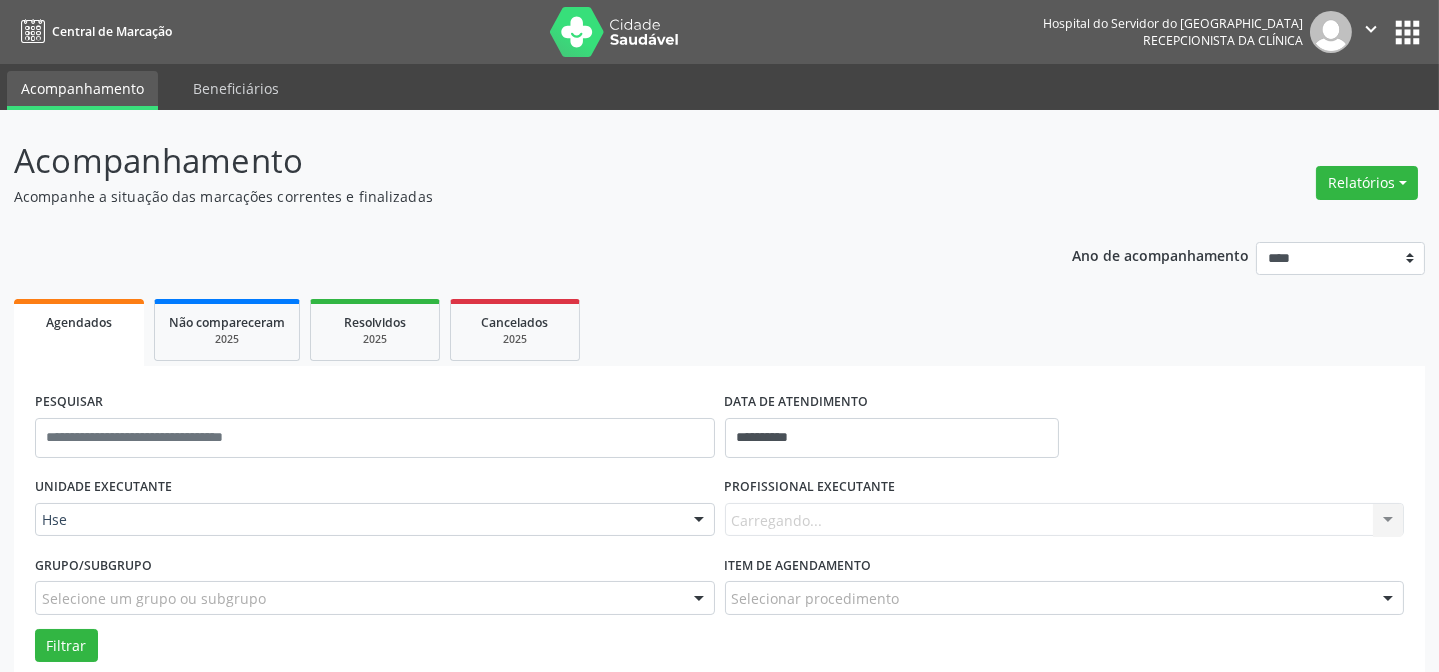 click on "Carregando...
Nenhum resultado encontrado para: "   "
Não há nenhuma opção para ser exibida." at bounding box center [1065, 520] 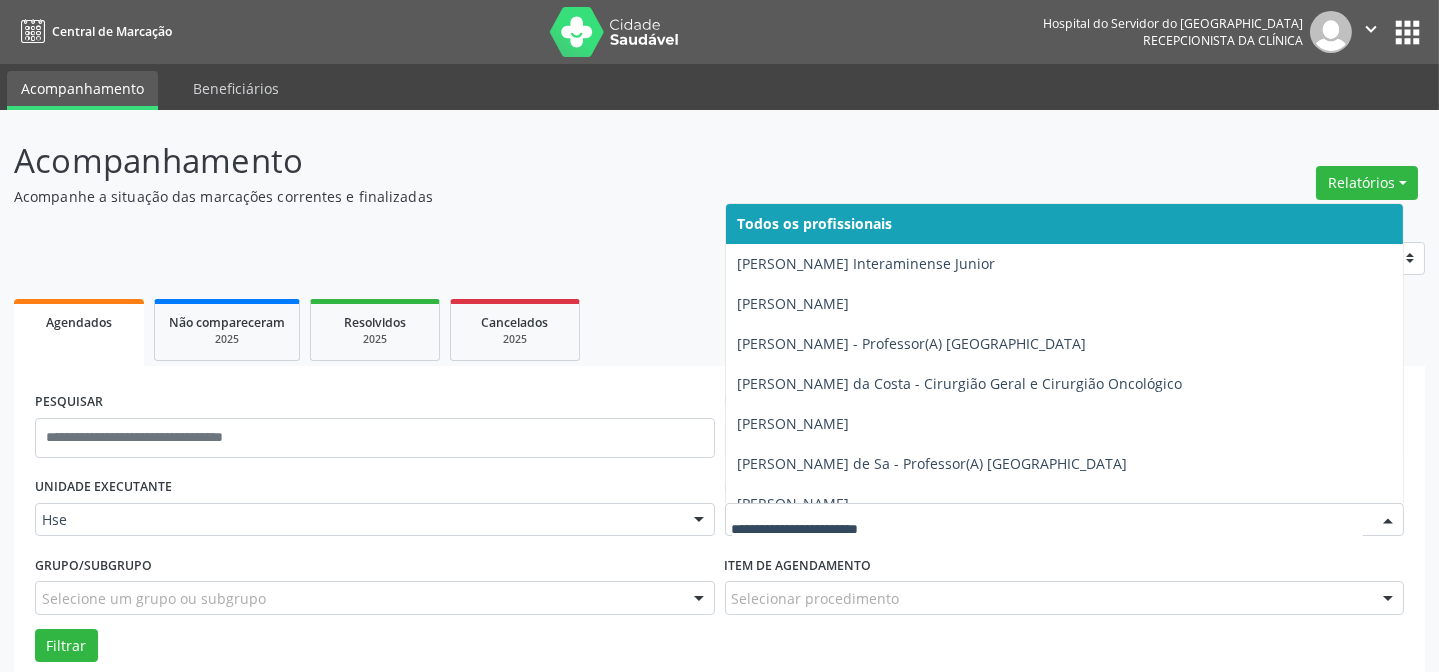 click at bounding box center (1388, 521) 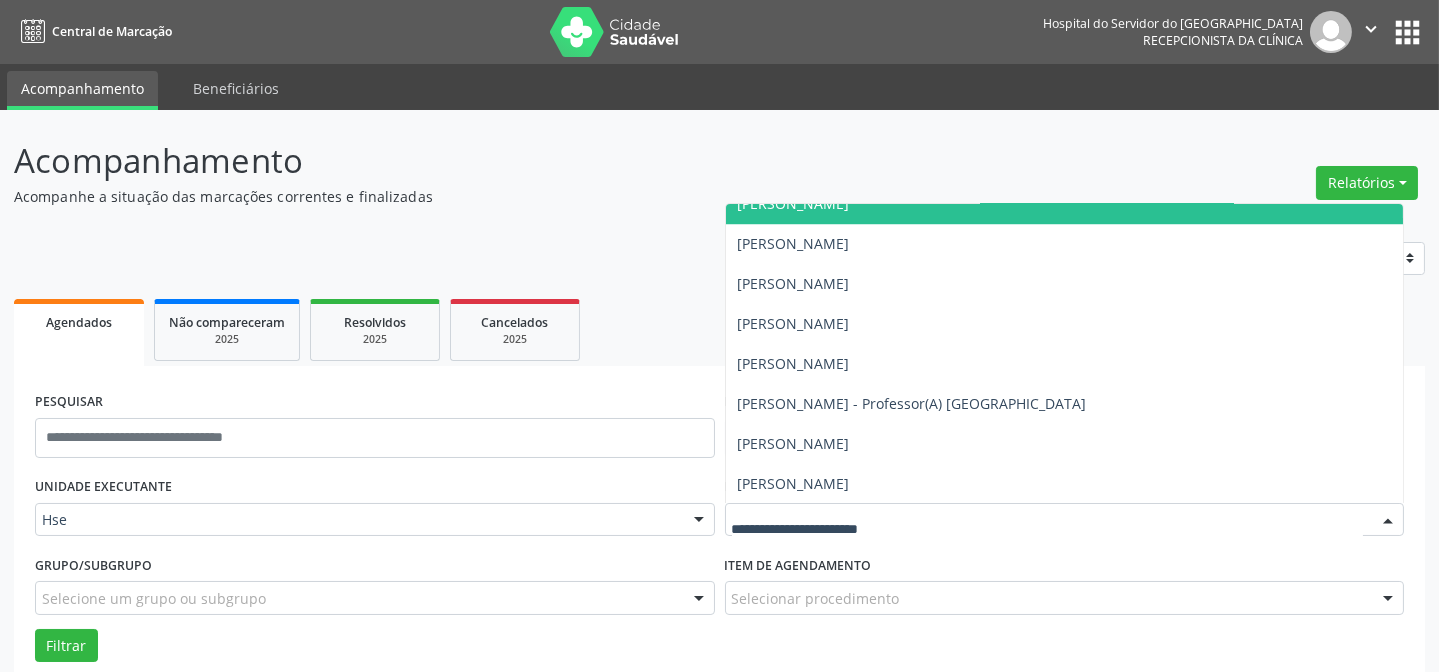 scroll, scrollTop: 12181, scrollLeft: 0, axis: vertical 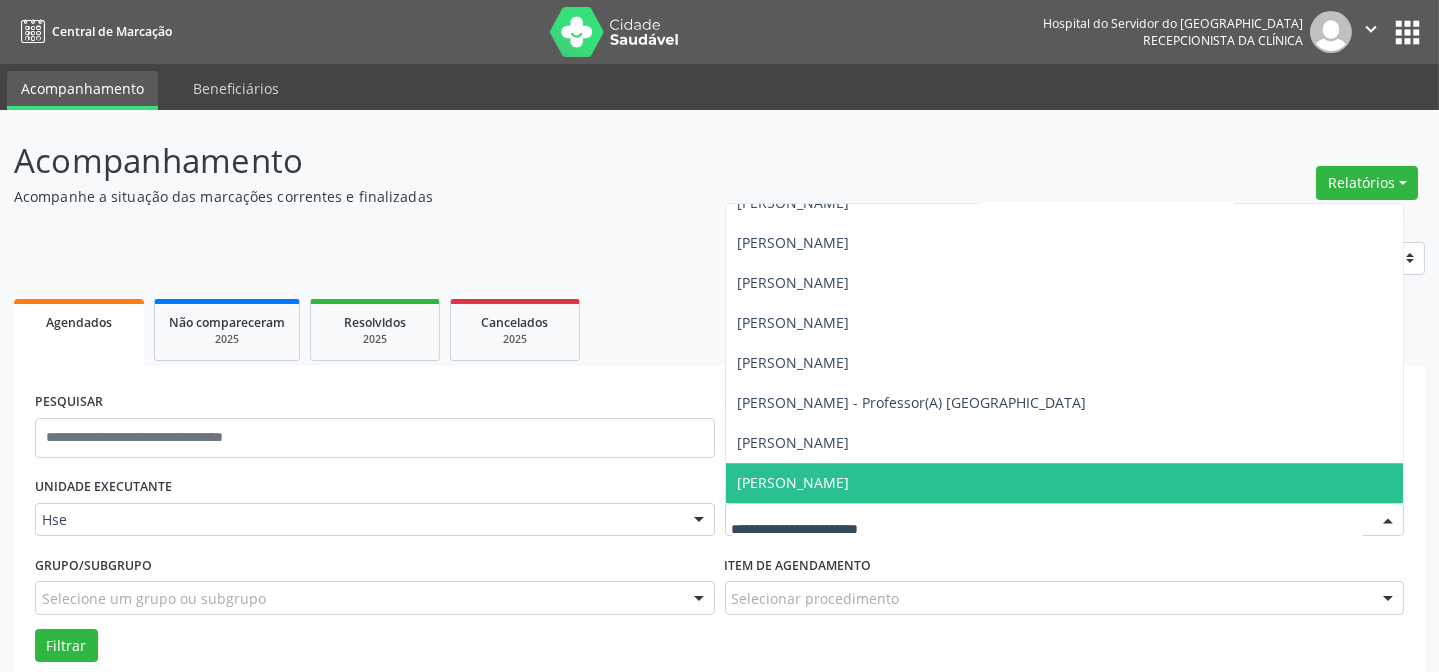 click on "[PERSON_NAME]" at bounding box center (794, 482) 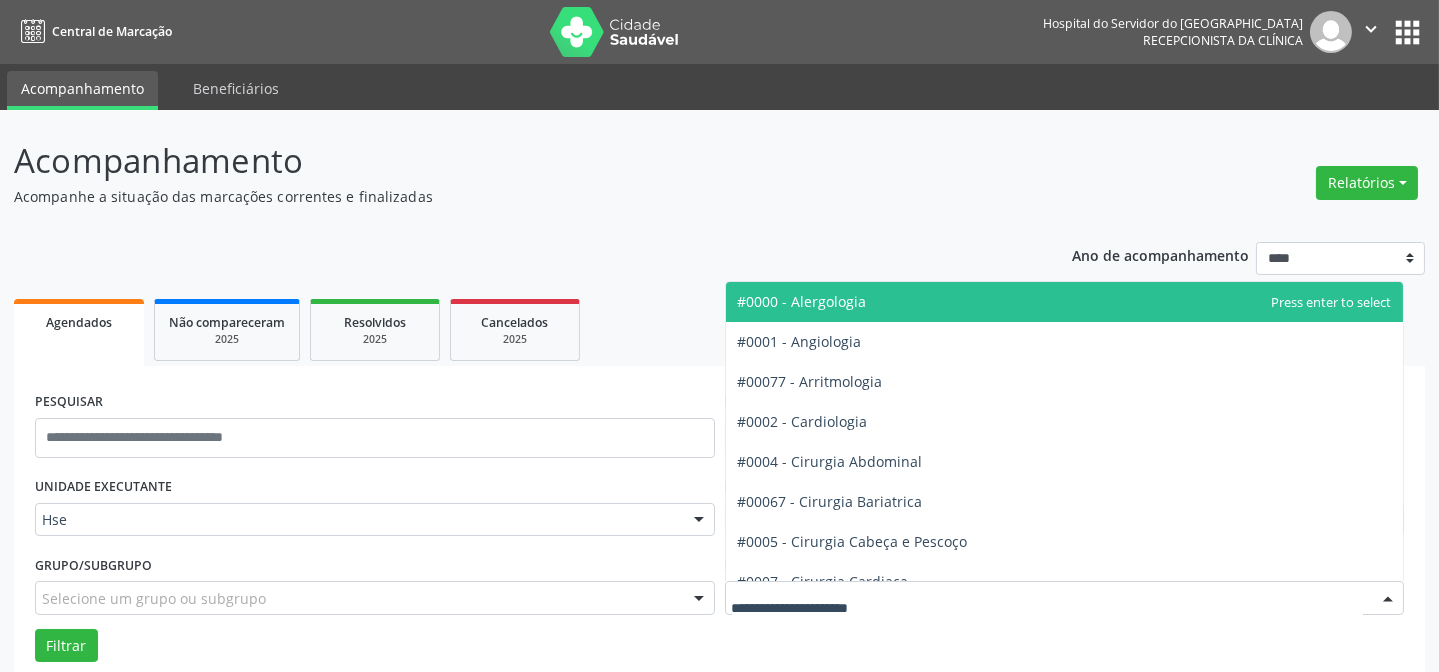 click at bounding box center [1065, 598] 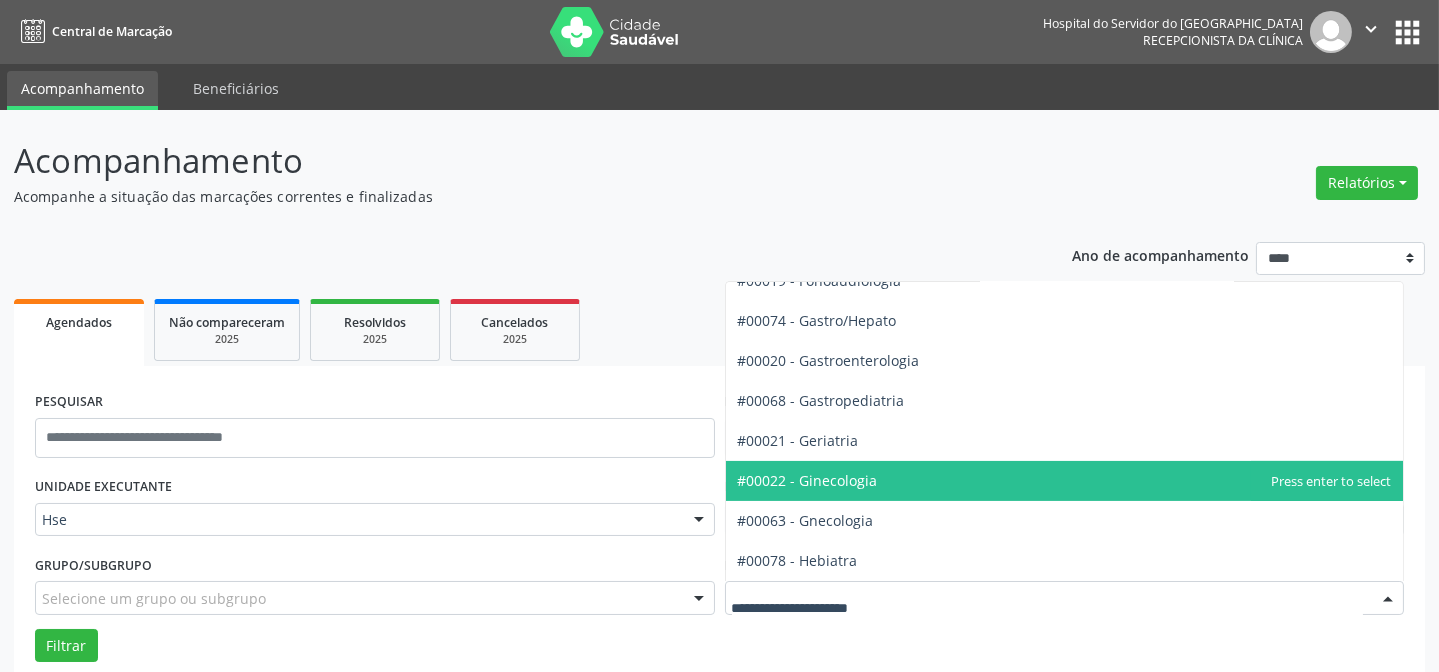 scroll, scrollTop: 1272, scrollLeft: 0, axis: vertical 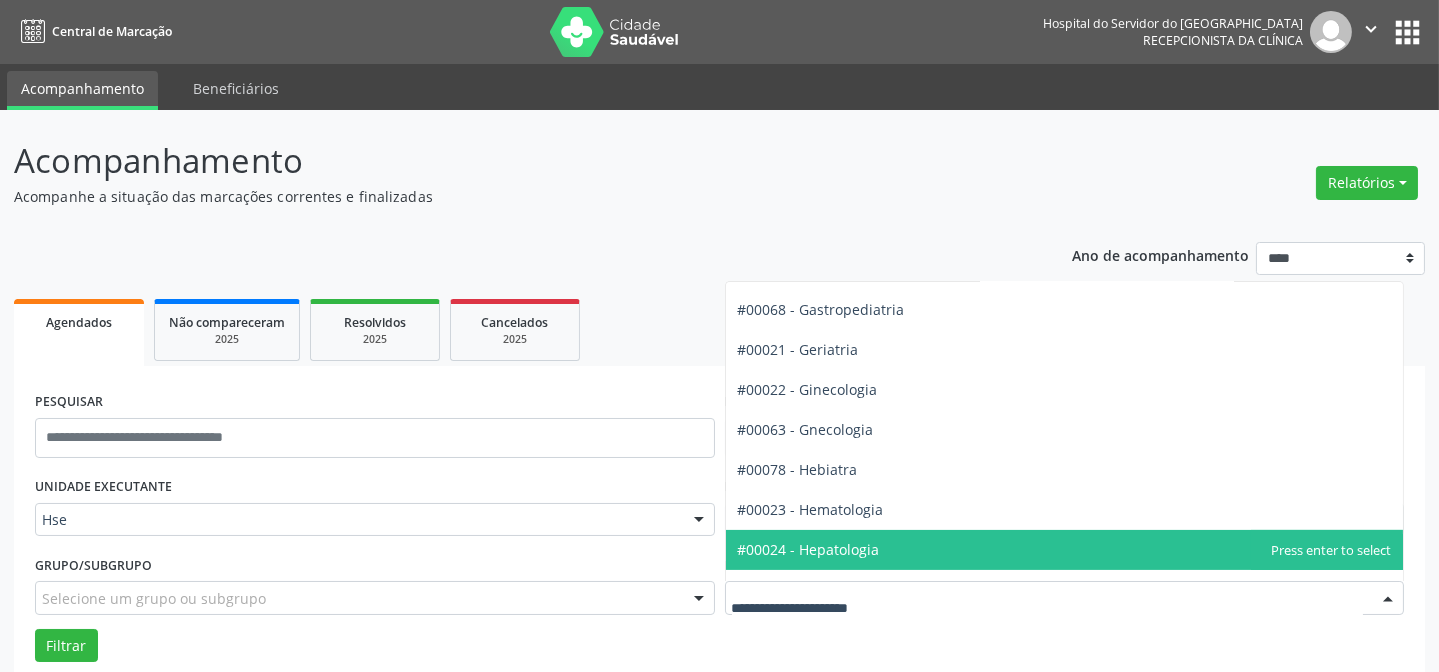 click on "#00024 - Hepatologia" at bounding box center (809, 549) 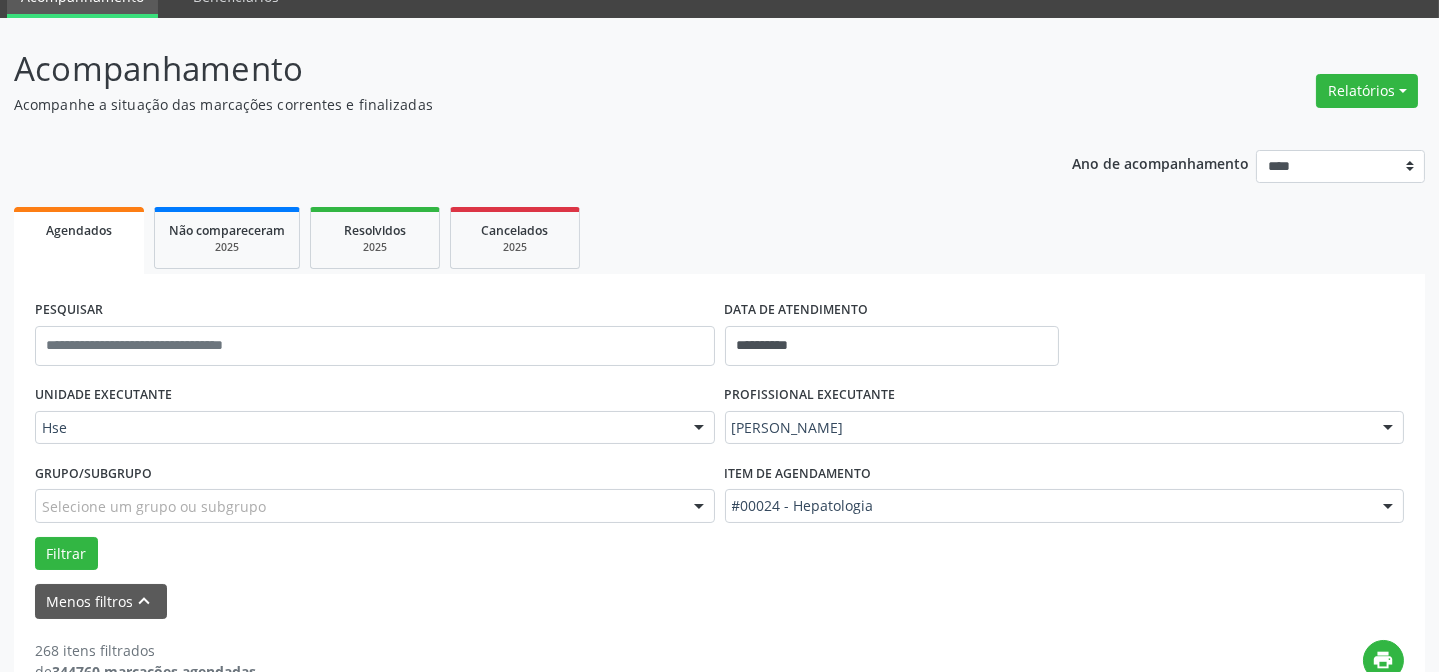 scroll, scrollTop: 181, scrollLeft: 0, axis: vertical 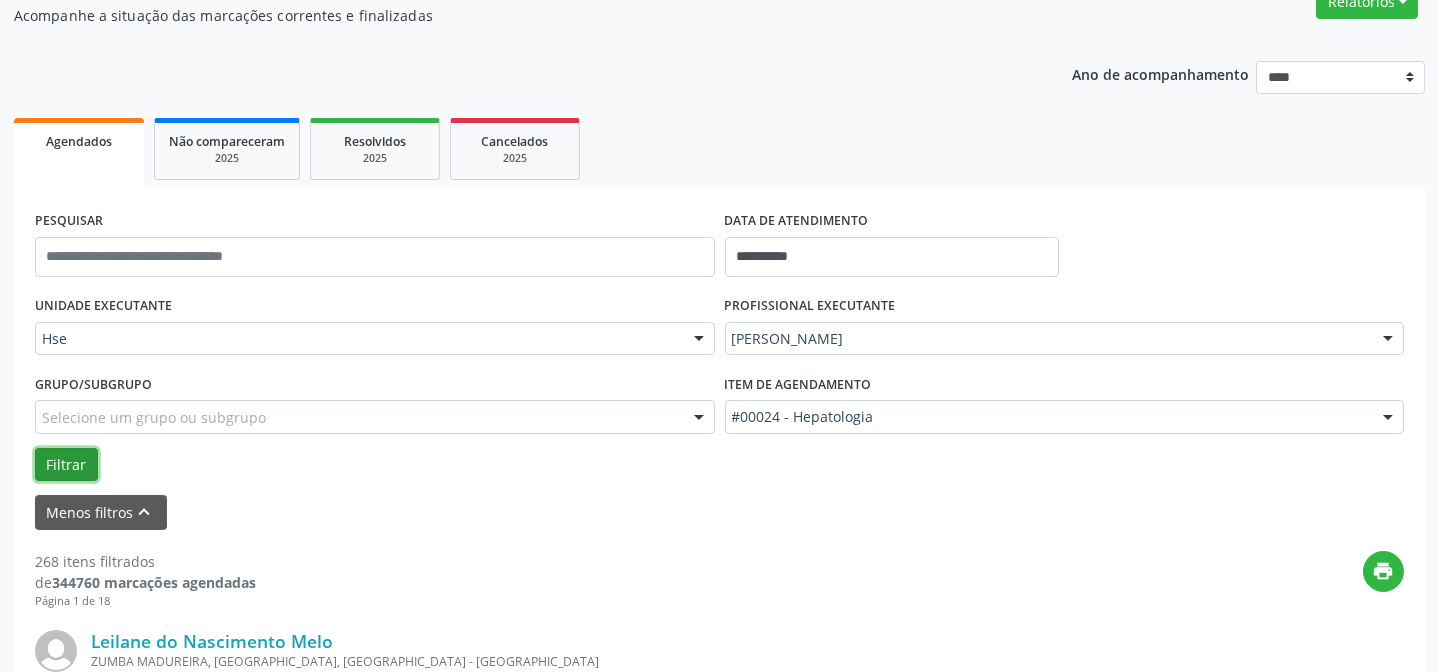 click on "Filtrar" at bounding box center [66, 465] 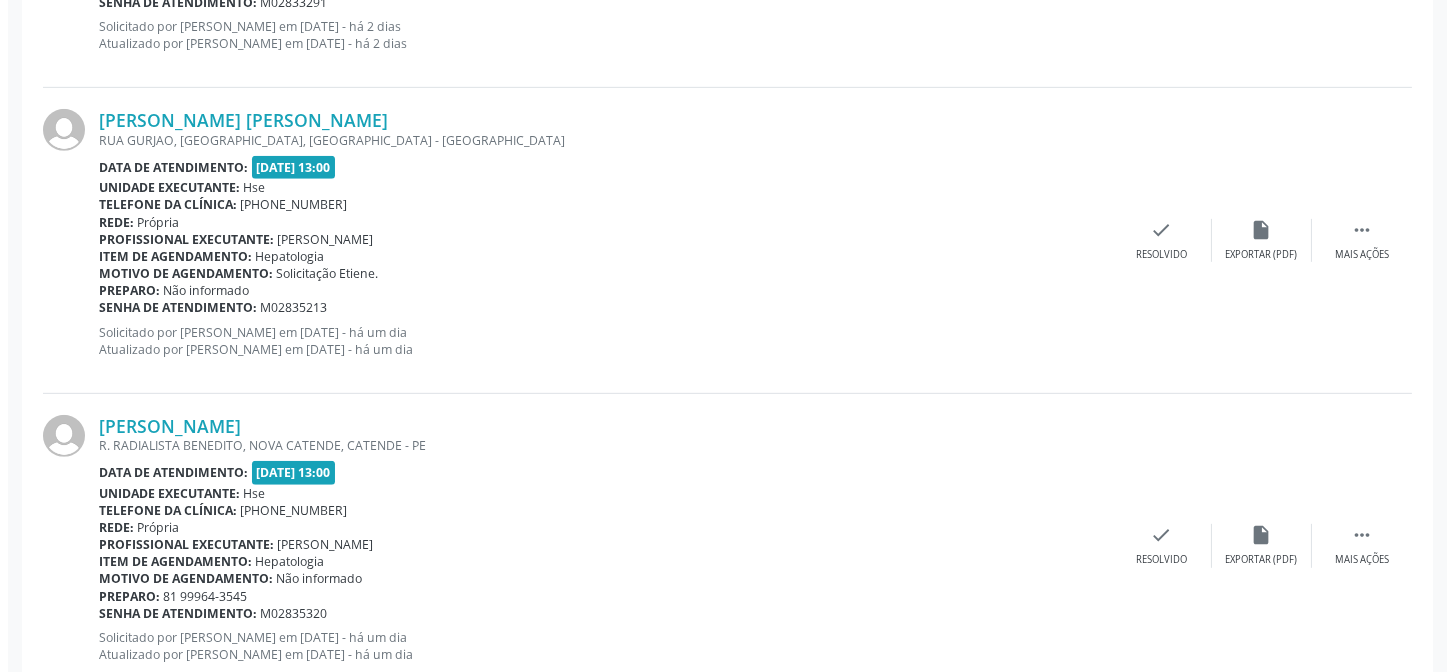 scroll, scrollTop: 2592, scrollLeft: 0, axis: vertical 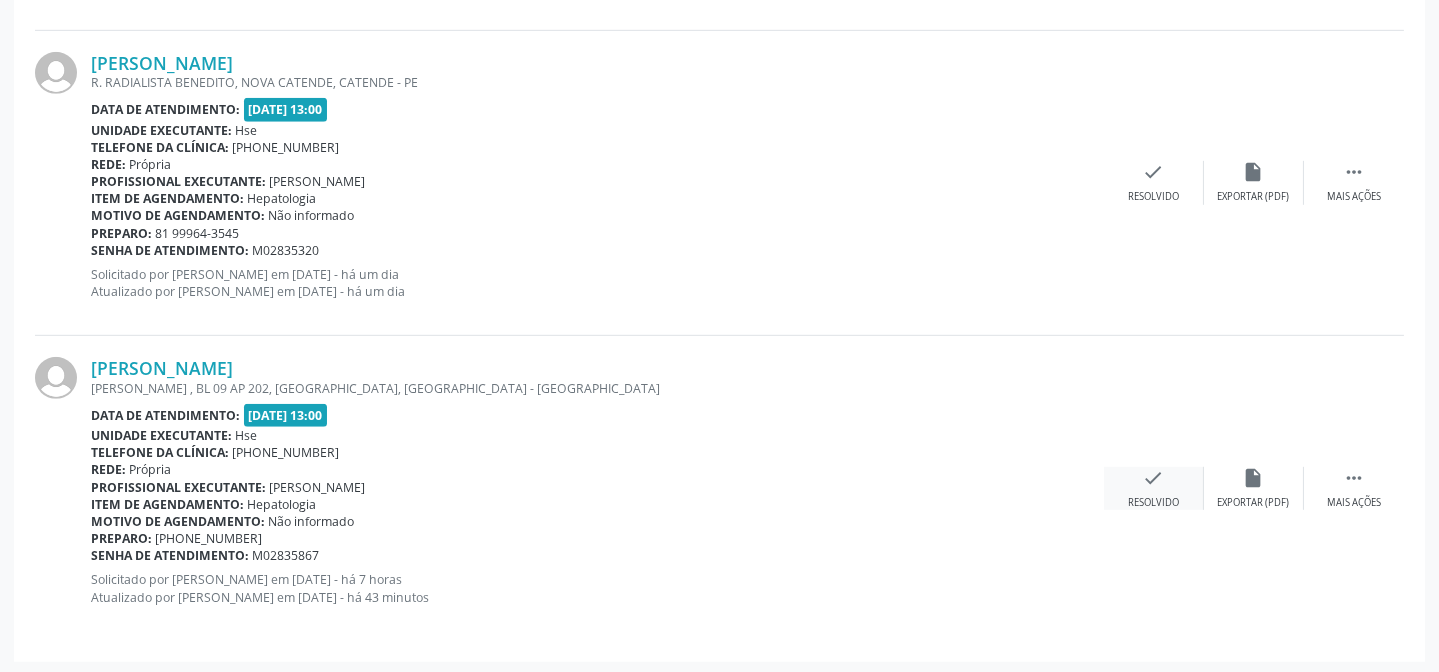 click on "check" at bounding box center (1154, 478) 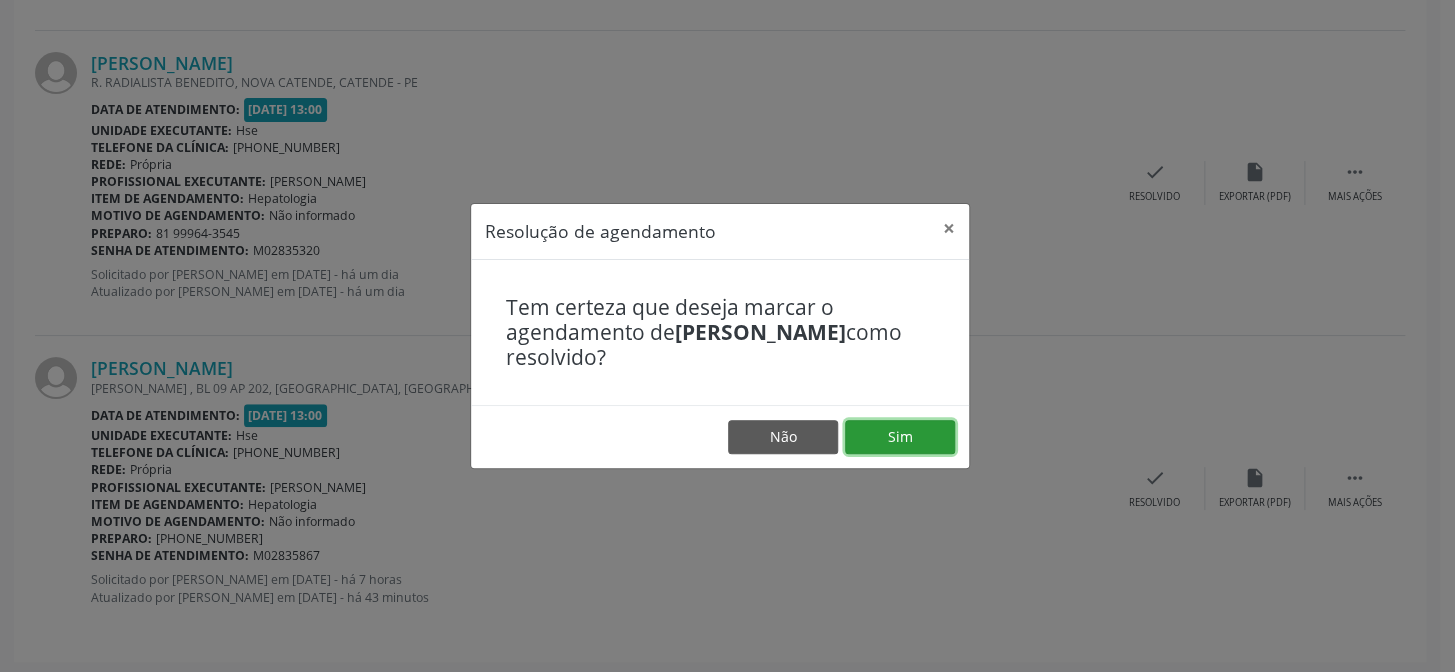 click on "Sim" at bounding box center (900, 437) 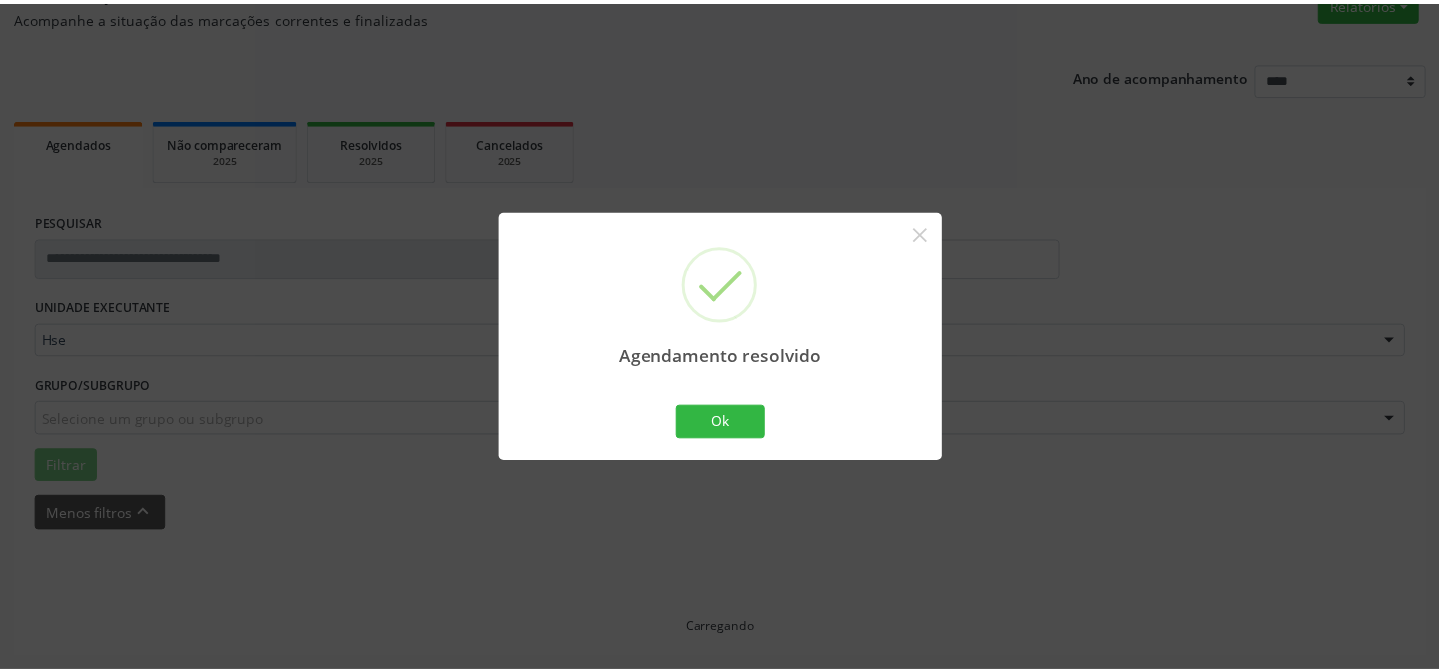 scroll, scrollTop: 179, scrollLeft: 0, axis: vertical 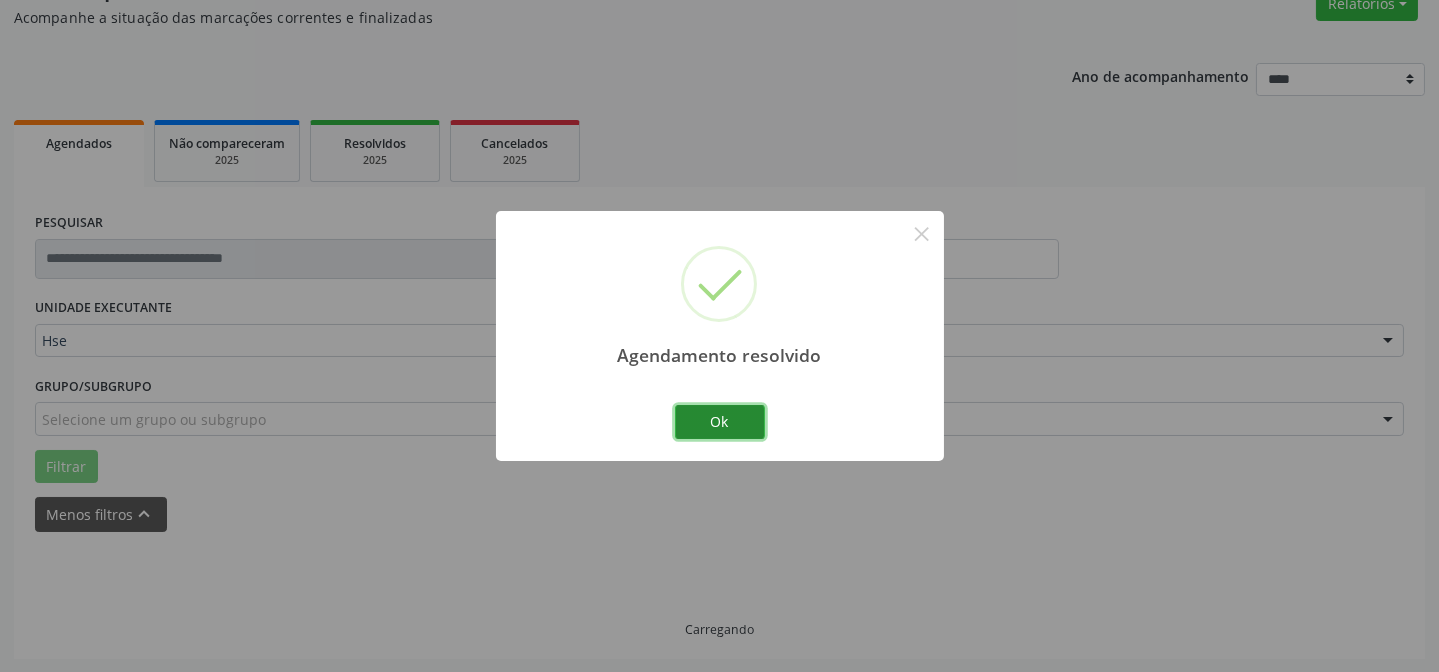 click on "Ok" at bounding box center (720, 422) 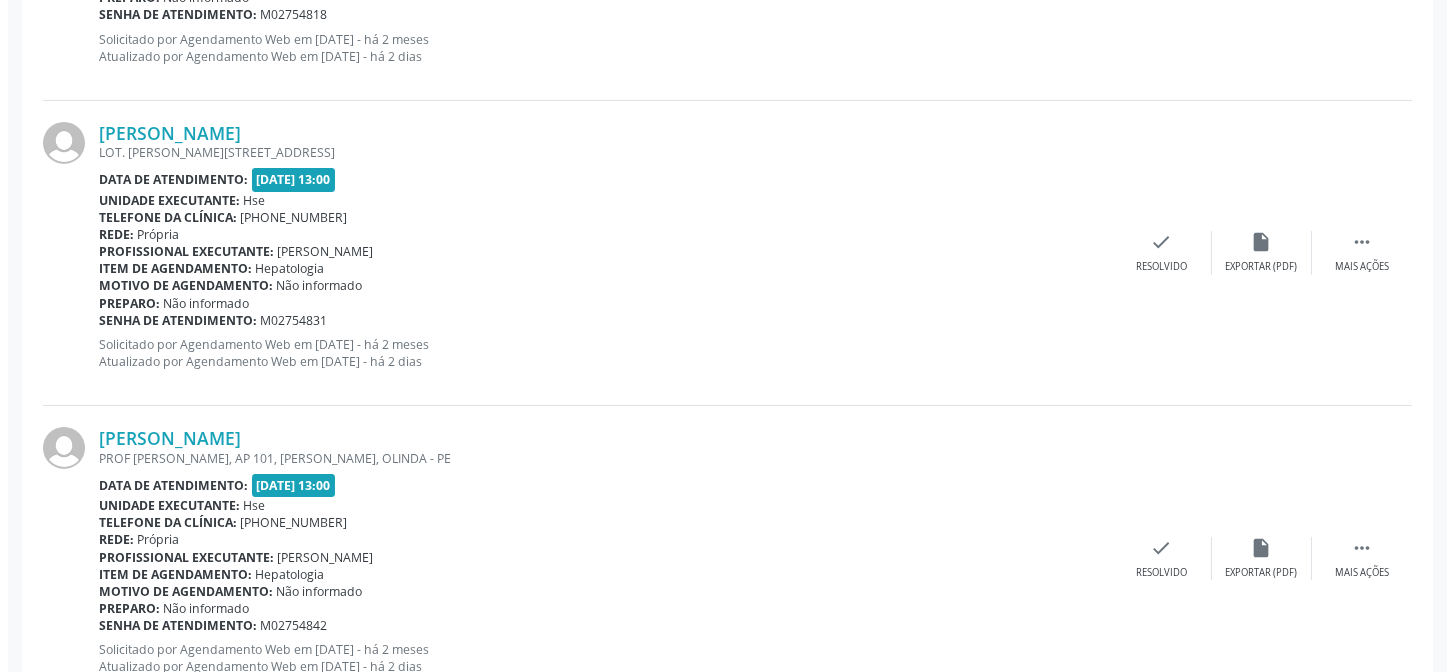 scroll, scrollTop: 997, scrollLeft: 0, axis: vertical 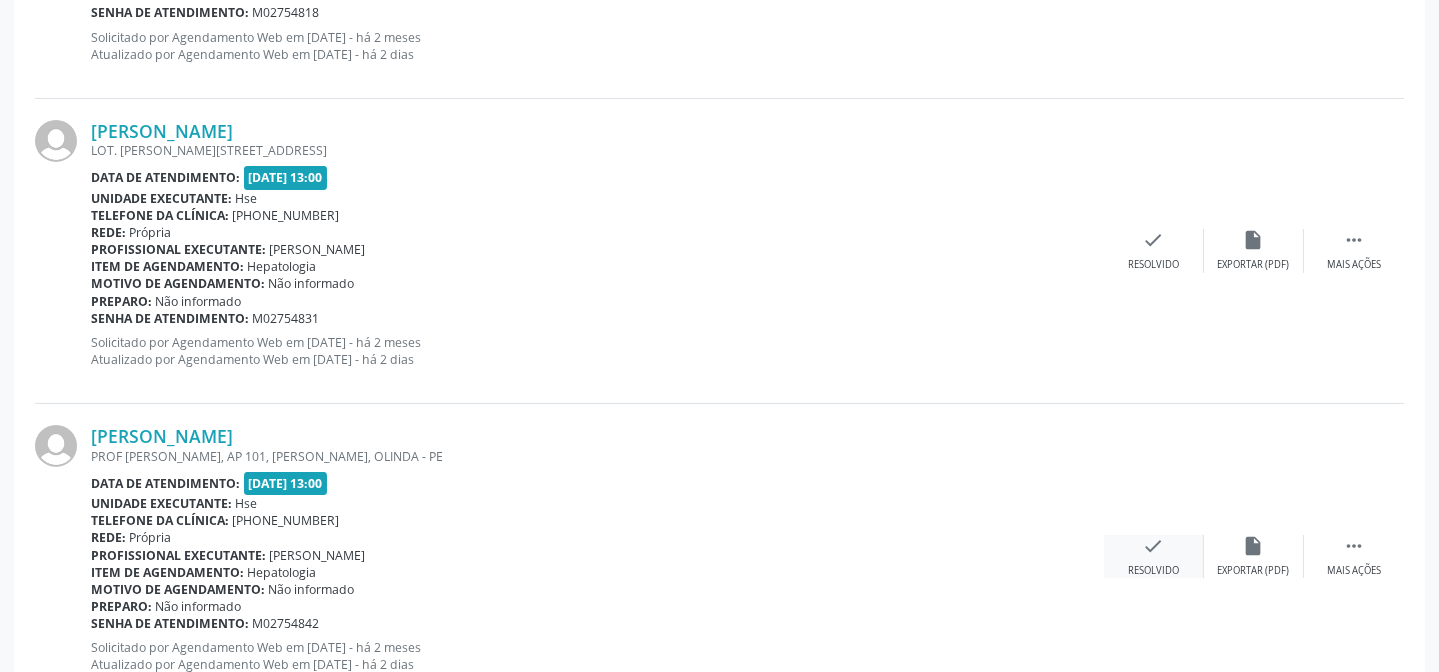 click on "check" at bounding box center (1154, 546) 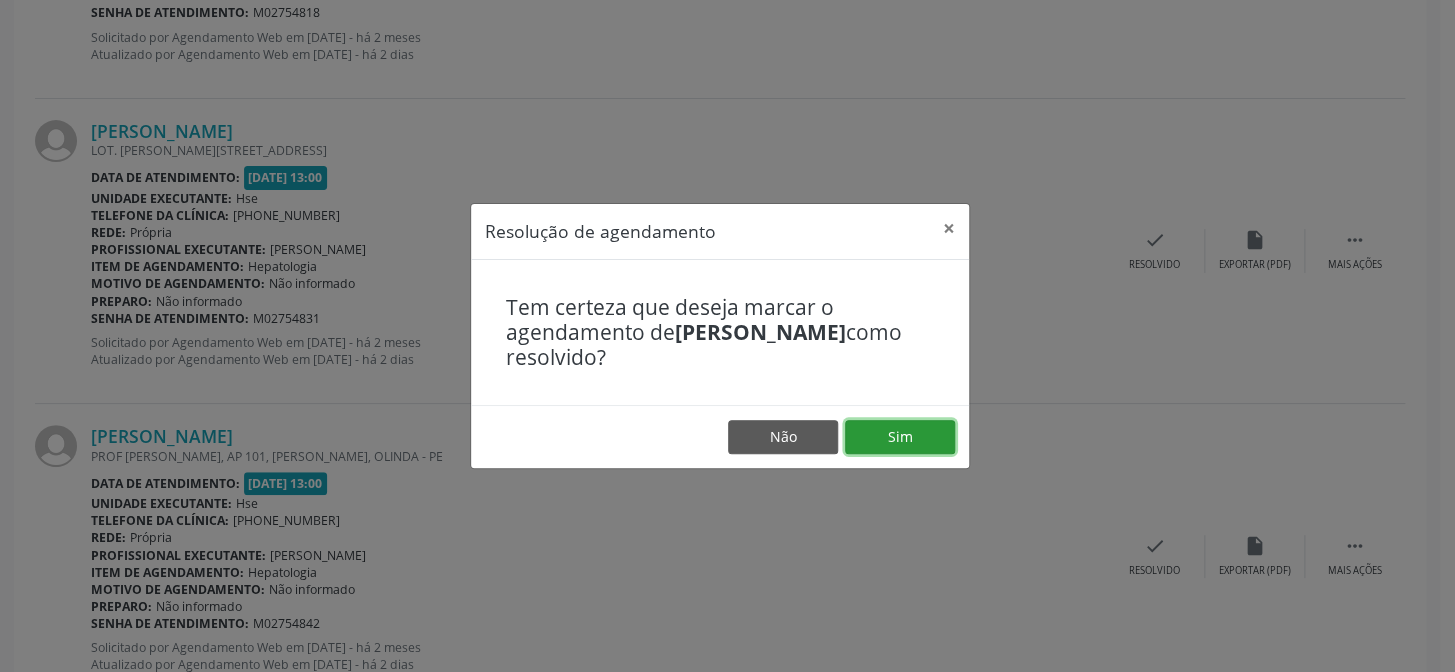 click on "Sim" at bounding box center (900, 437) 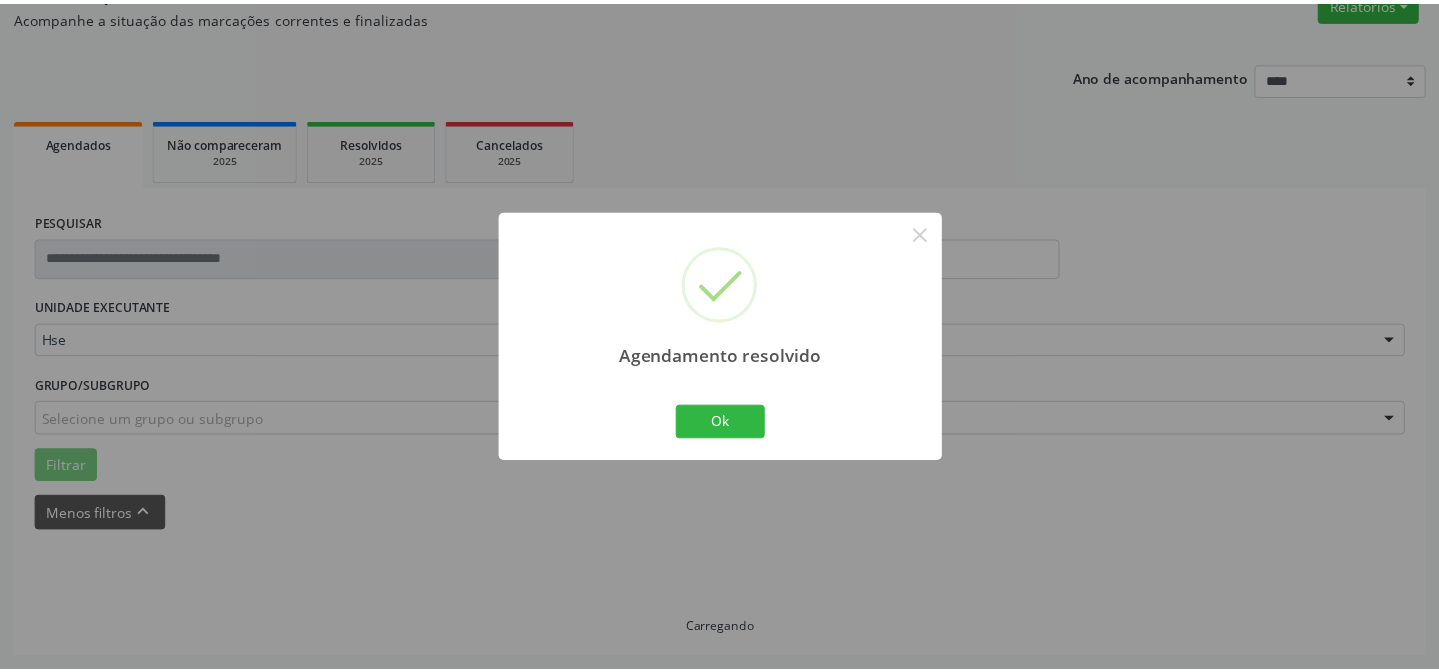 scroll, scrollTop: 179, scrollLeft: 0, axis: vertical 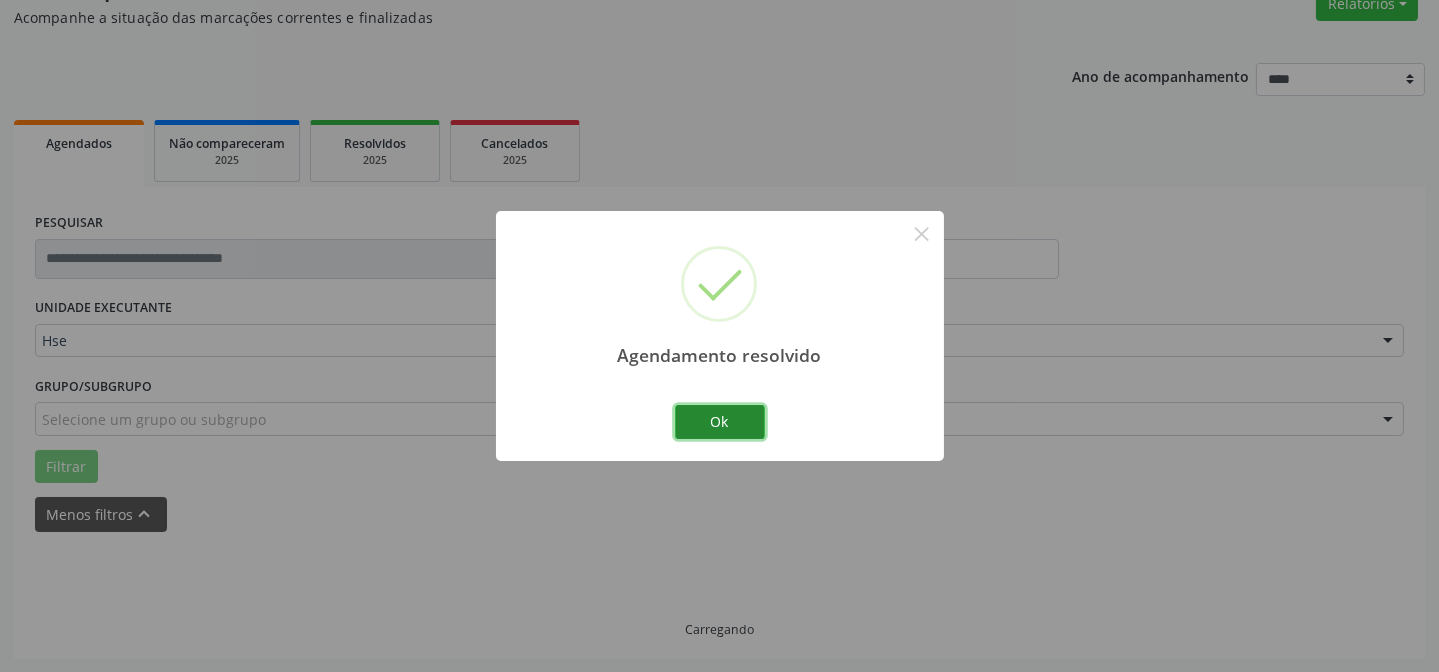 click on "Ok" at bounding box center (720, 422) 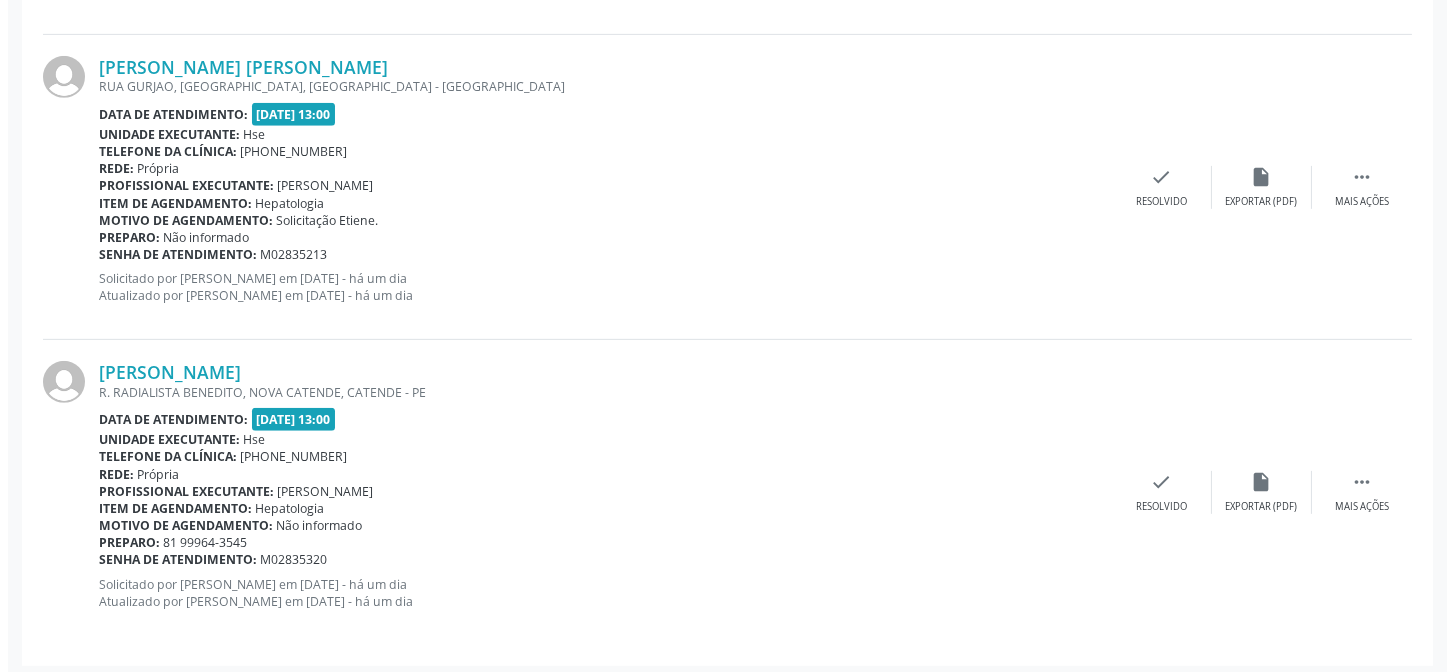 scroll, scrollTop: 1982, scrollLeft: 0, axis: vertical 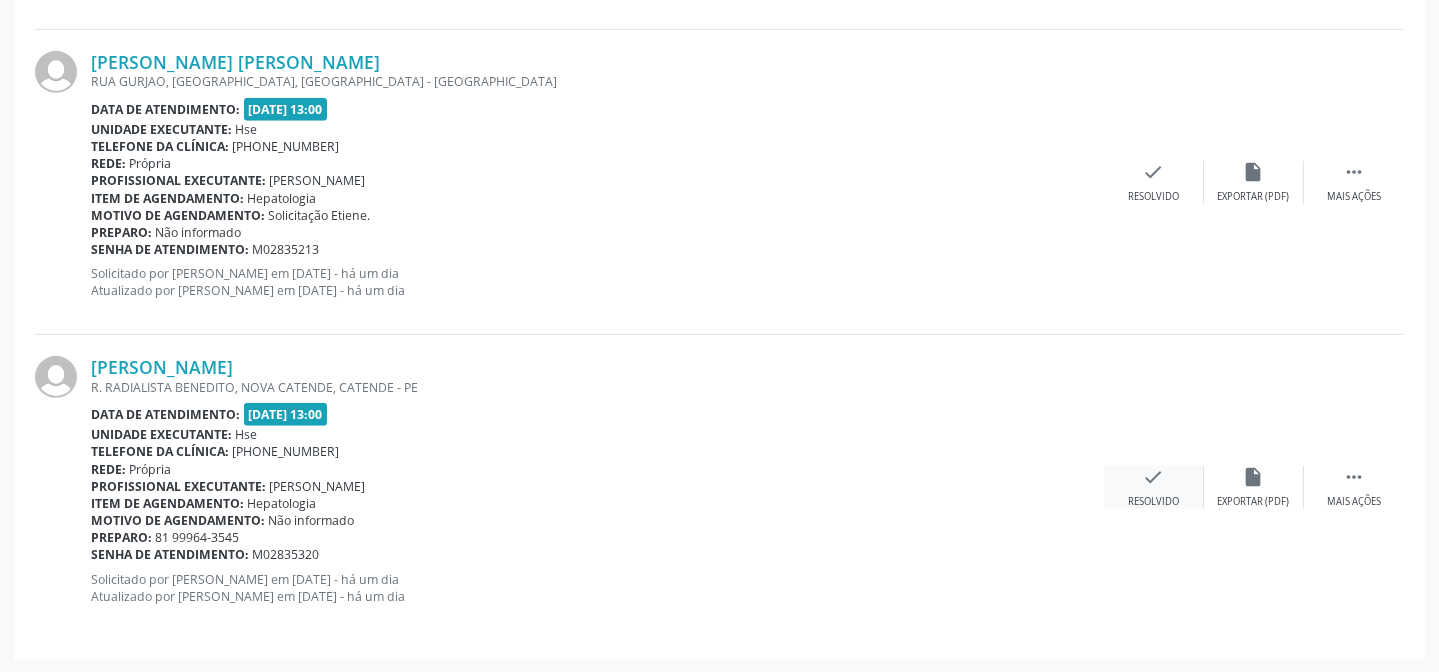 click on "check" at bounding box center (1154, 477) 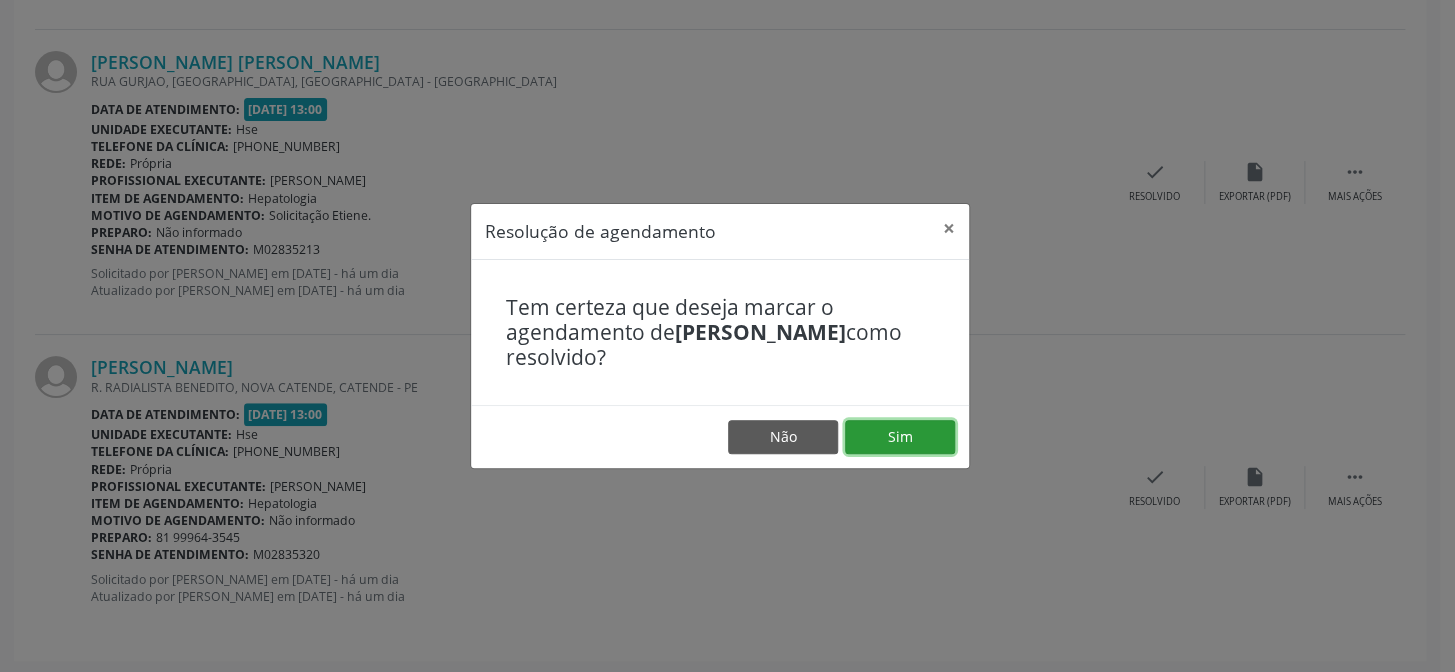 click on "Sim" at bounding box center [900, 437] 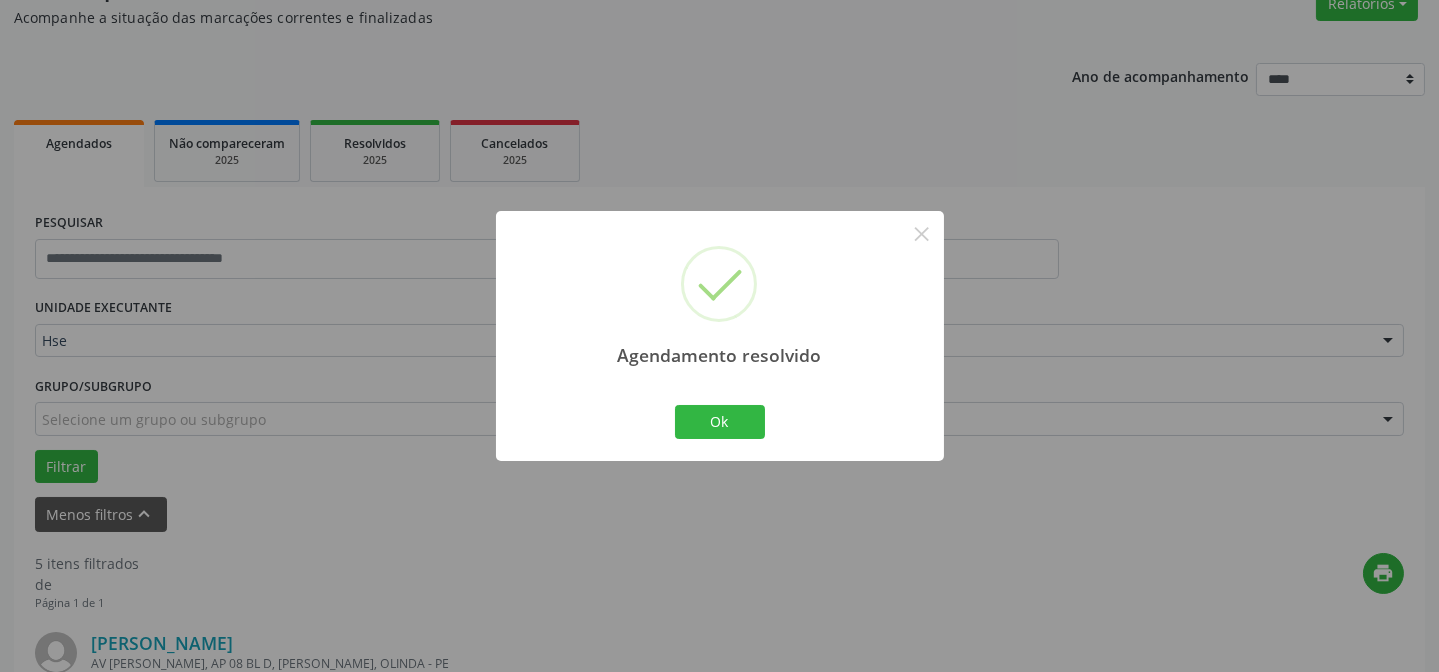 scroll, scrollTop: 1677, scrollLeft: 0, axis: vertical 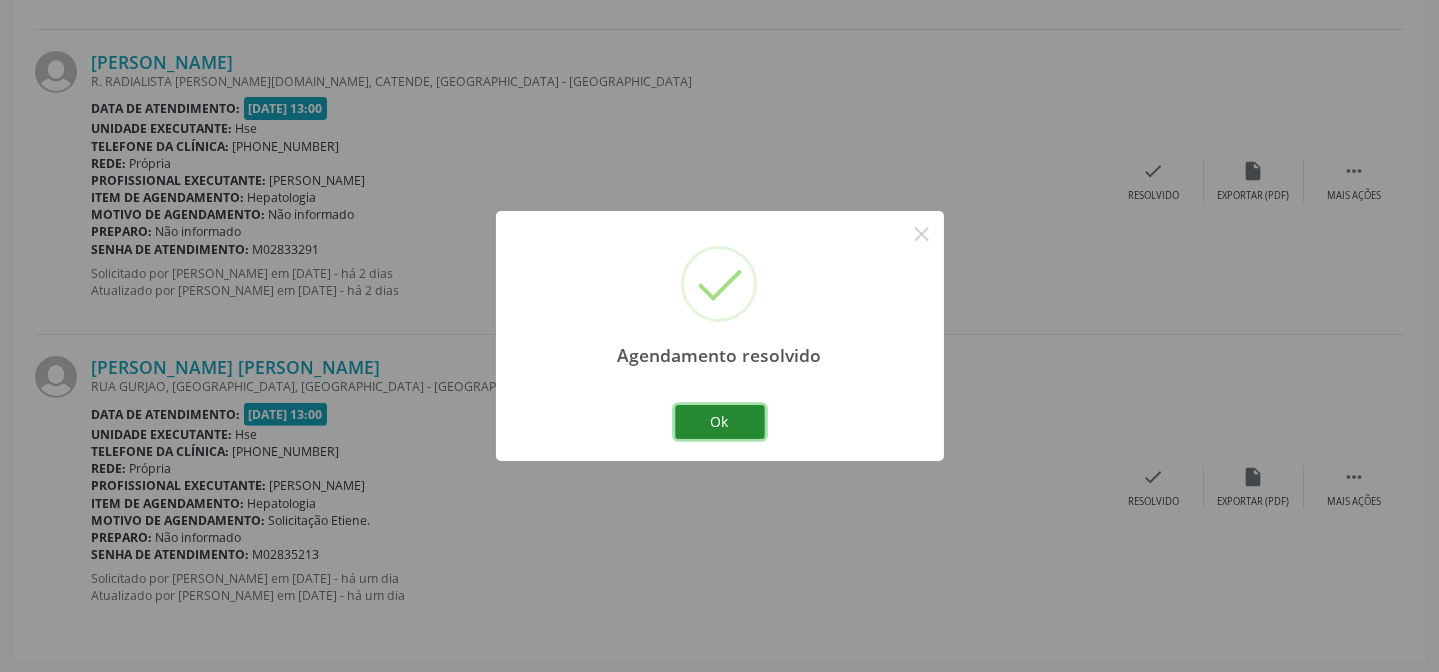 click on "Ok" at bounding box center [720, 422] 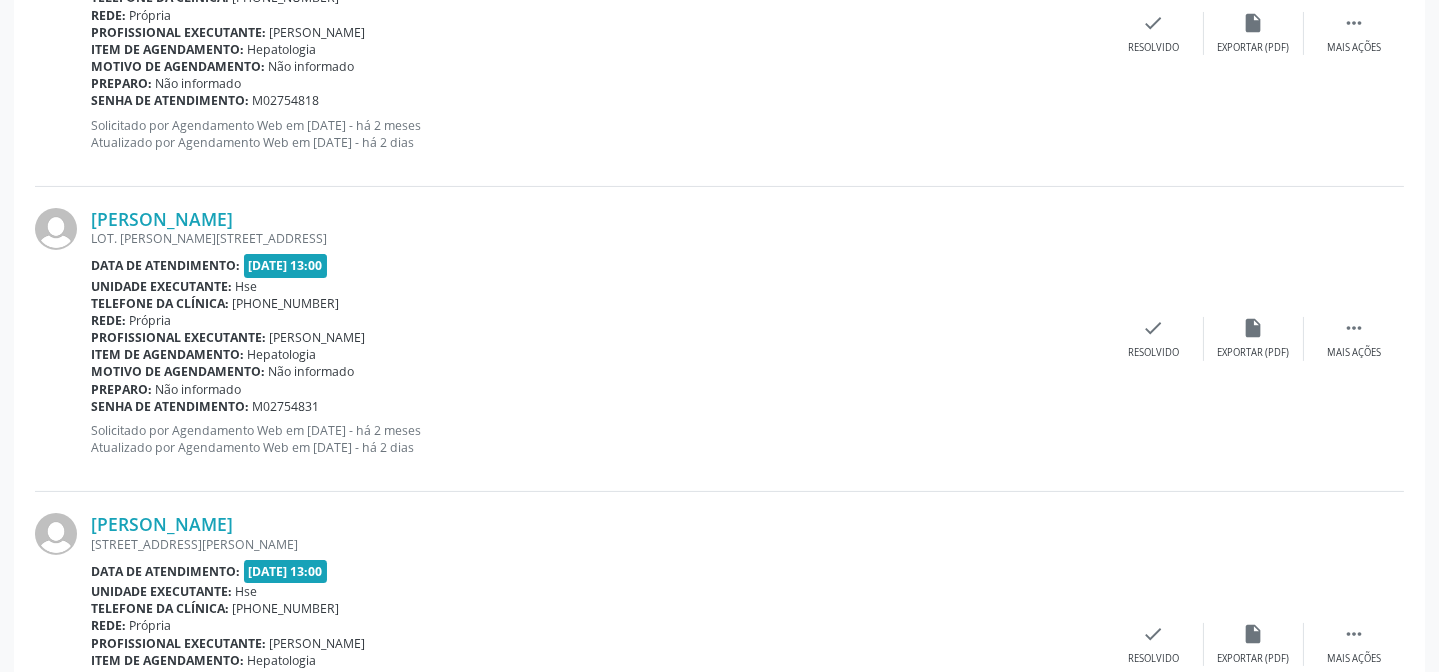 scroll, scrollTop: 768, scrollLeft: 0, axis: vertical 